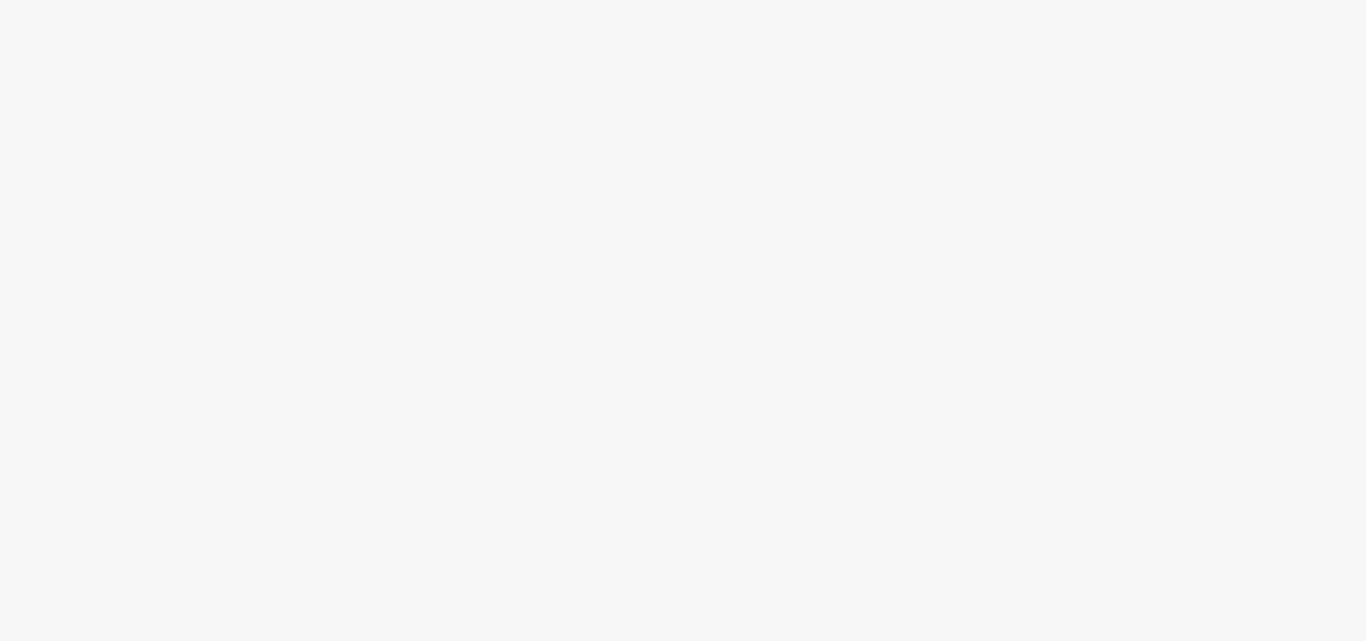 scroll, scrollTop: 0, scrollLeft: 0, axis: both 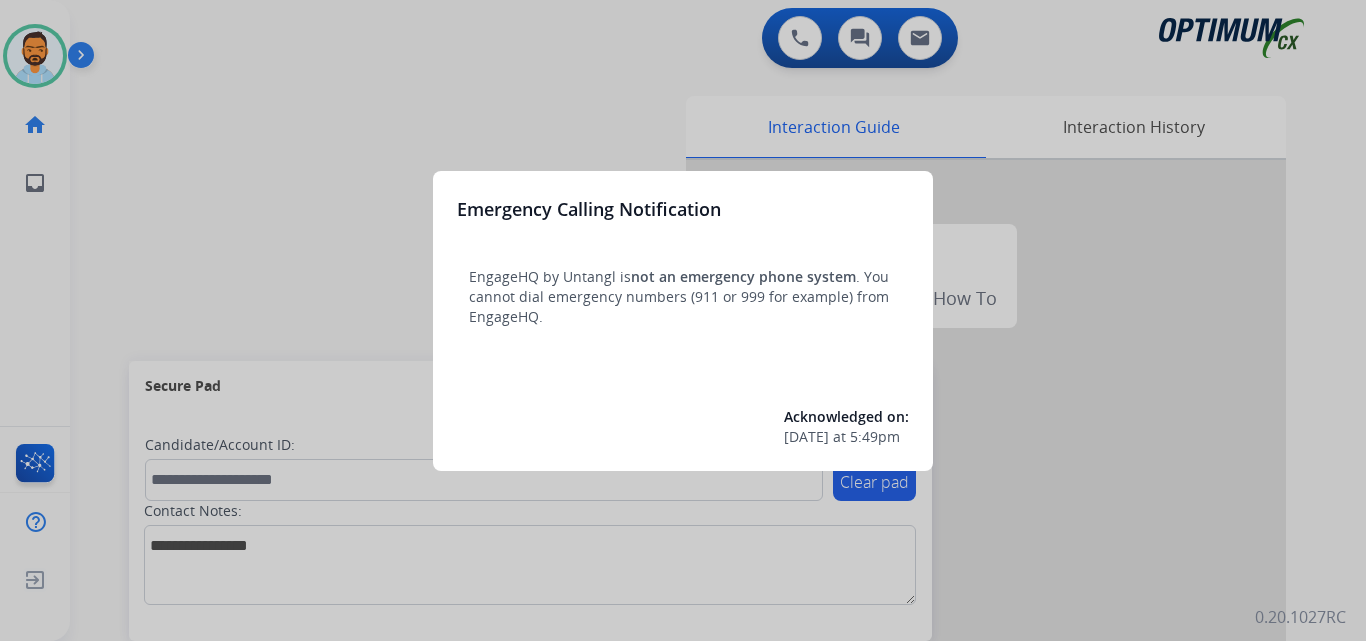 click at bounding box center [683, 320] 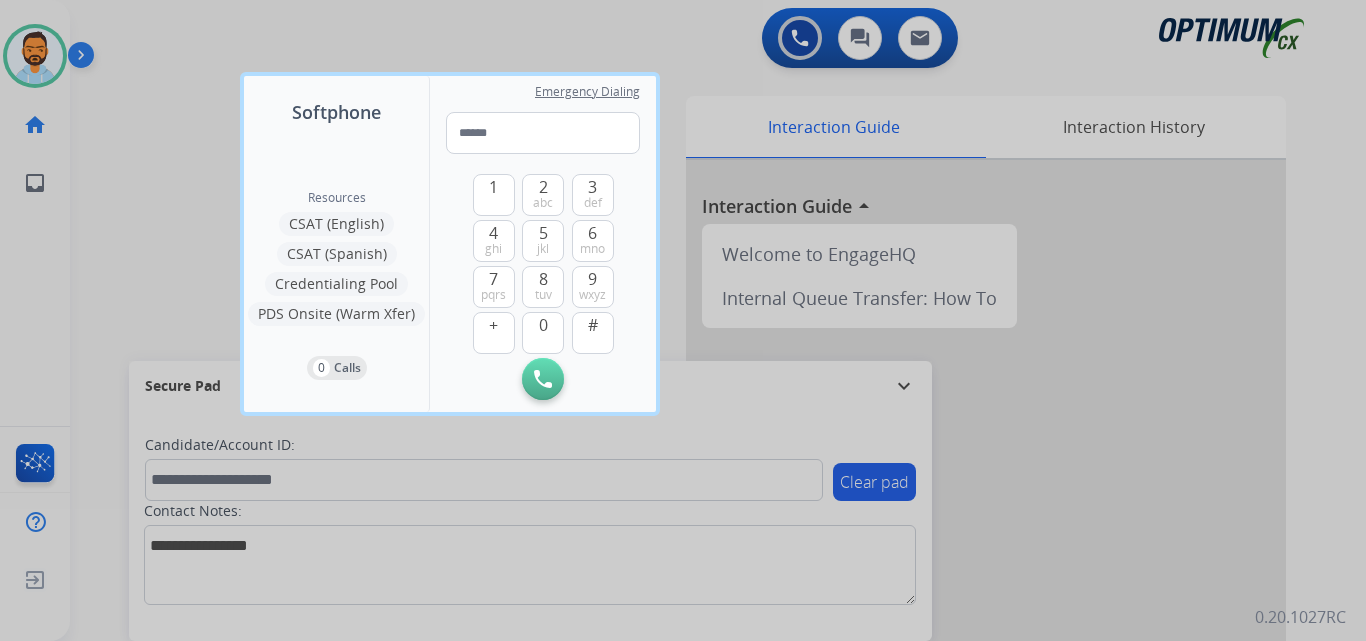click at bounding box center [683, 320] 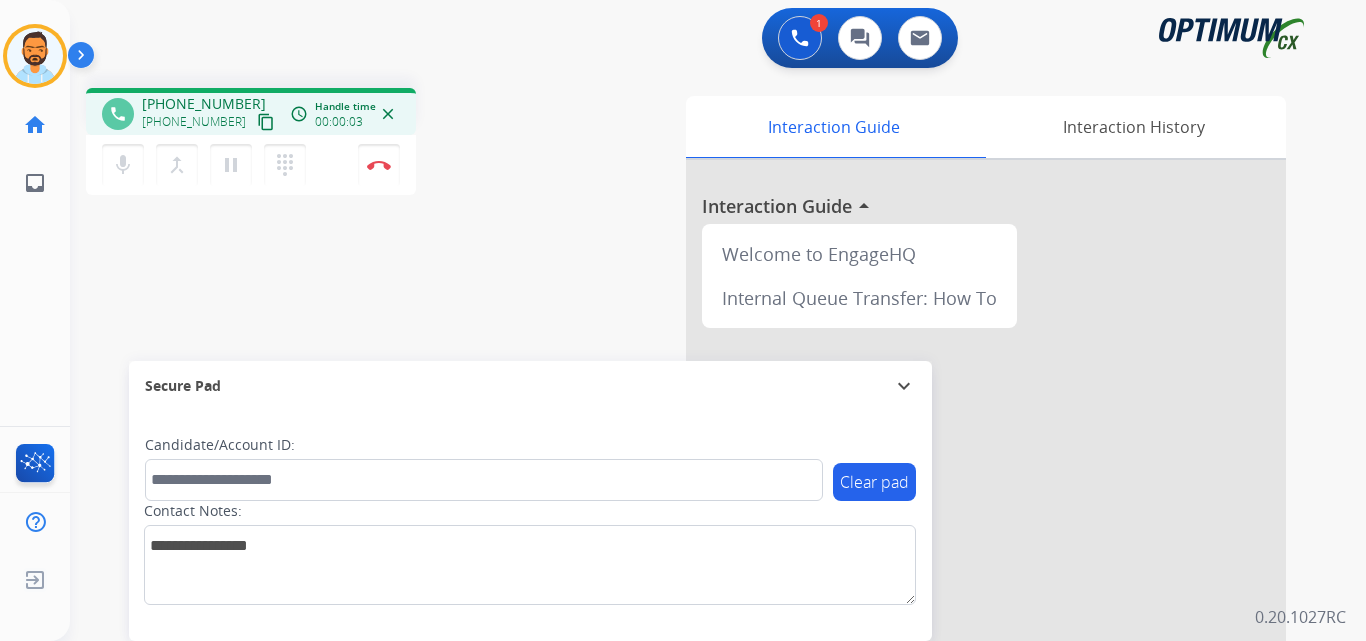 click on "content_copy" at bounding box center [266, 122] 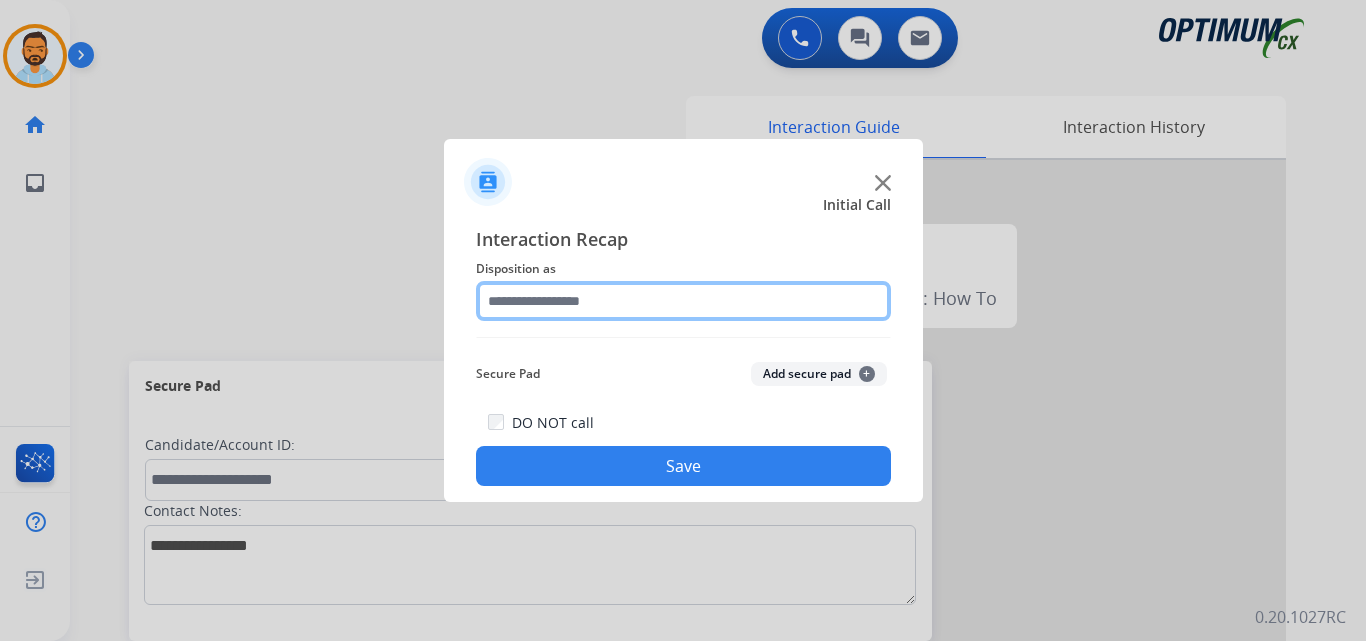 click 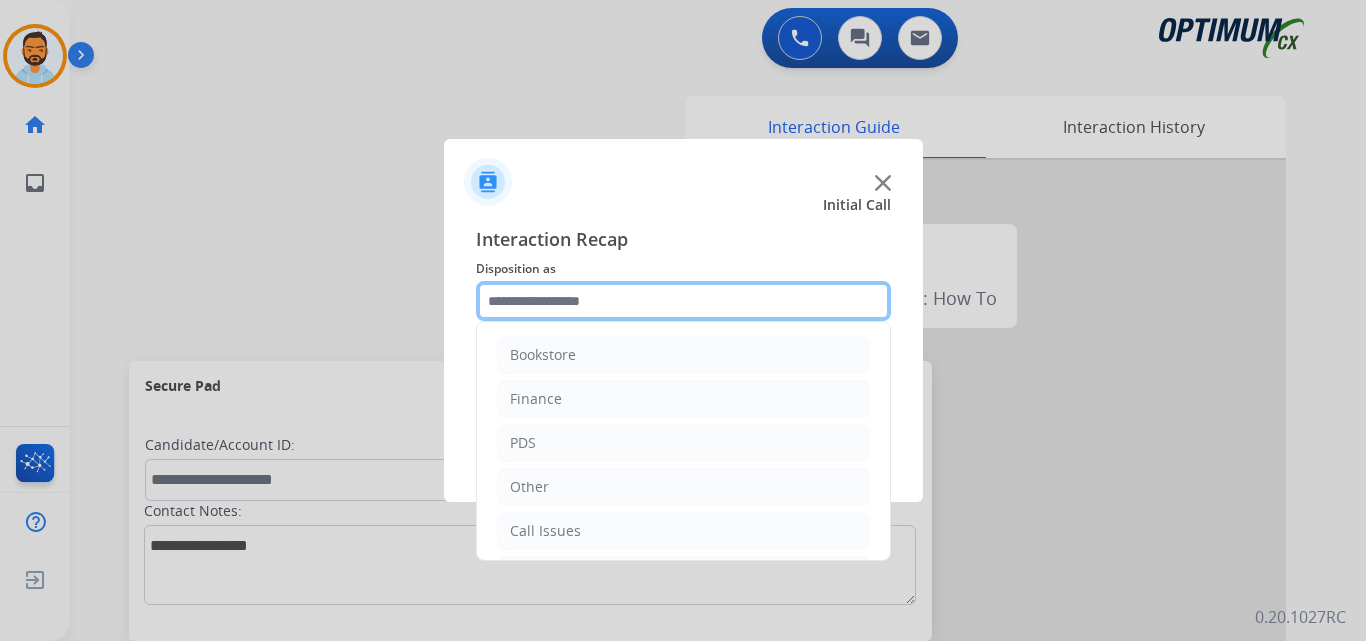 scroll, scrollTop: 136, scrollLeft: 0, axis: vertical 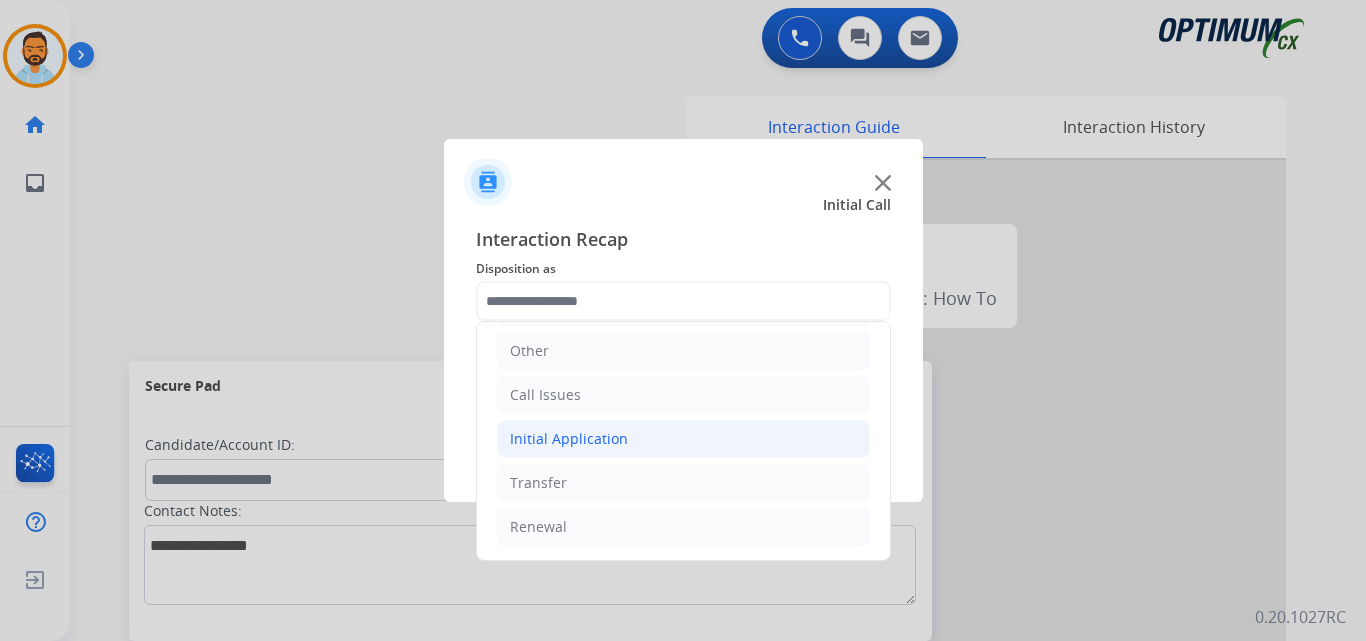 click on "Initial Application" 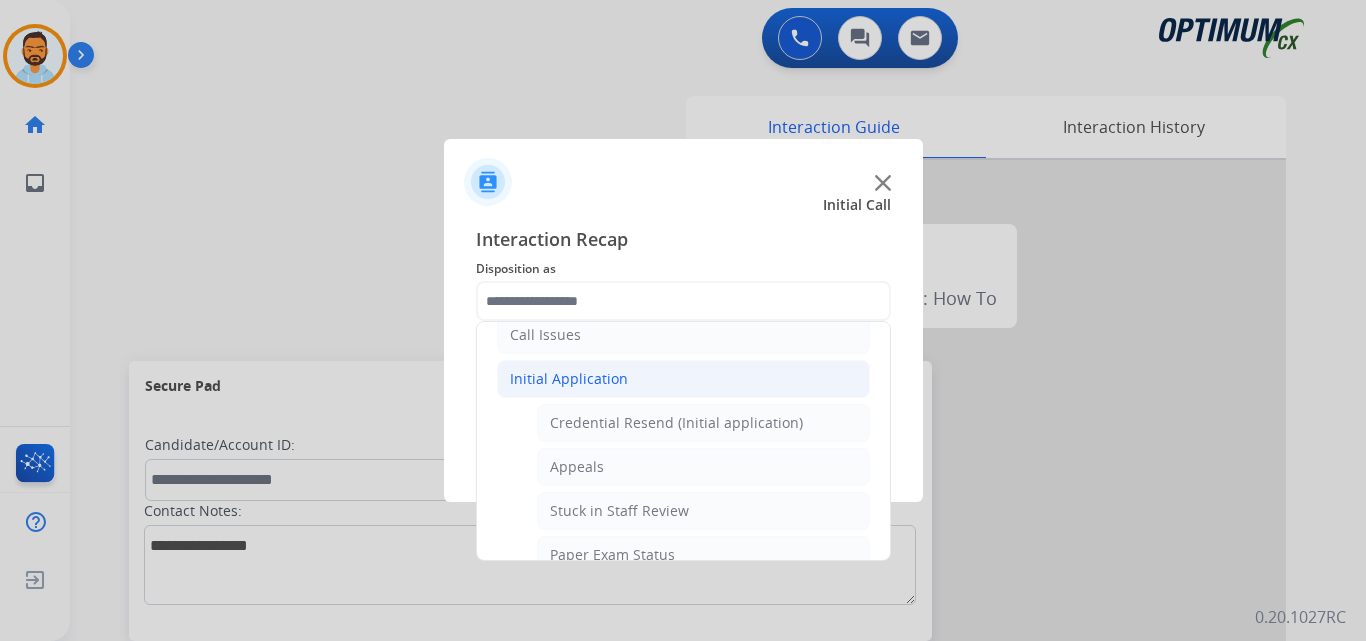 click on "Initial Application" 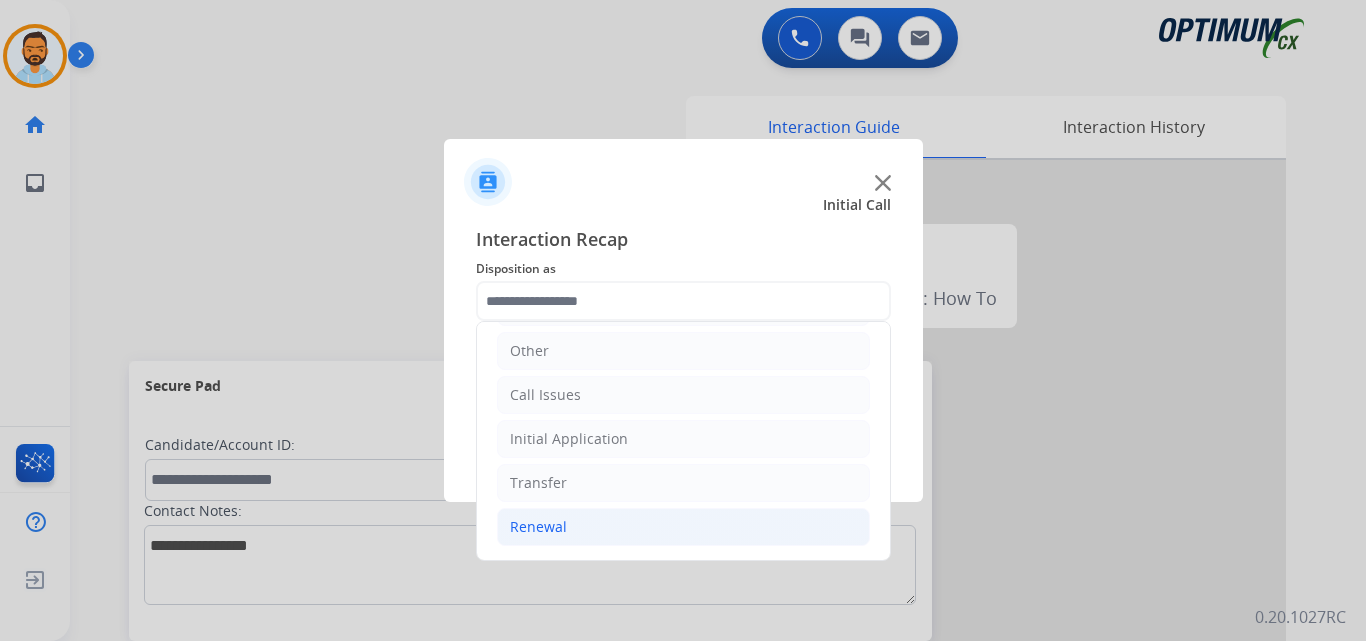 click on "Renewal" 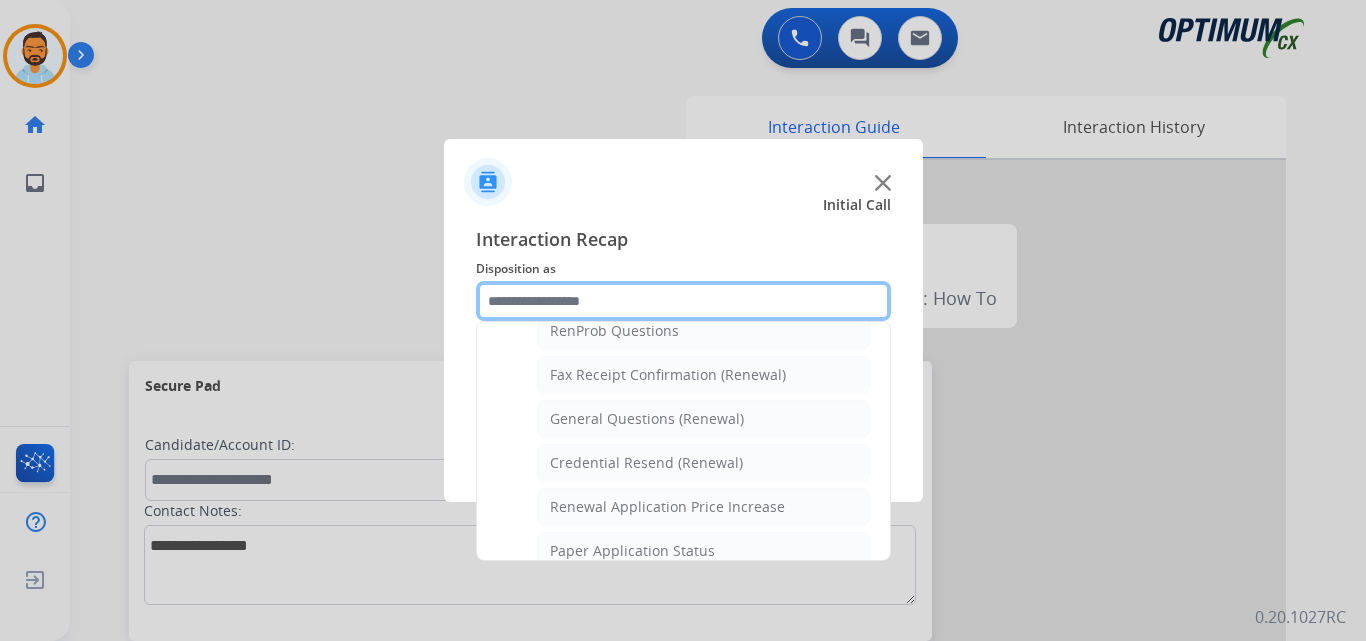 scroll, scrollTop: 530, scrollLeft: 0, axis: vertical 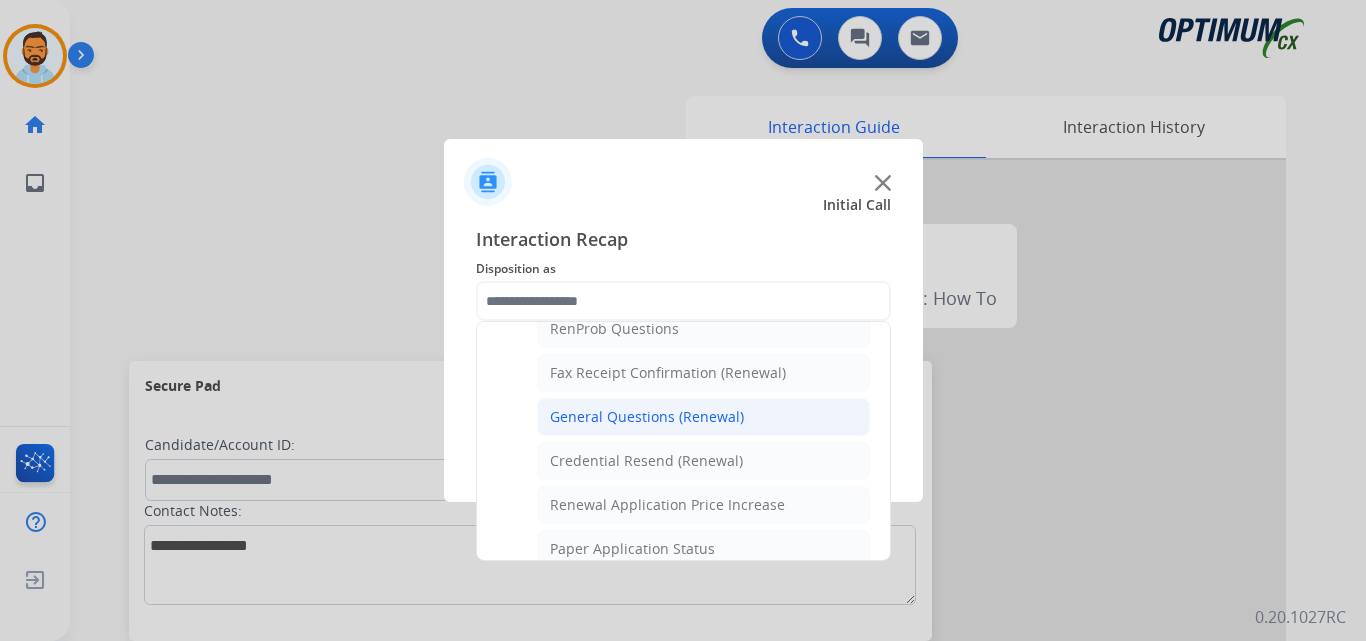 click on "General Questions (Renewal)" 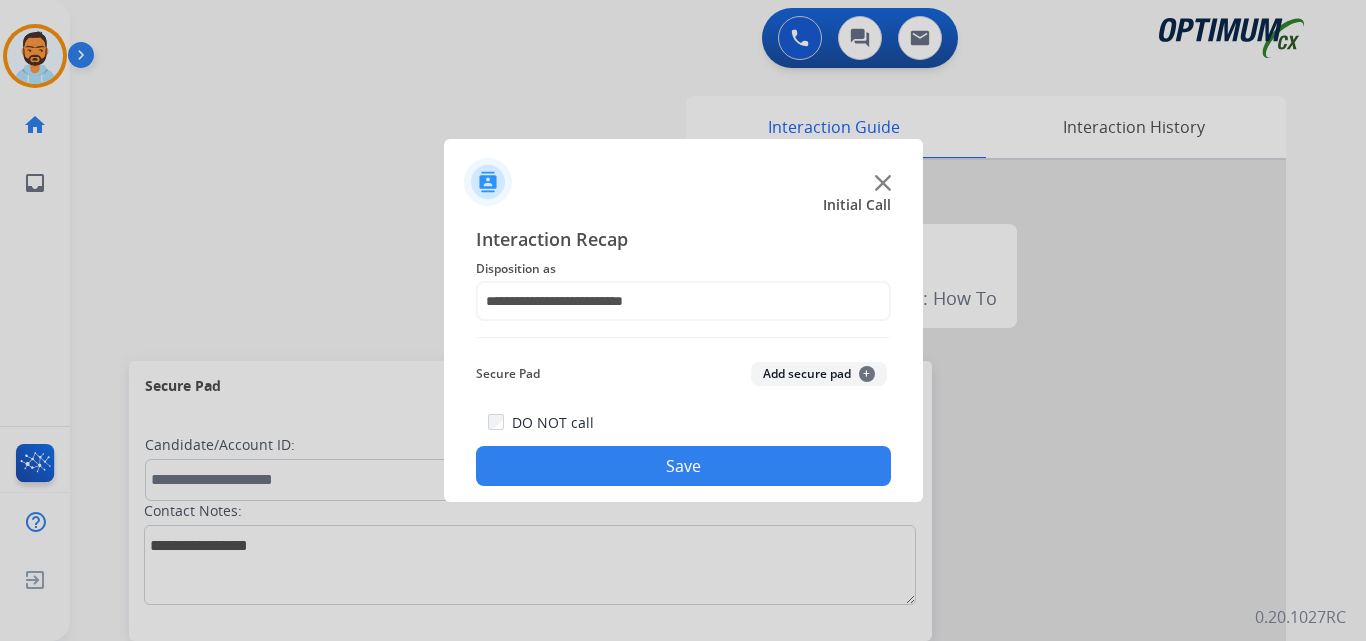 click on "Save" 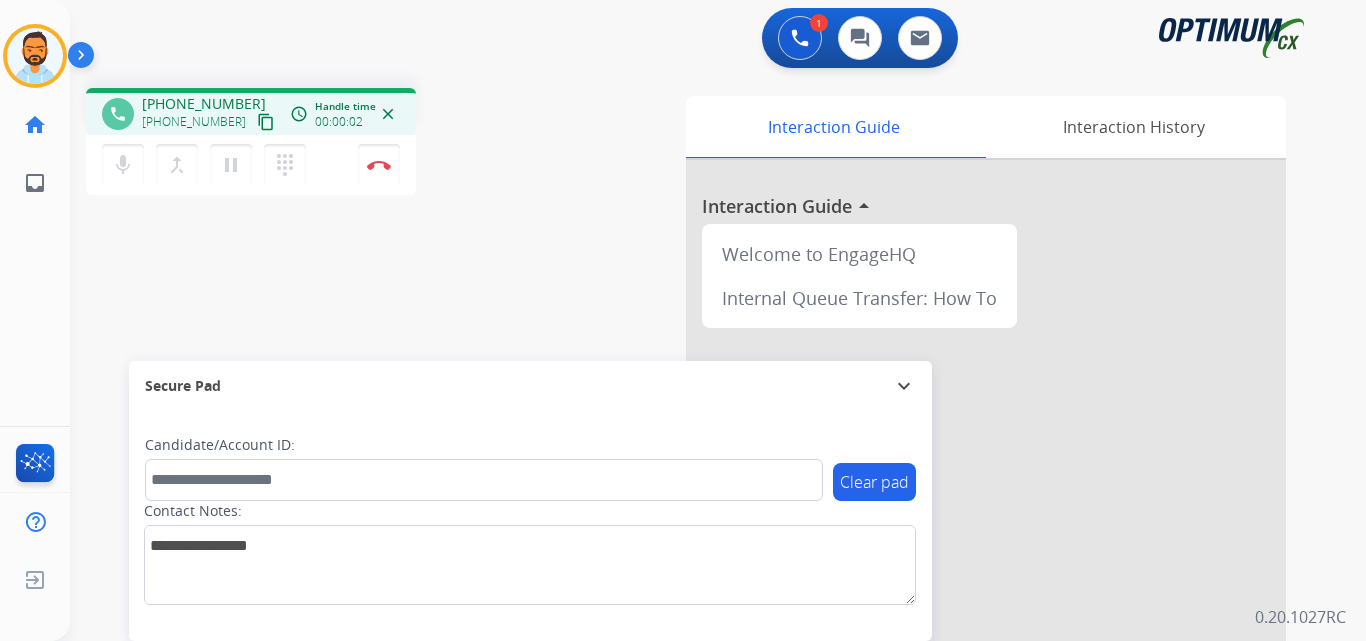click on "content_copy" at bounding box center (266, 122) 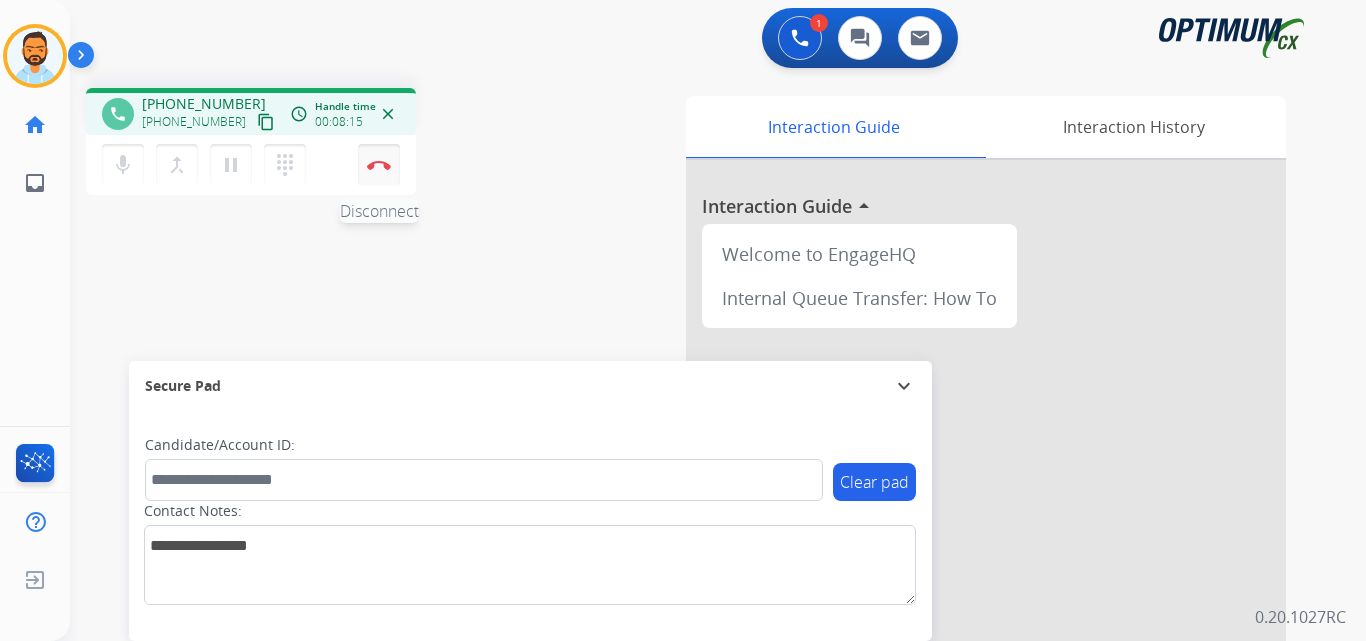 click at bounding box center [379, 165] 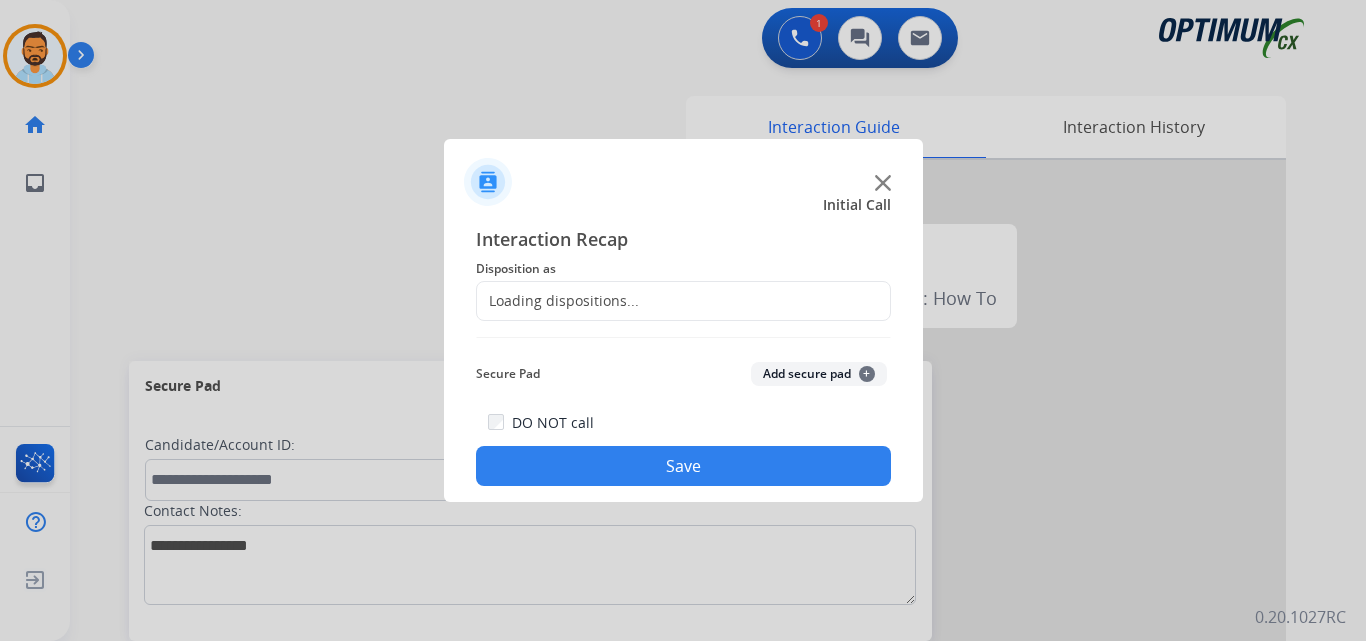 click on "Loading dispositions..." 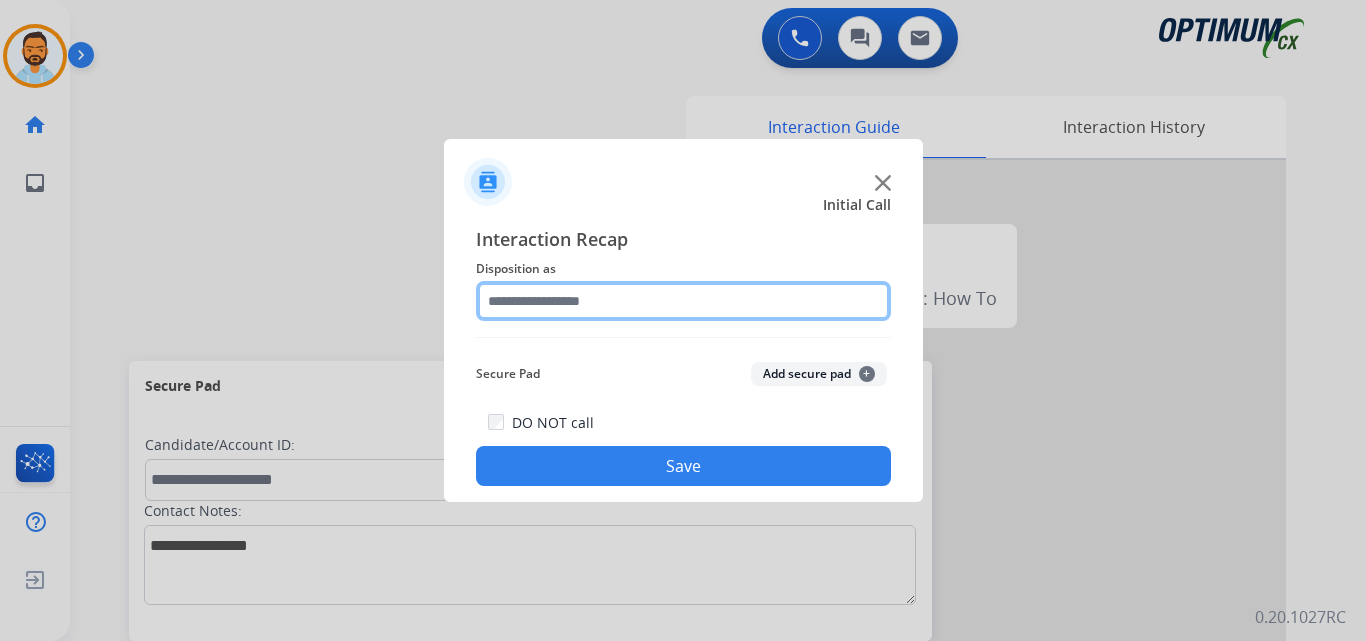 click 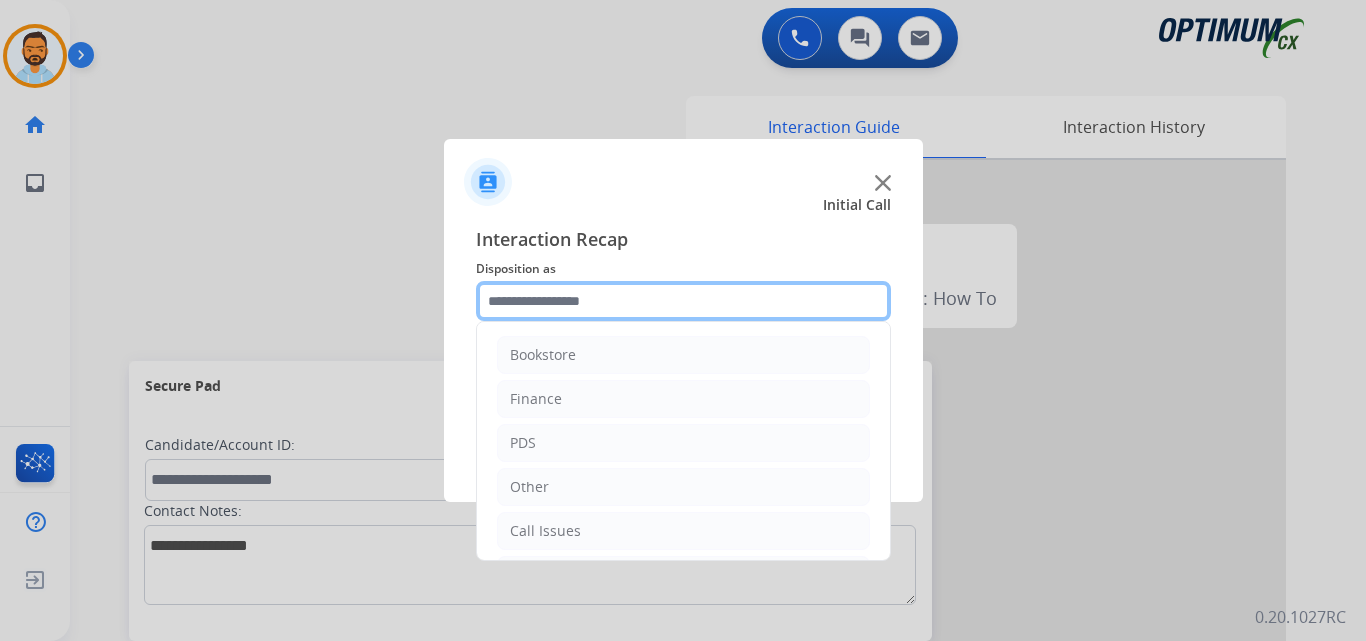 scroll, scrollTop: 136, scrollLeft: 0, axis: vertical 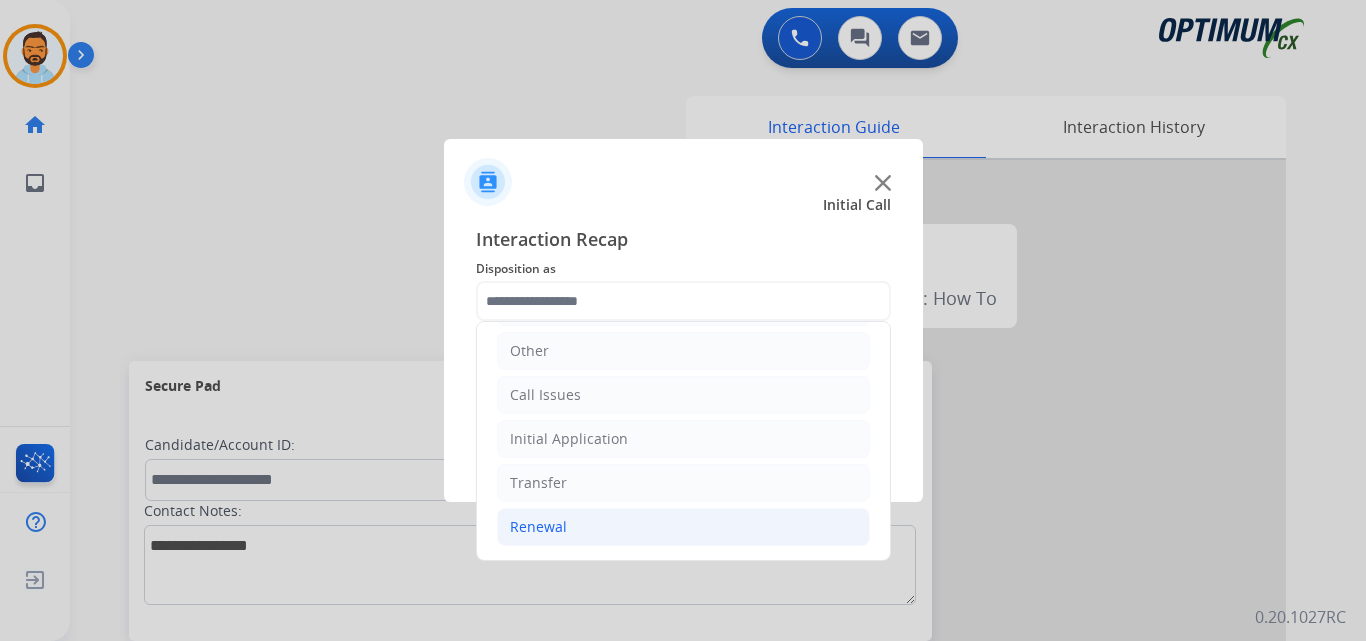 click on "Renewal" 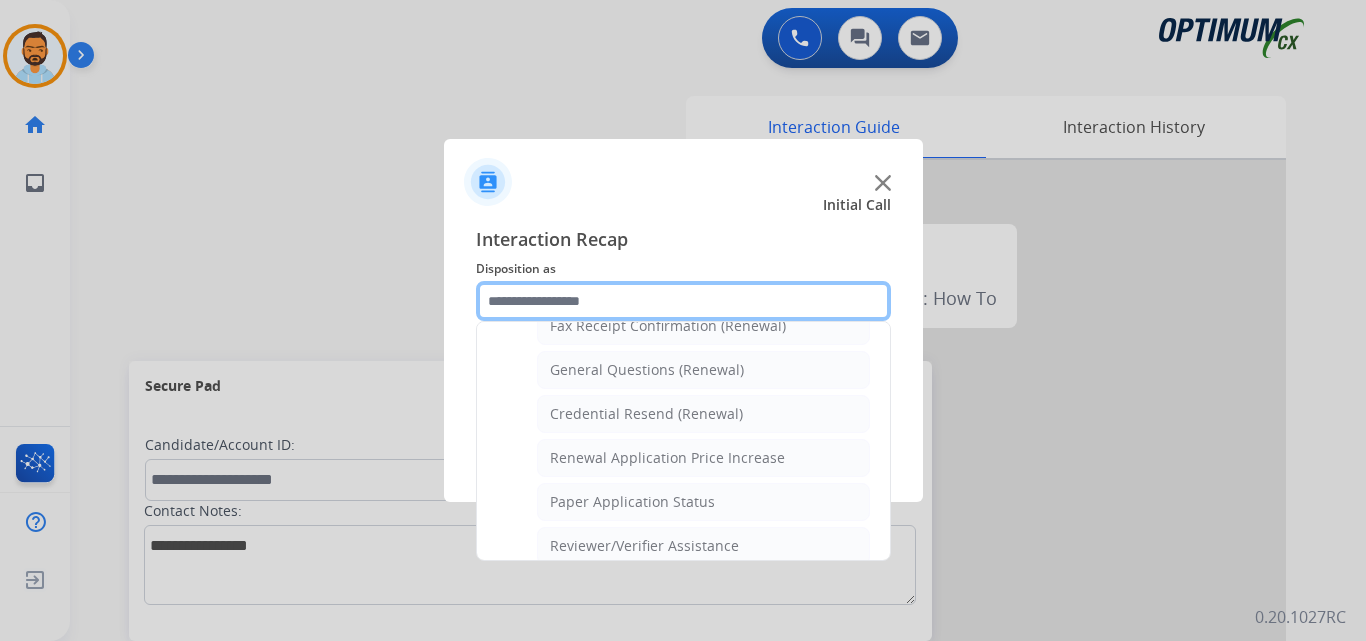 scroll, scrollTop: 573, scrollLeft: 0, axis: vertical 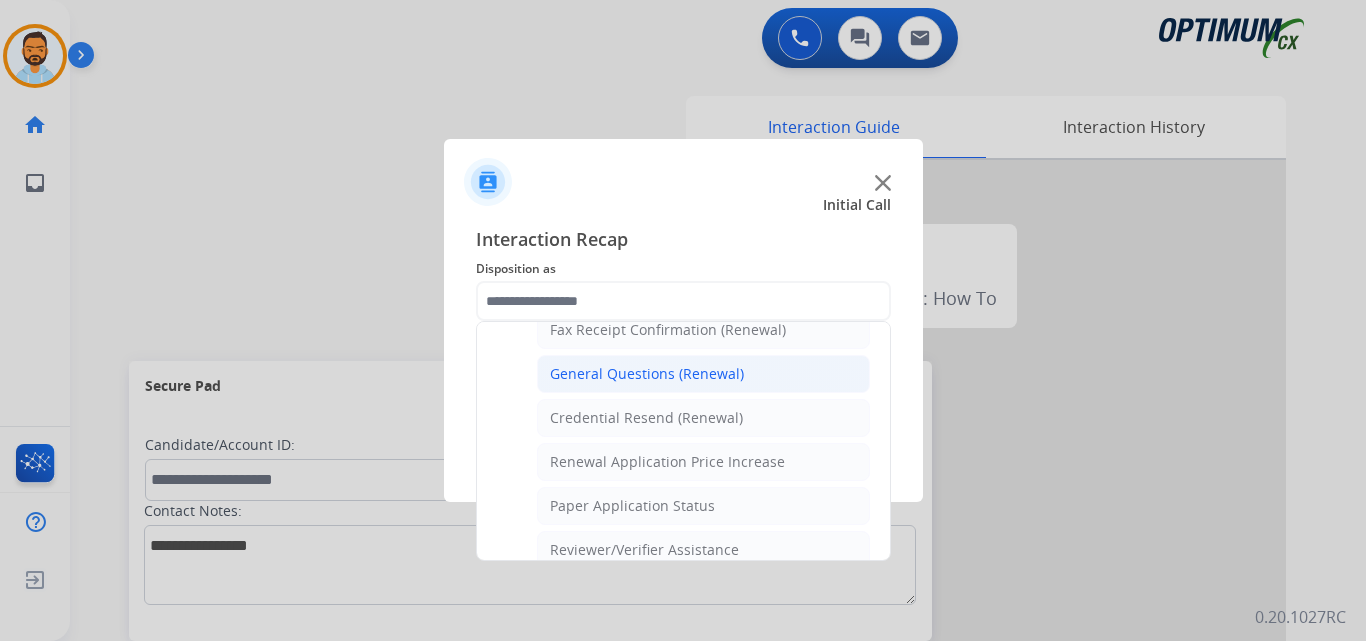 click on "General Questions (Renewal)" 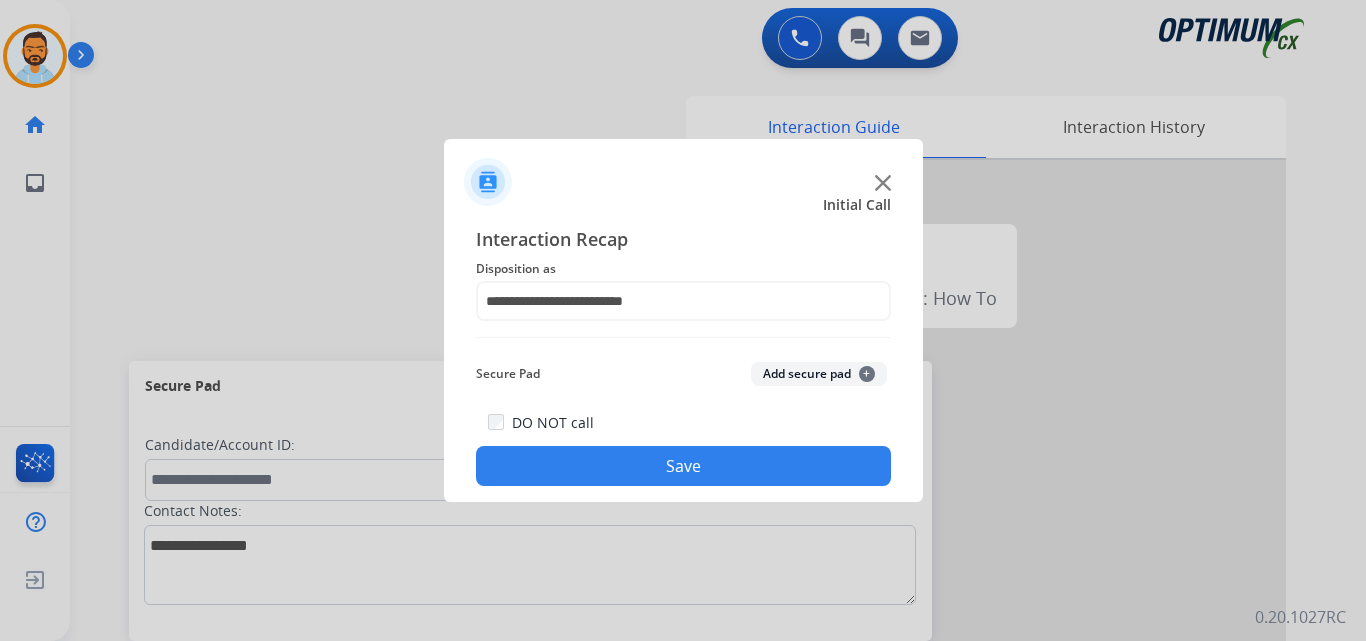 click on "Save" 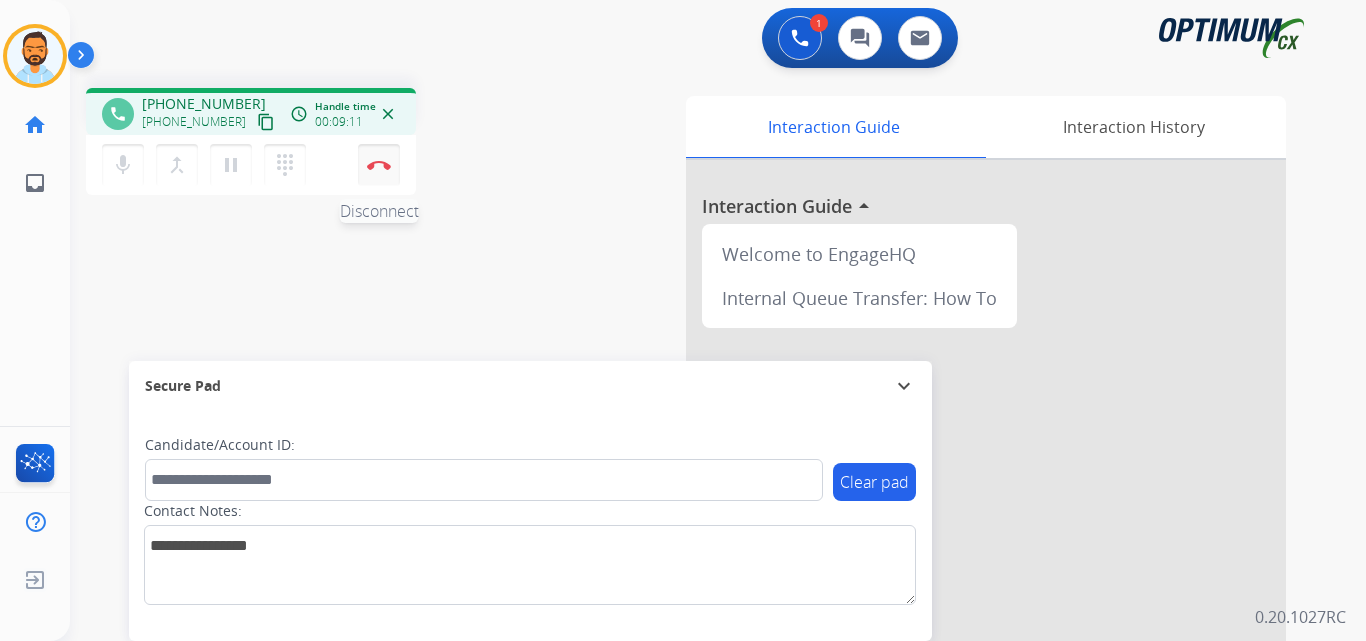 click at bounding box center [379, 165] 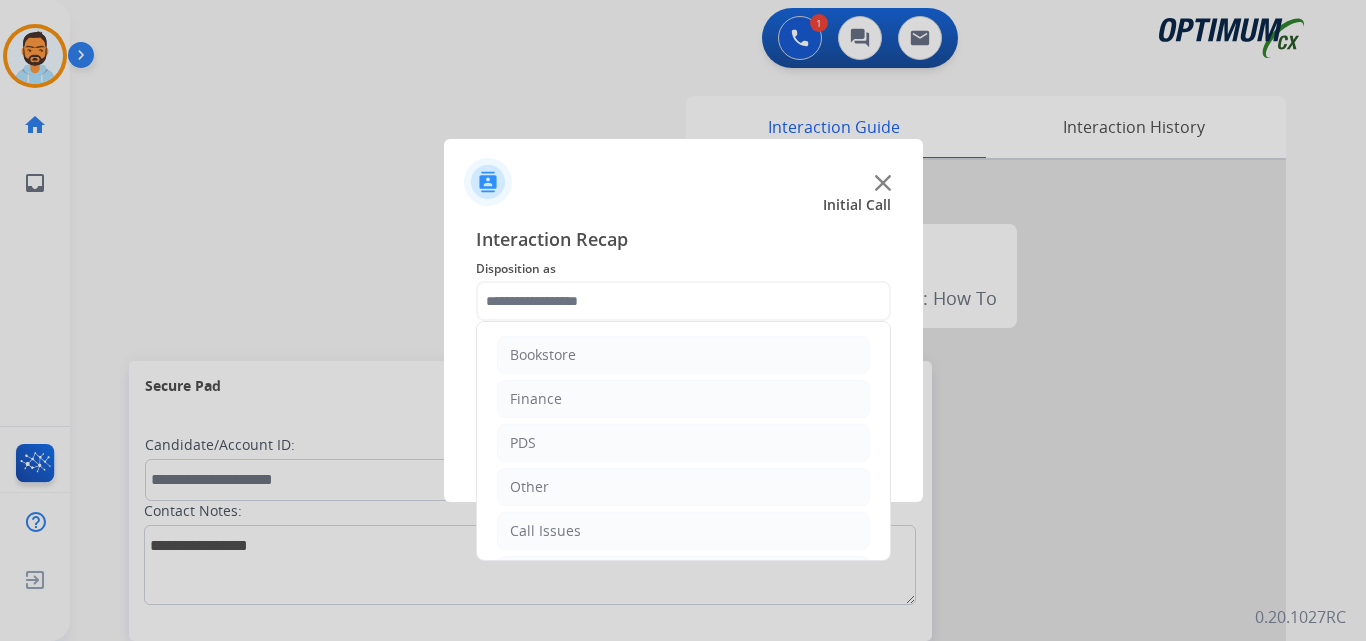 scroll, scrollTop: 136, scrollLeft: 0, axis: vertical 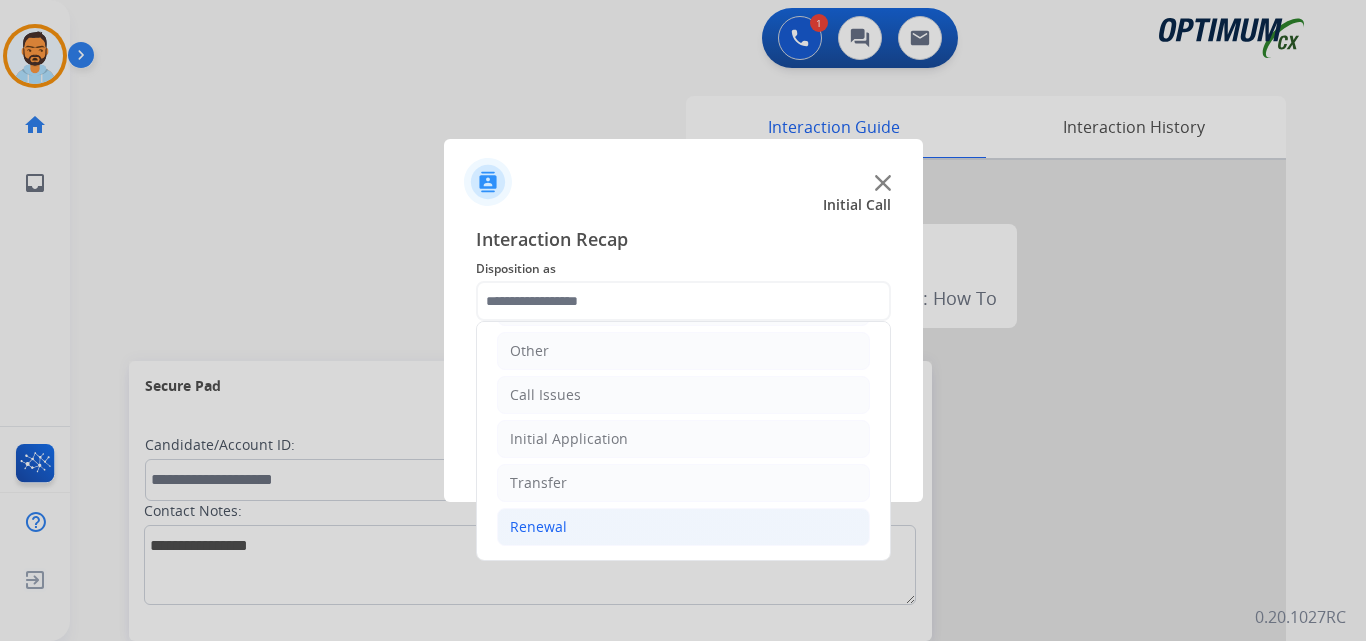 click on "Renewal" 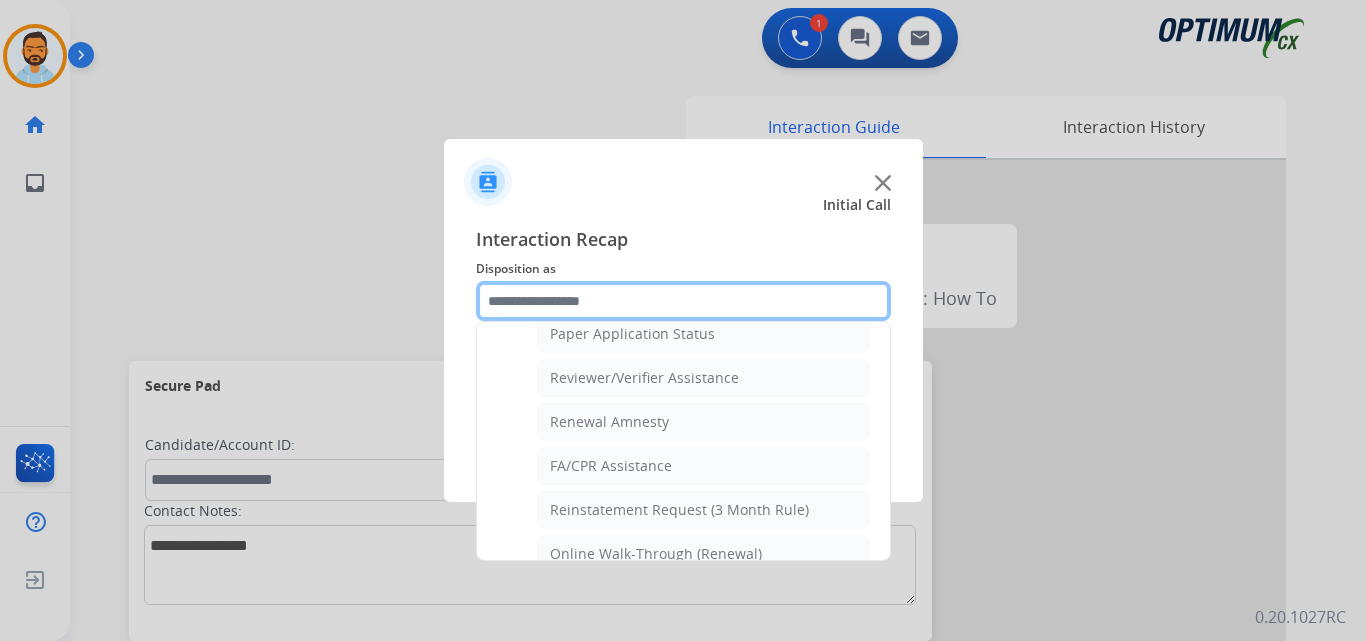 scroll, scrollTop: 746, scrollLeft: 0, axis: vertical 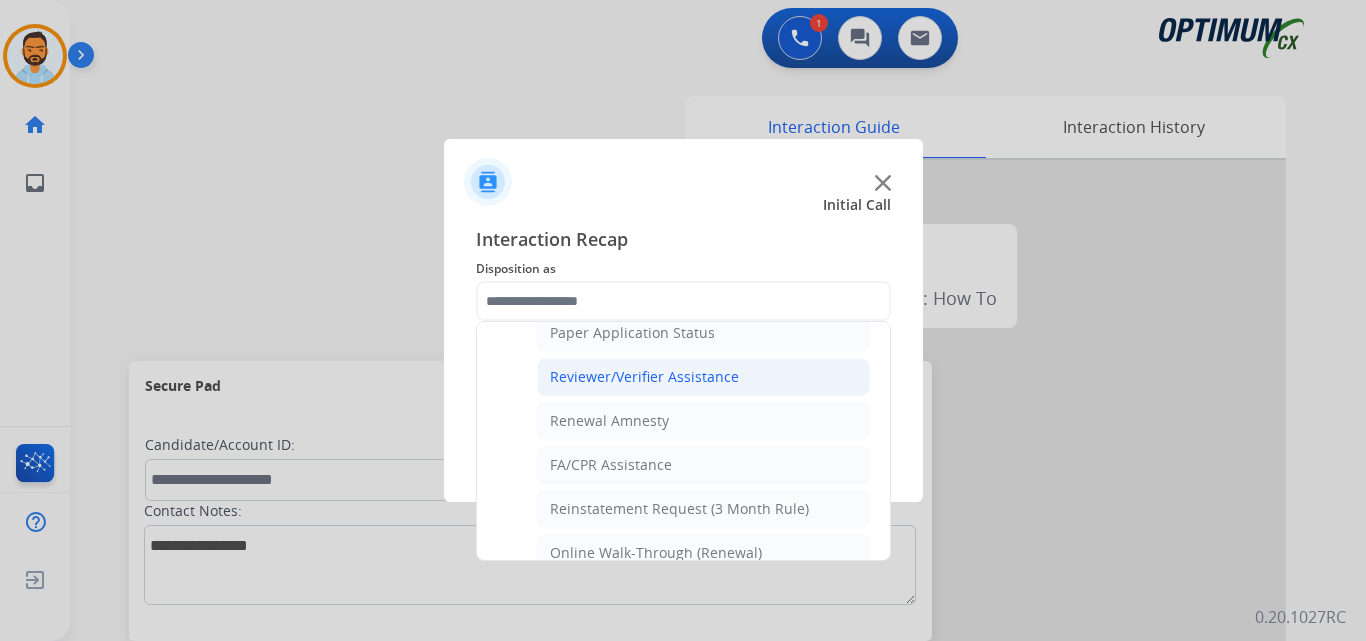 click on "Reviewer/Verifier Assistance" 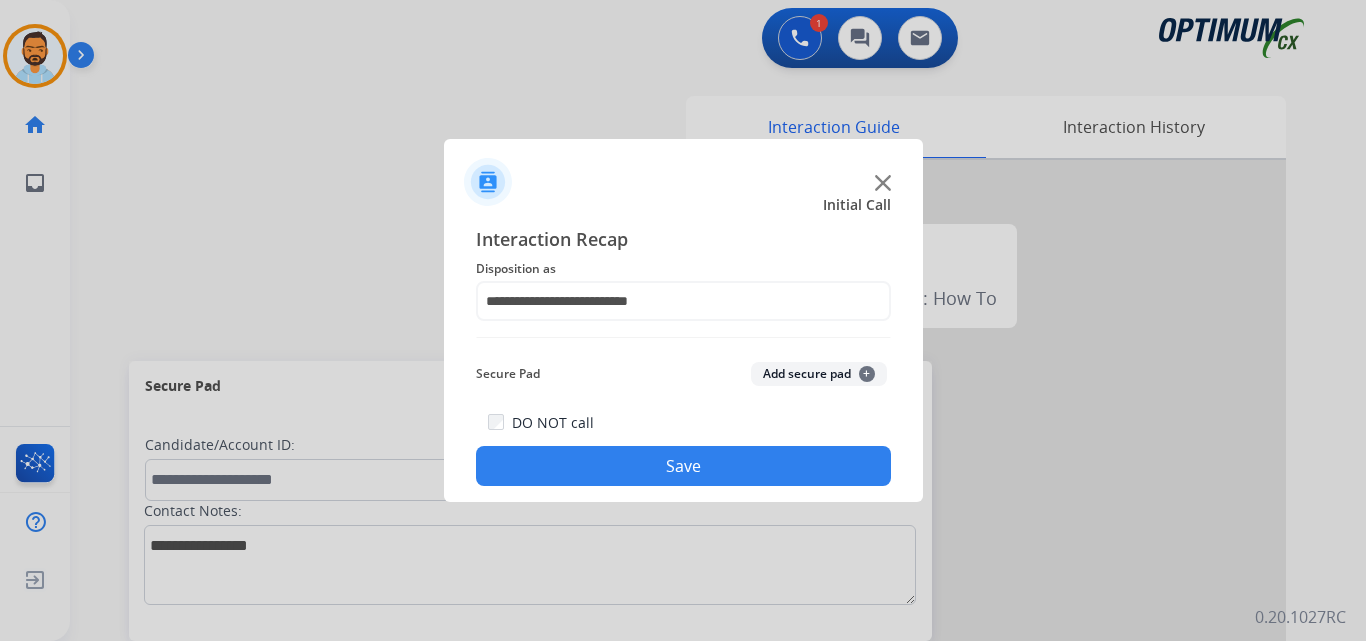 click on "Save" 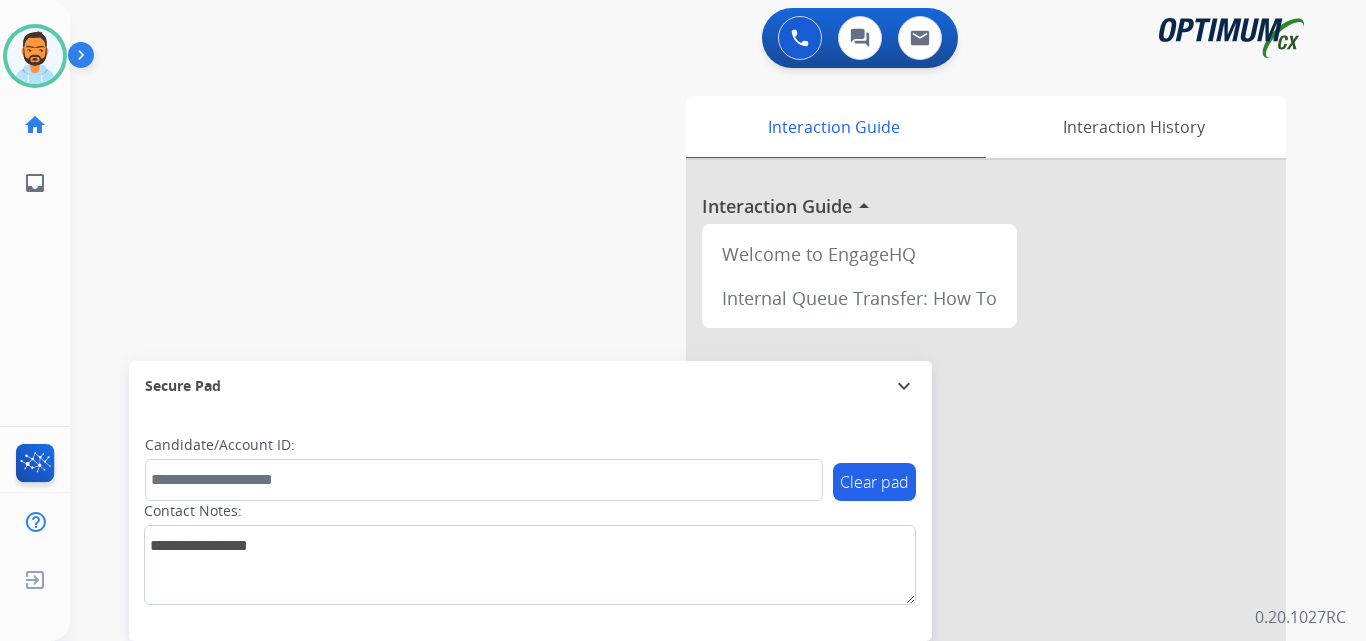 click at bounding box center [85, 59] 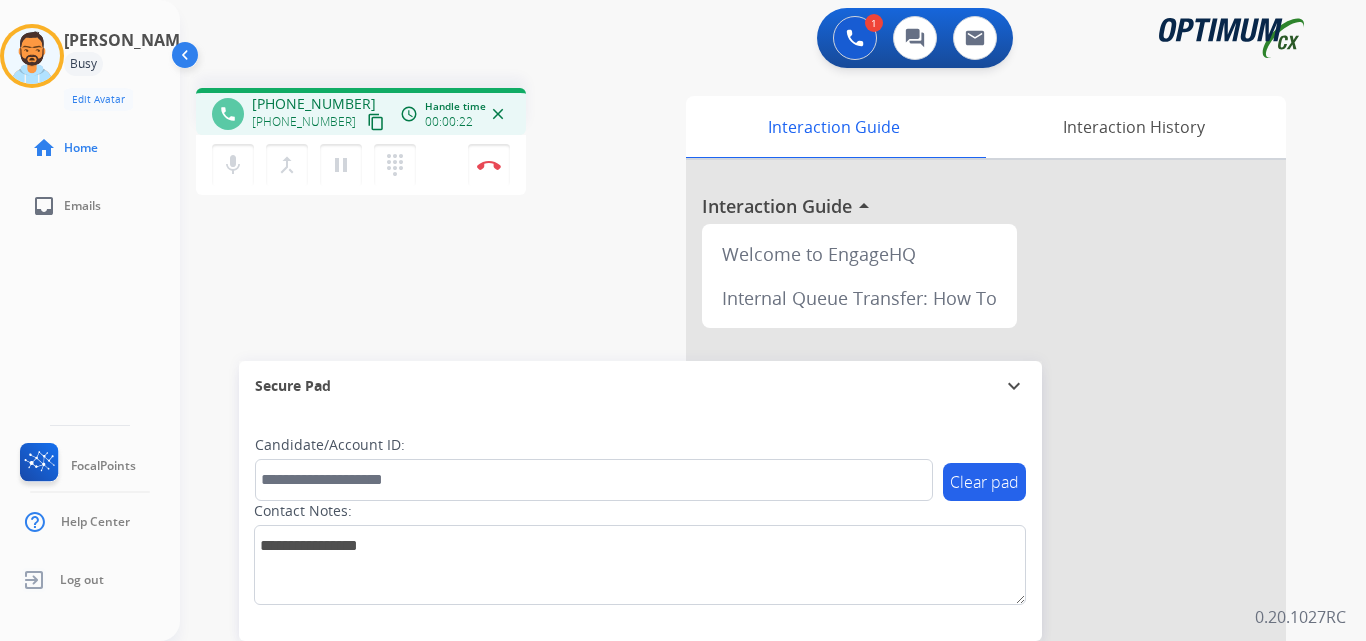 click on "content_copy" at bounding box center (376, 122) 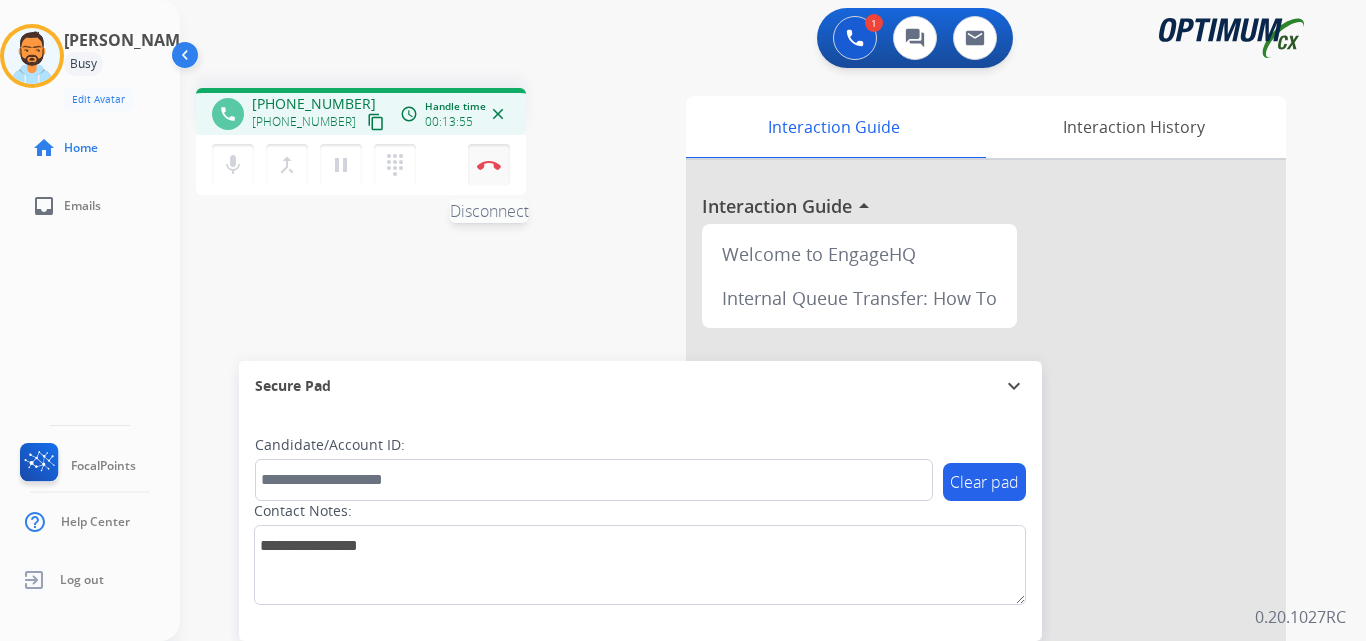 click at bounding box center (489, 165) 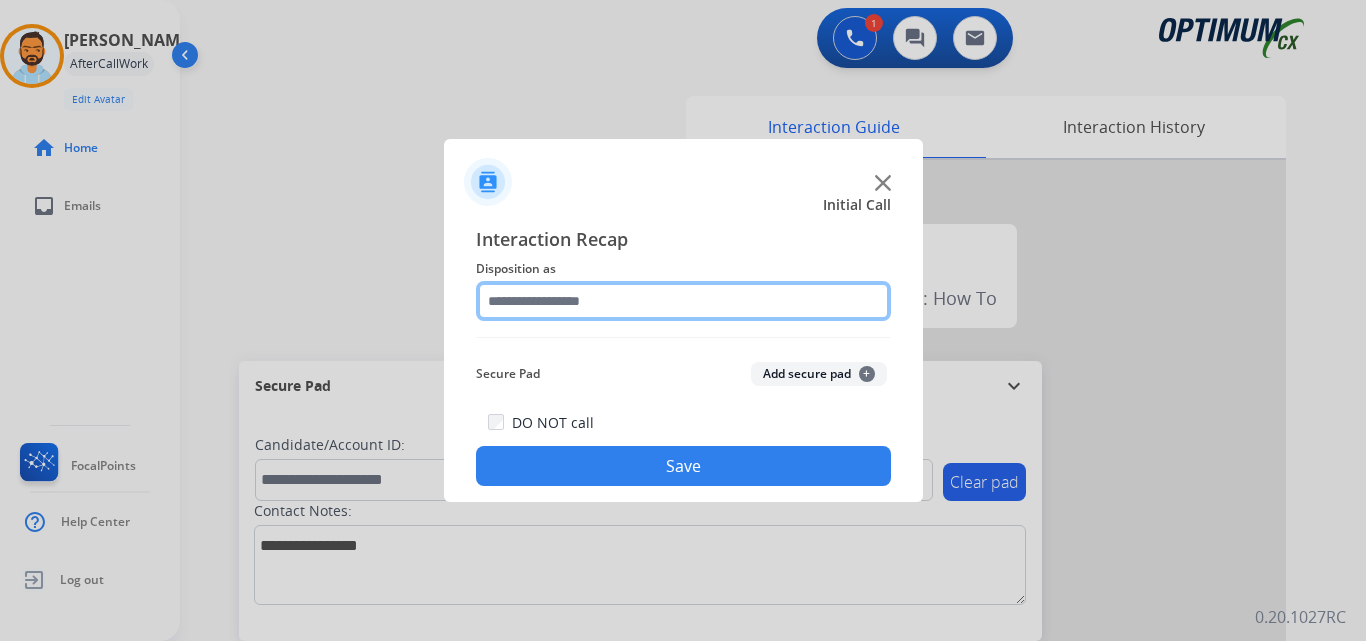 click 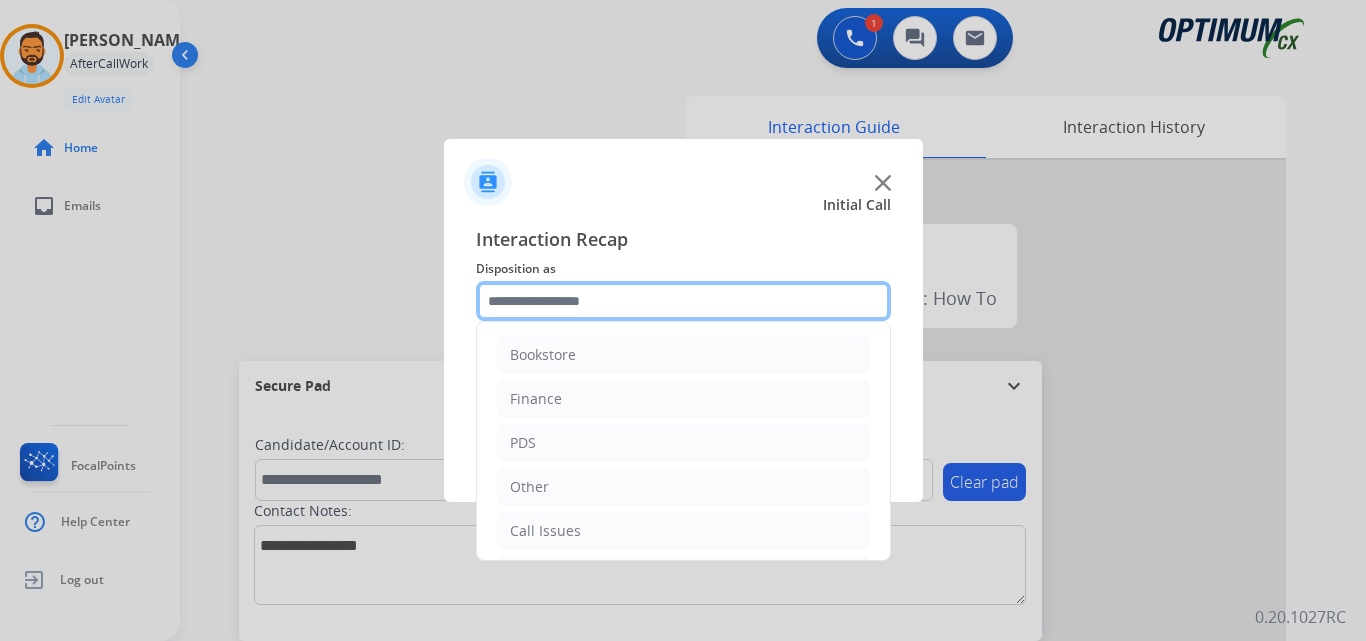 scroll, scrollTop: 136, scrollLeft: 0, axis: vertical 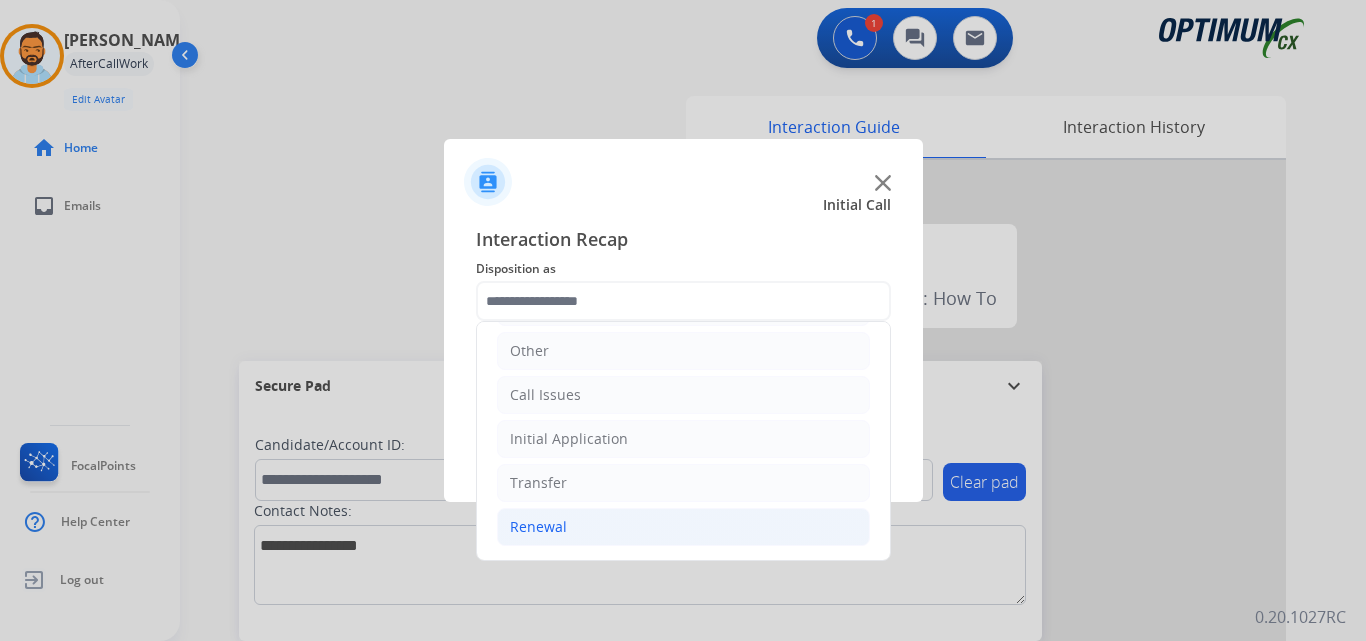 click on "Renewal" 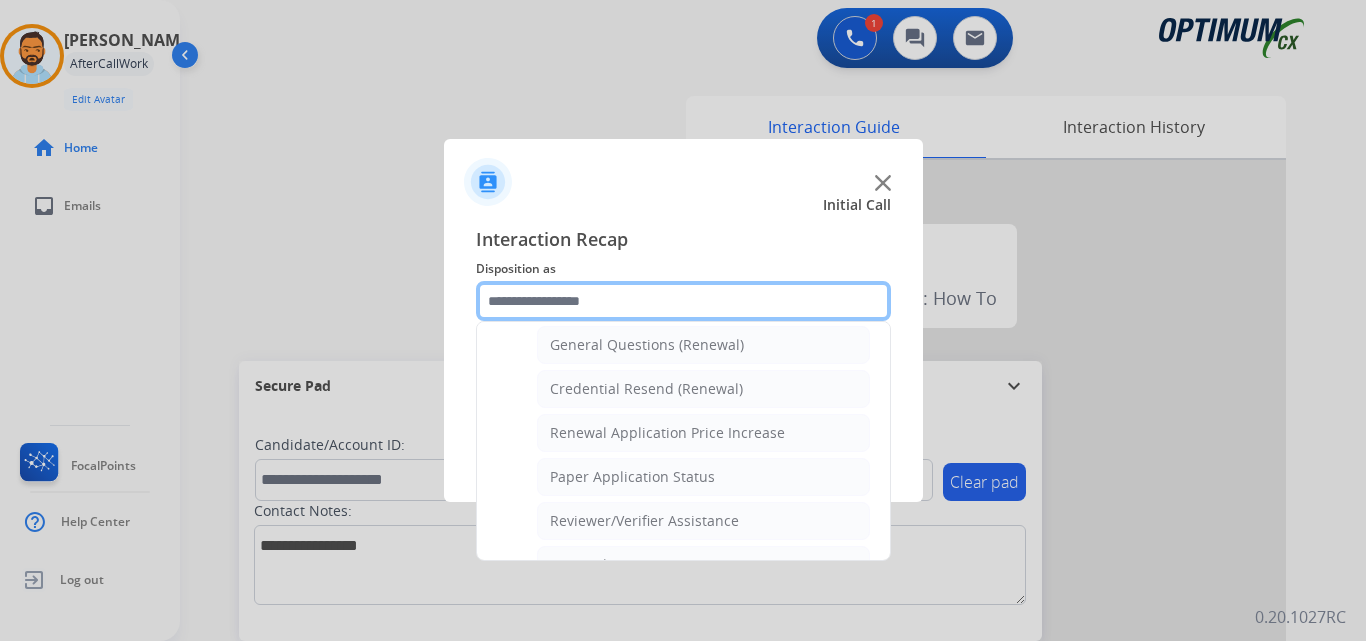 scroll, scrollTop: 600, scrollLeft: 0, axis: vertical 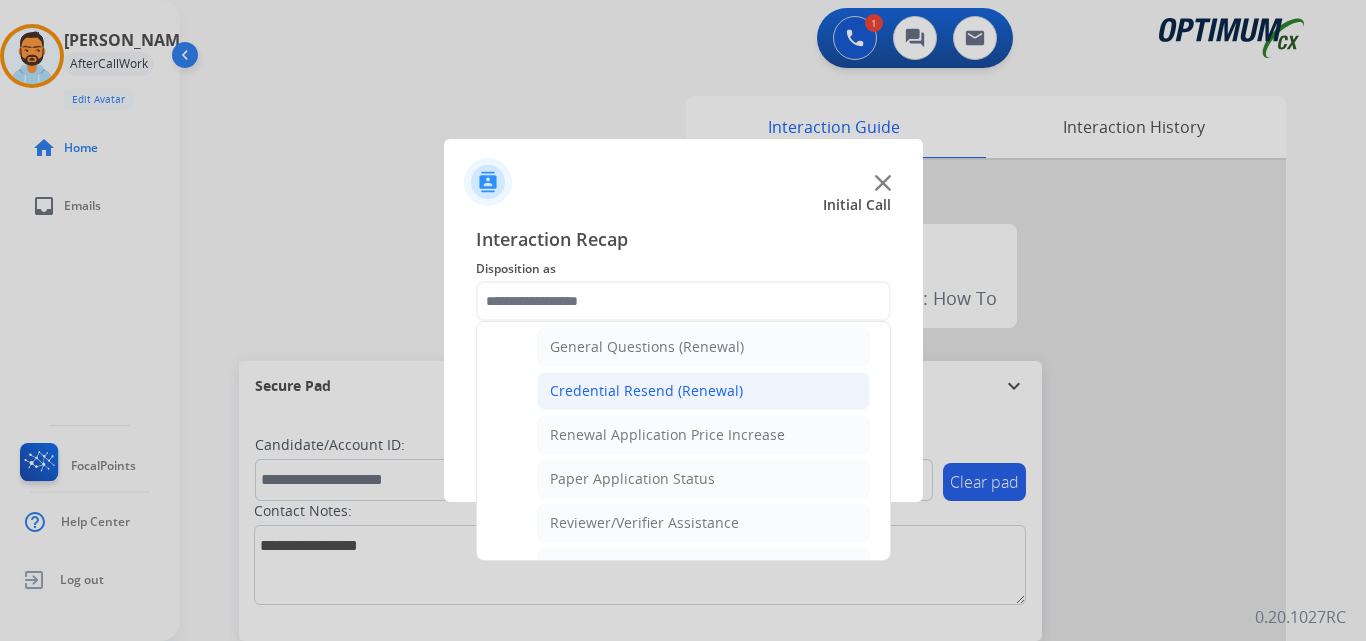 click on "Credential Resend (Renewal)" 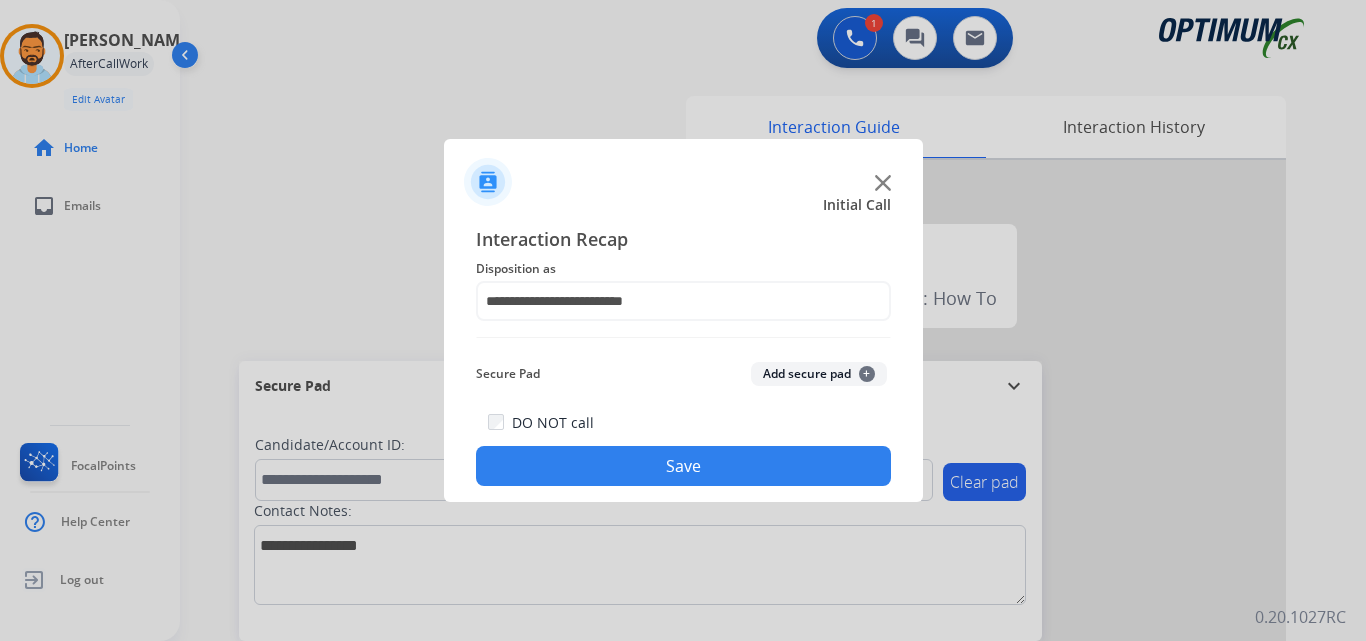 click on "Save" 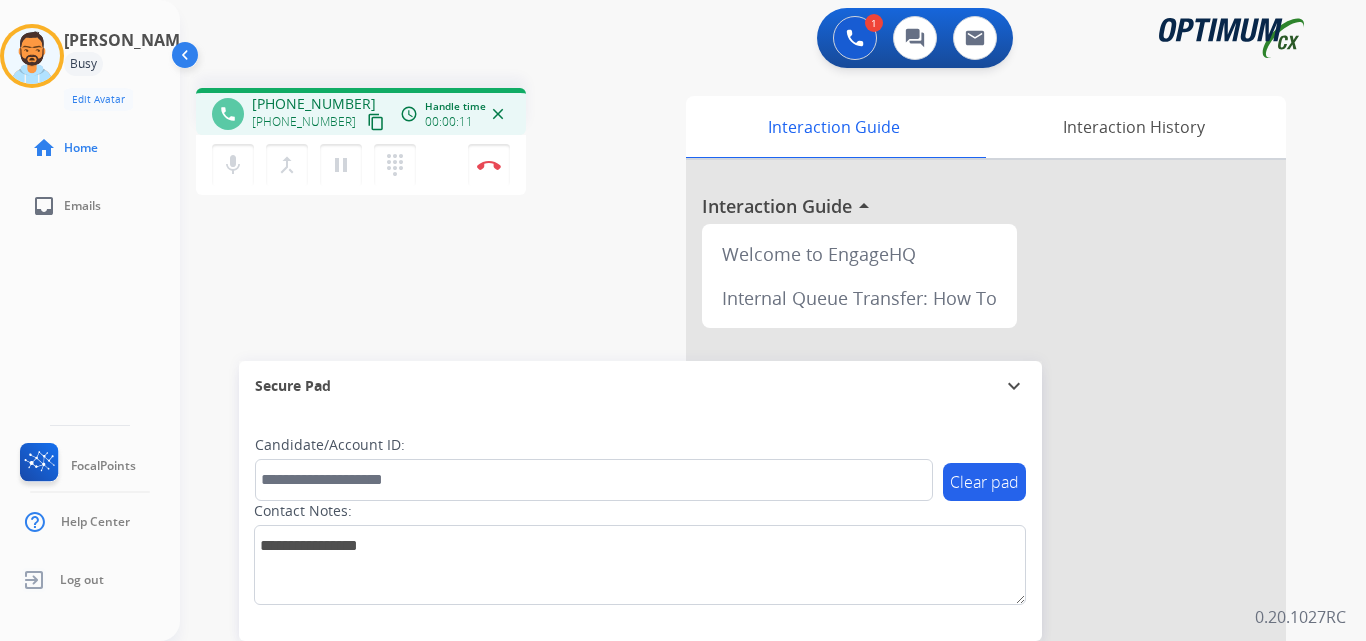 click on "content_copy" at bounding box center (376, 122) 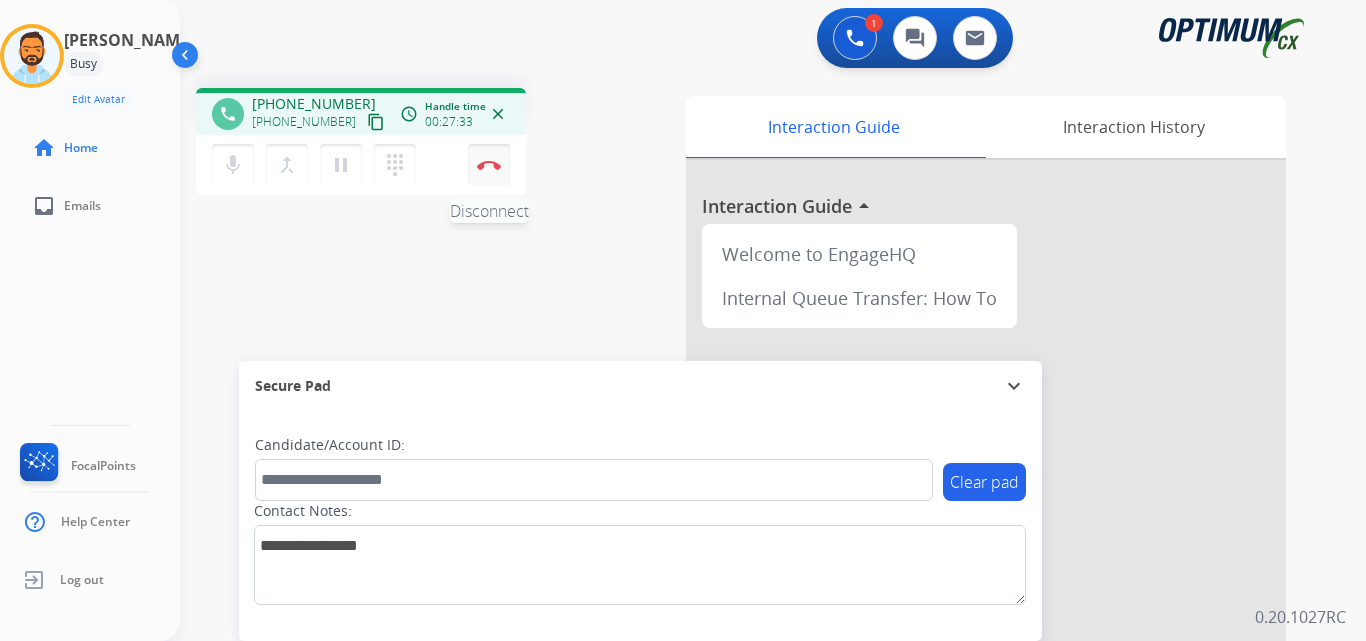 click on "Disconnect" at bounding box center (489, 165) 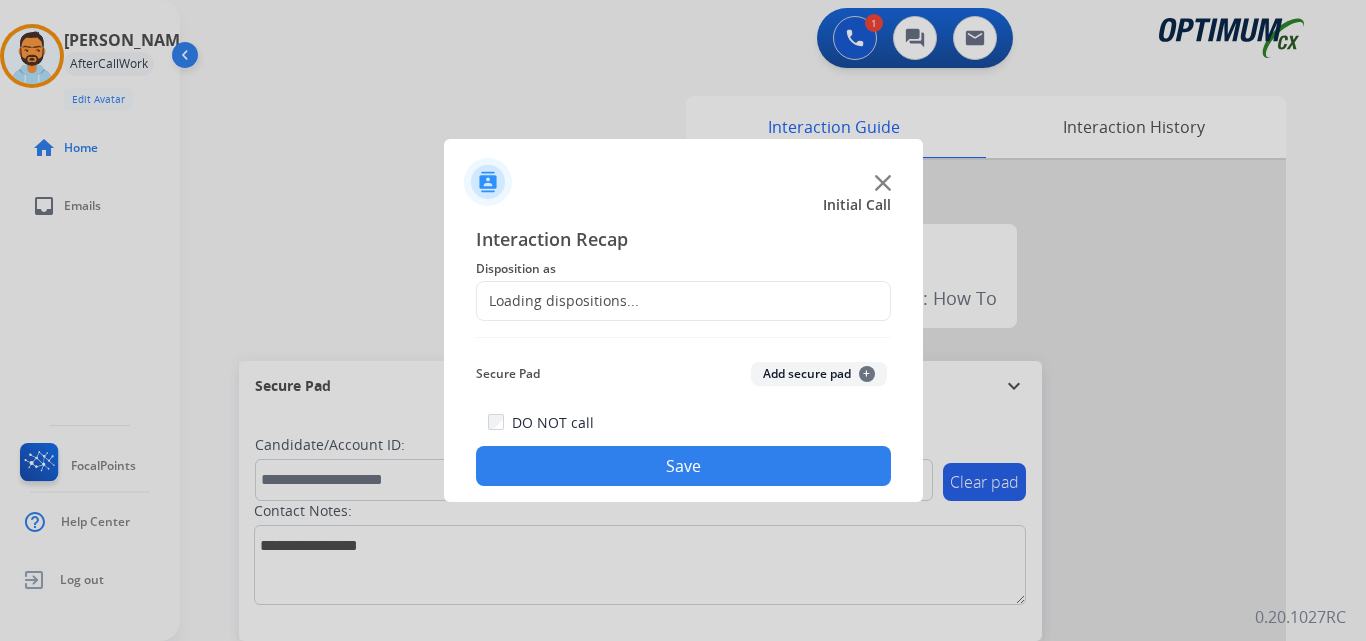 click on "Loading dispositions..." 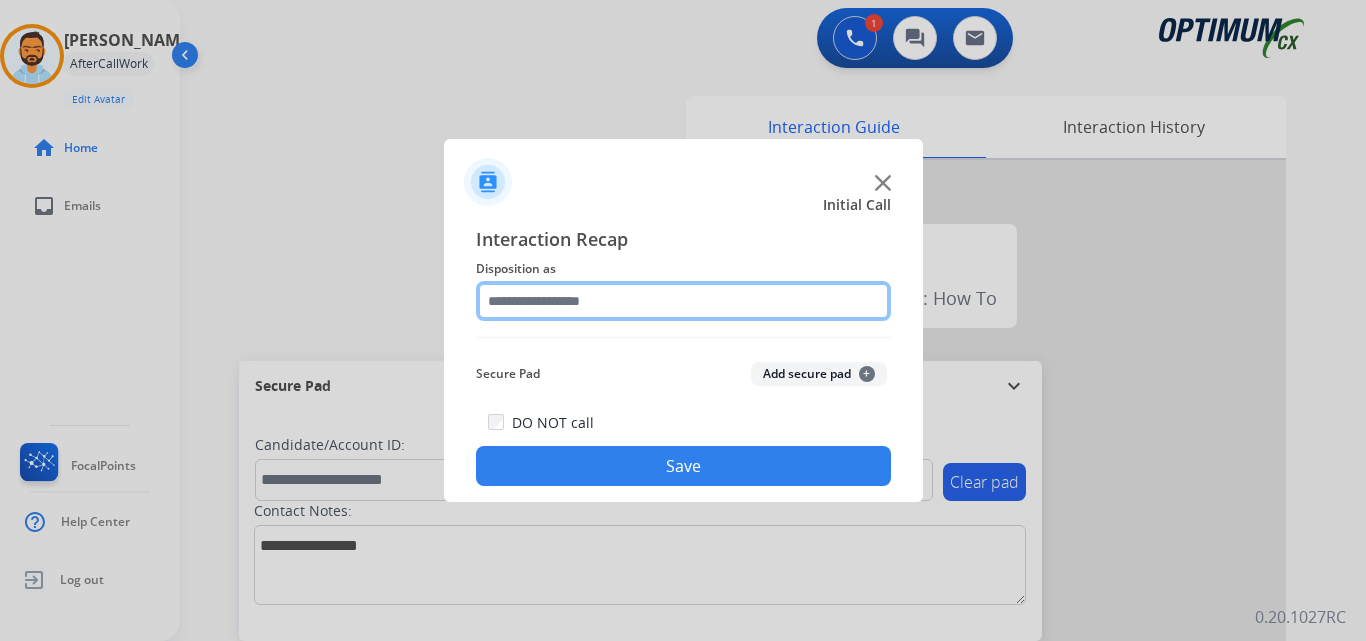 click 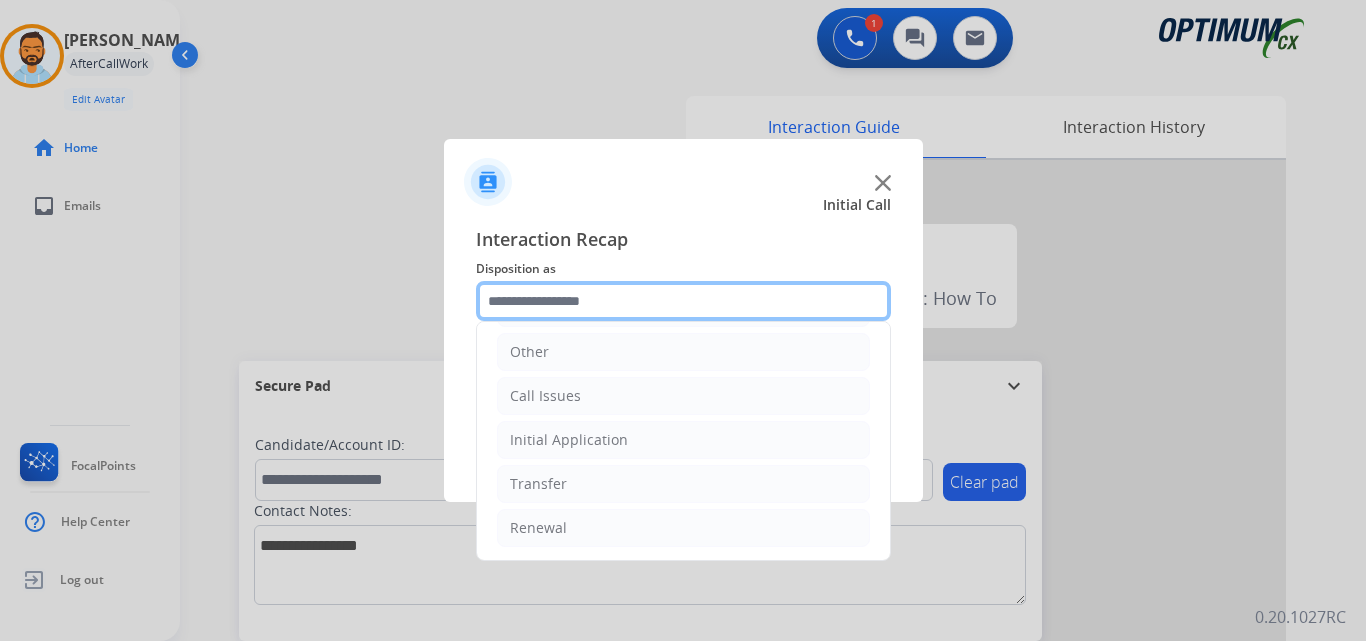 scroll, scrollTop: 136, scrollLeft: 0, axis: vertical 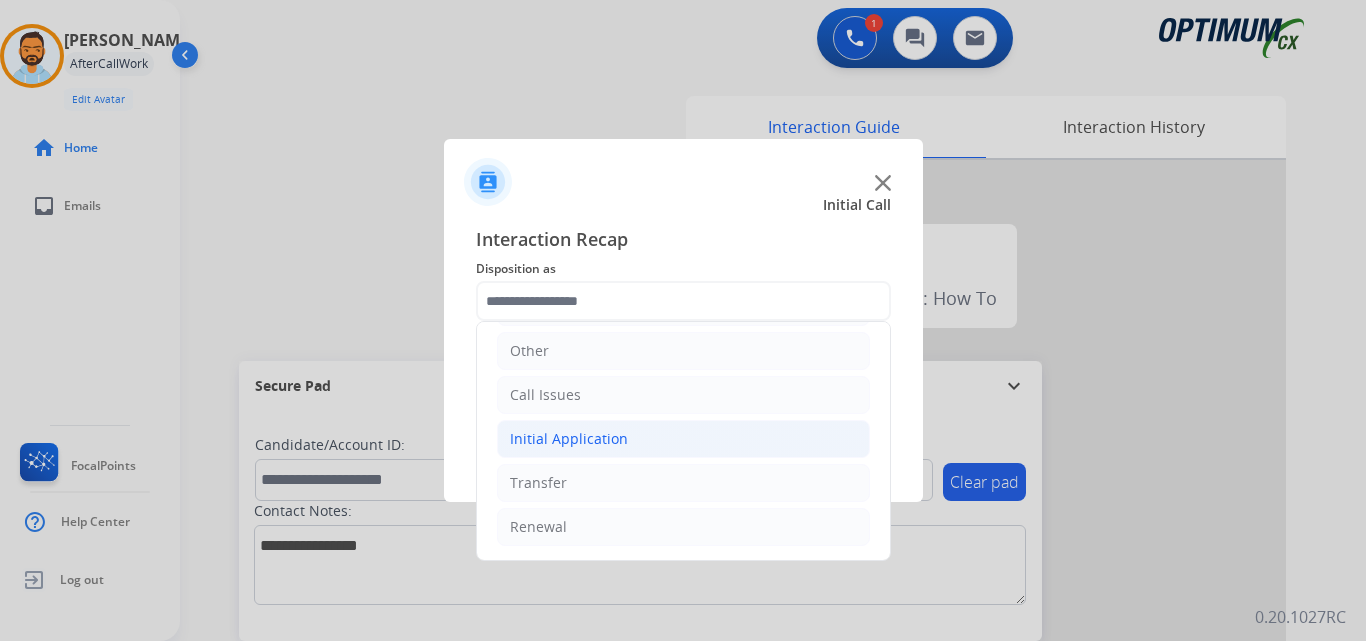 click on "Initial Application" 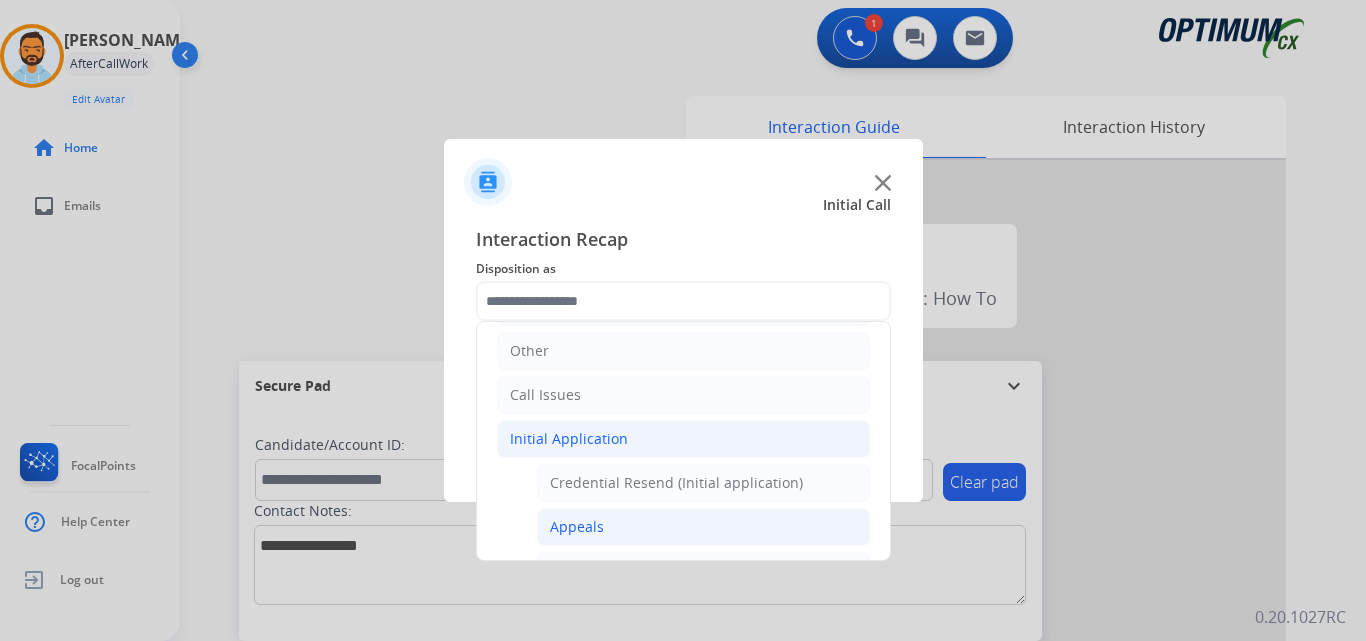 click on "Appeals" 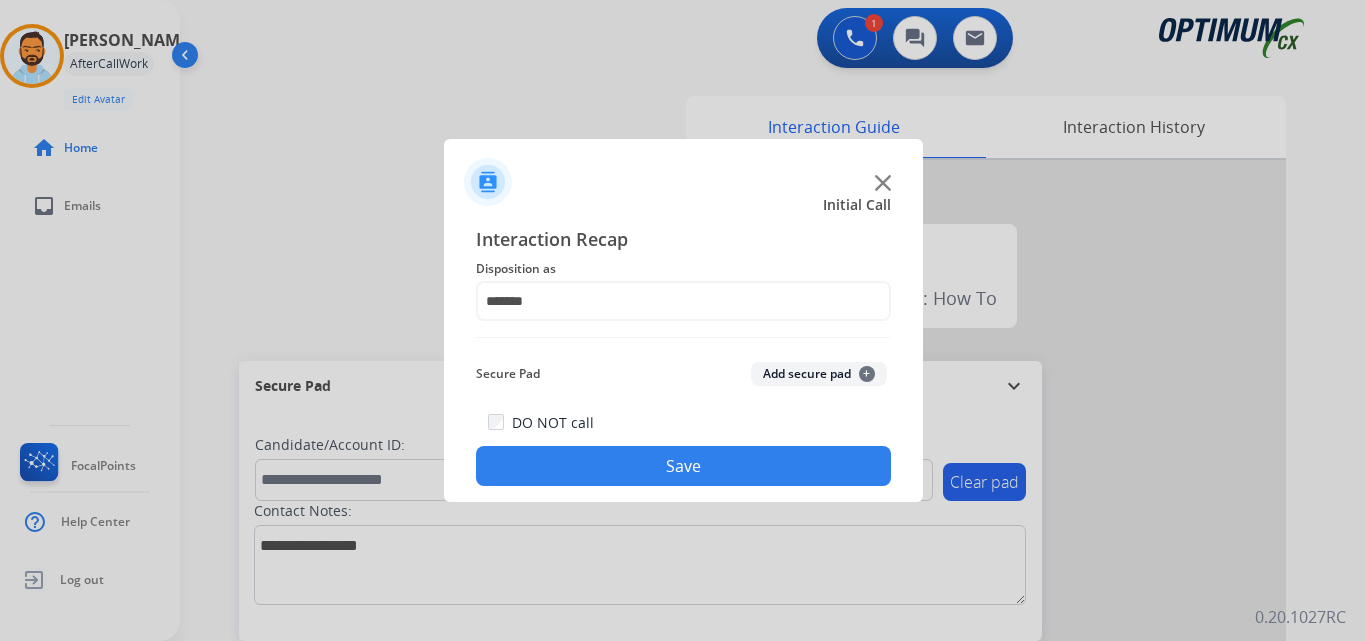 click on "Save" 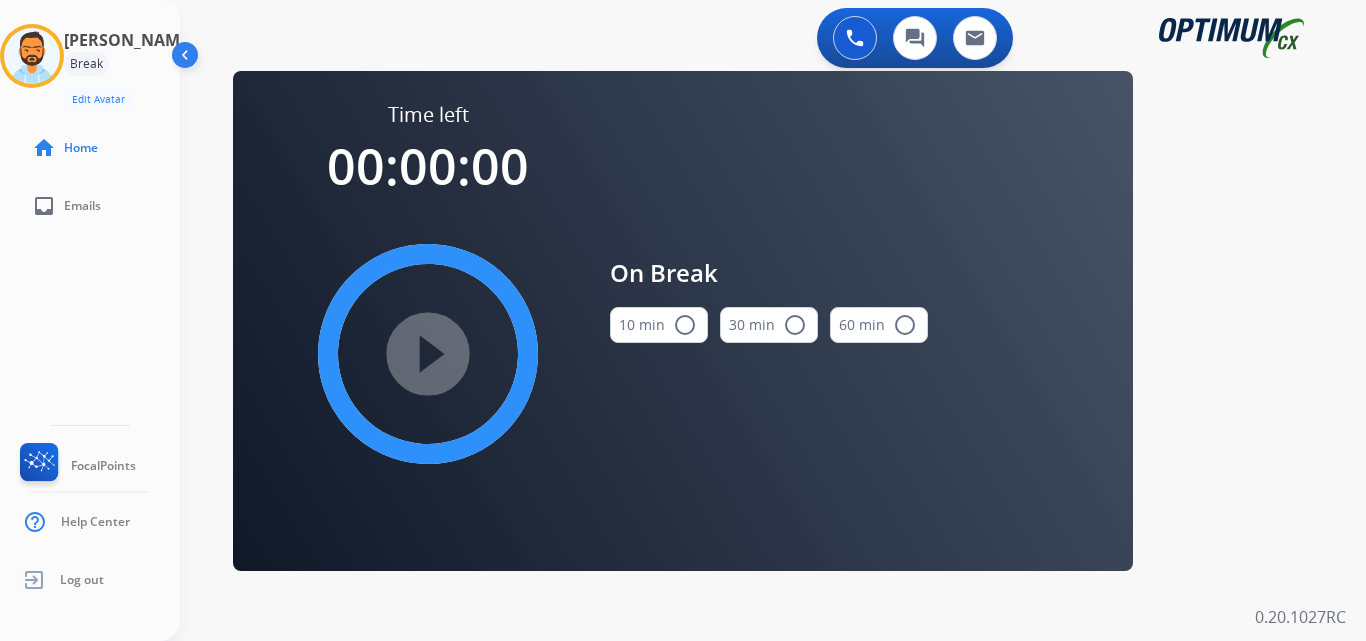click on "radio_button_unchecked" at bounding box center (685, 325) 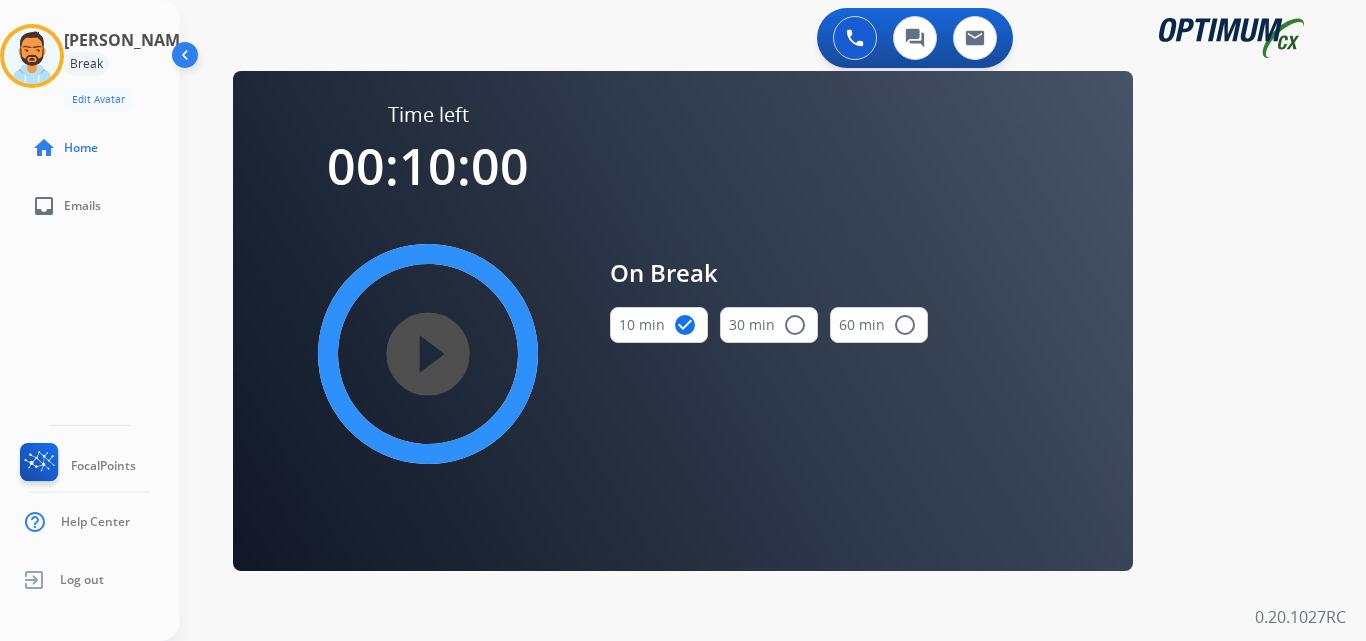 click on "play_circle_filled" at bounding box center (428, 354) 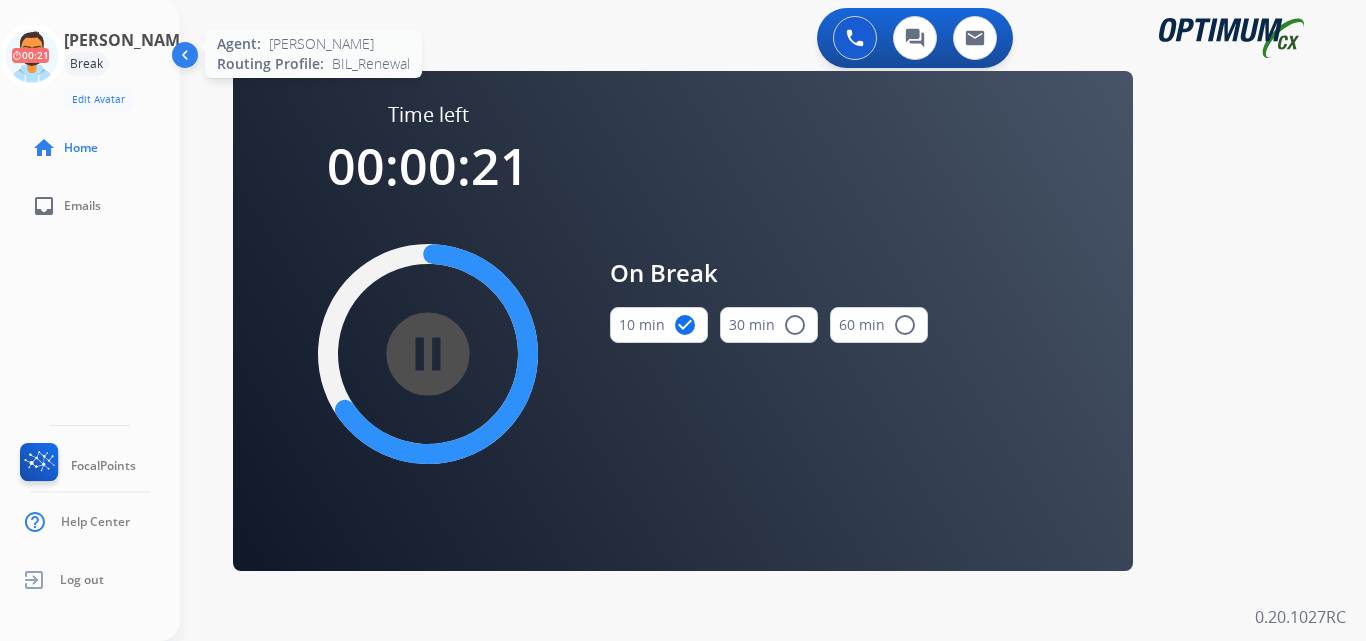 click 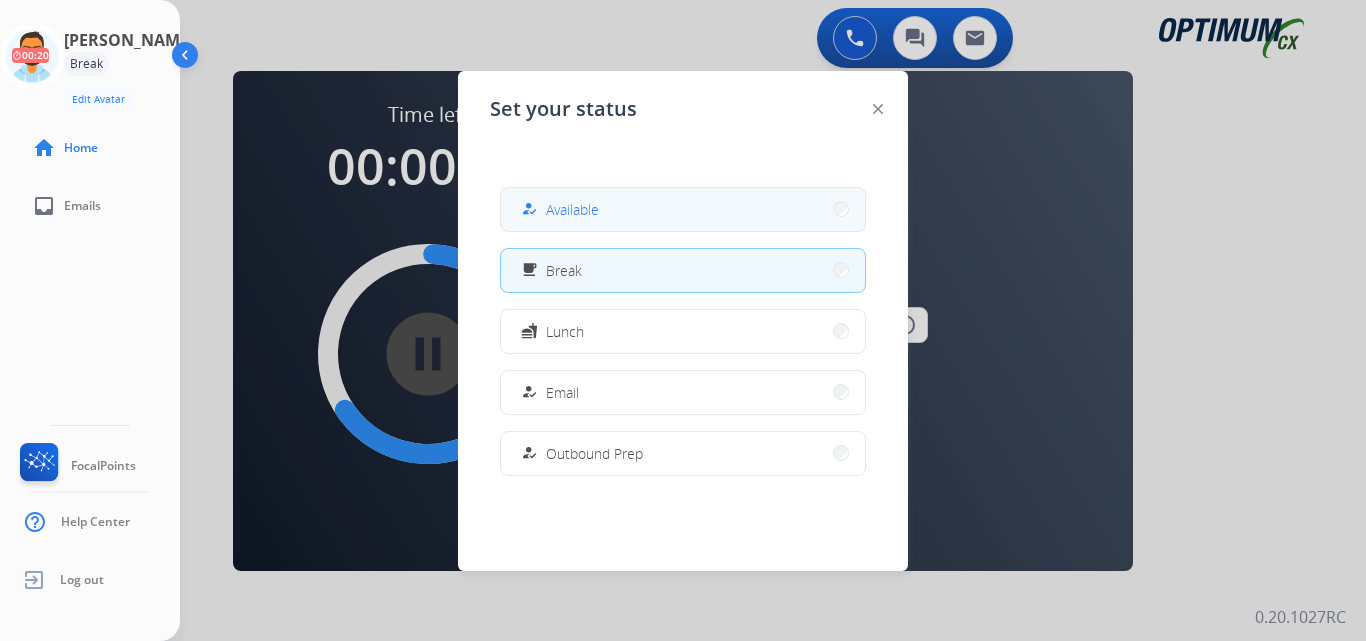 click on "how_to_reg Available" at bounding box center [683, 209] 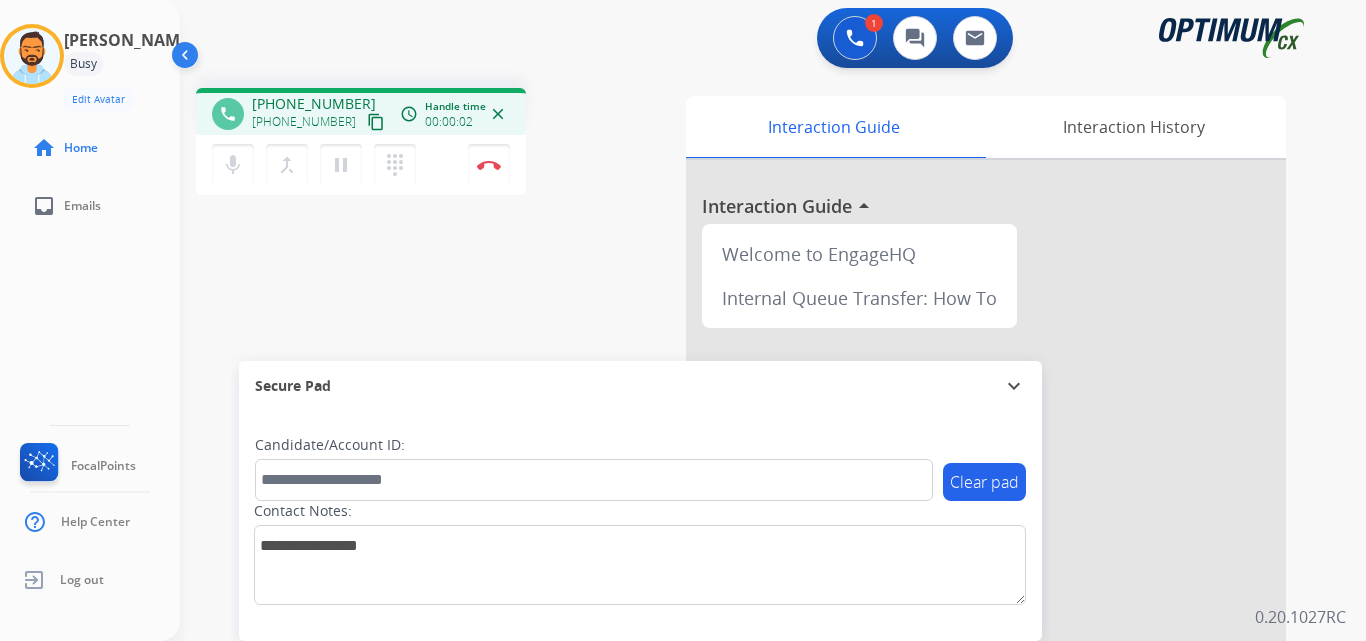 click on "content_copy" at bounding box center (376, 122) 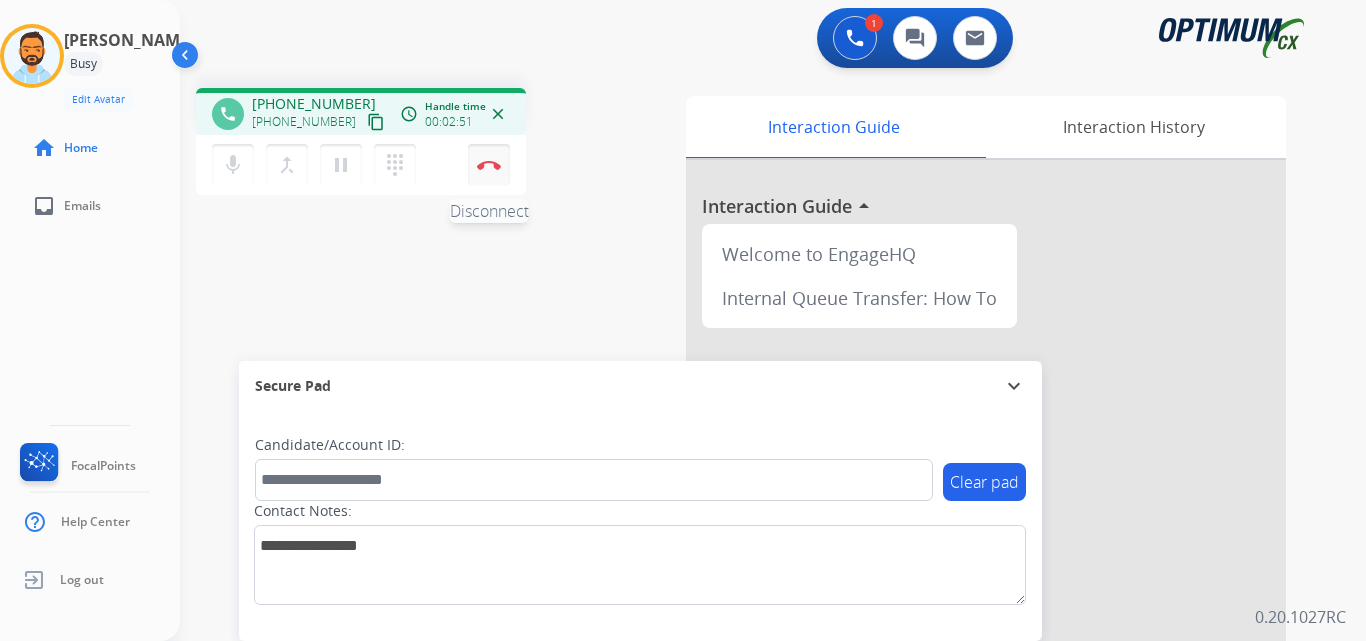 click at bounding box center [489, 165] 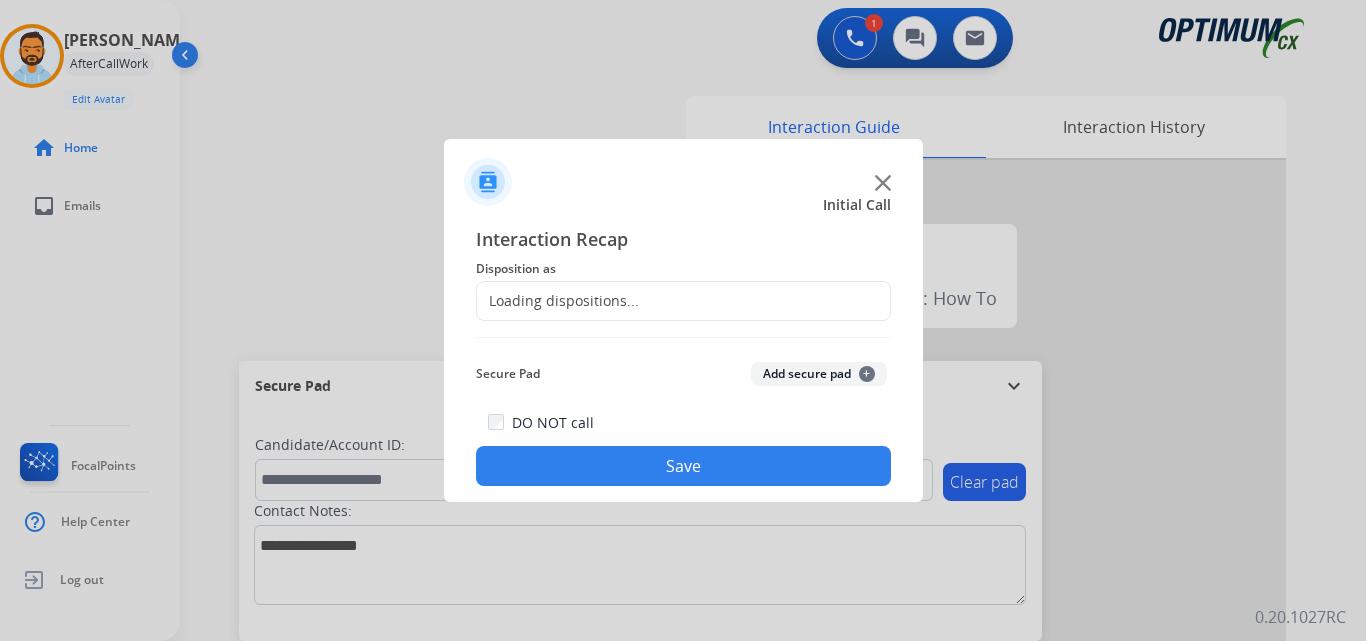 click on "Loading dispositions..." 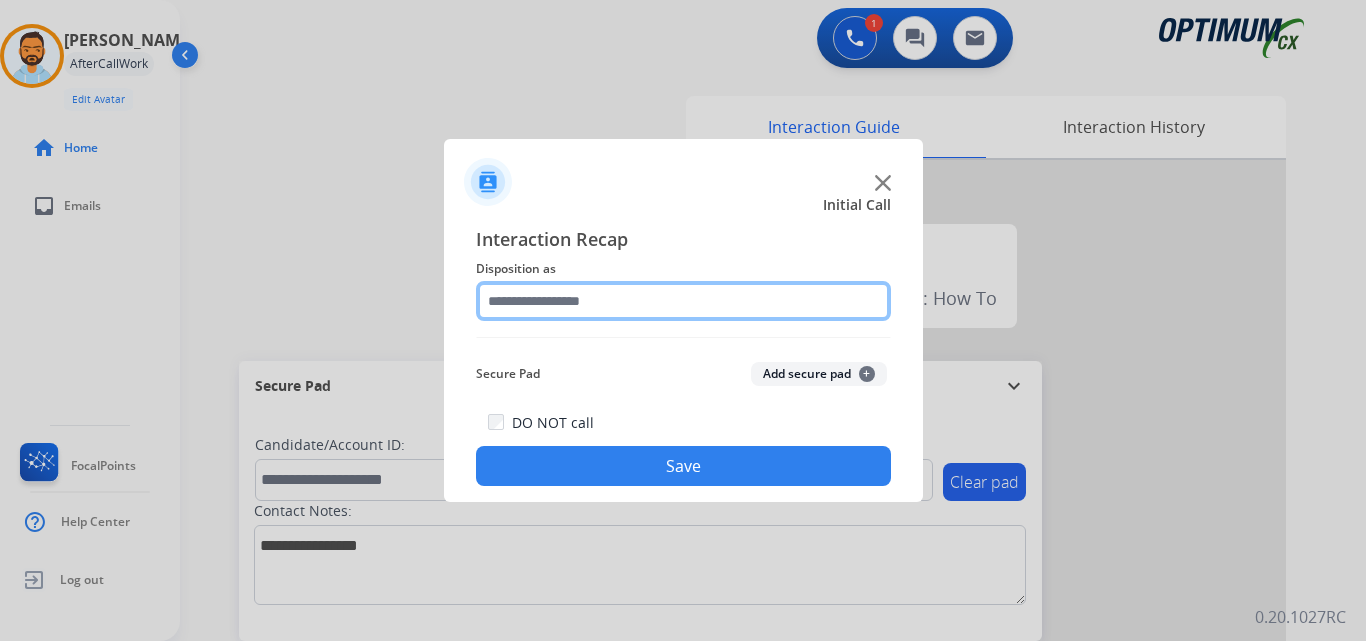 click 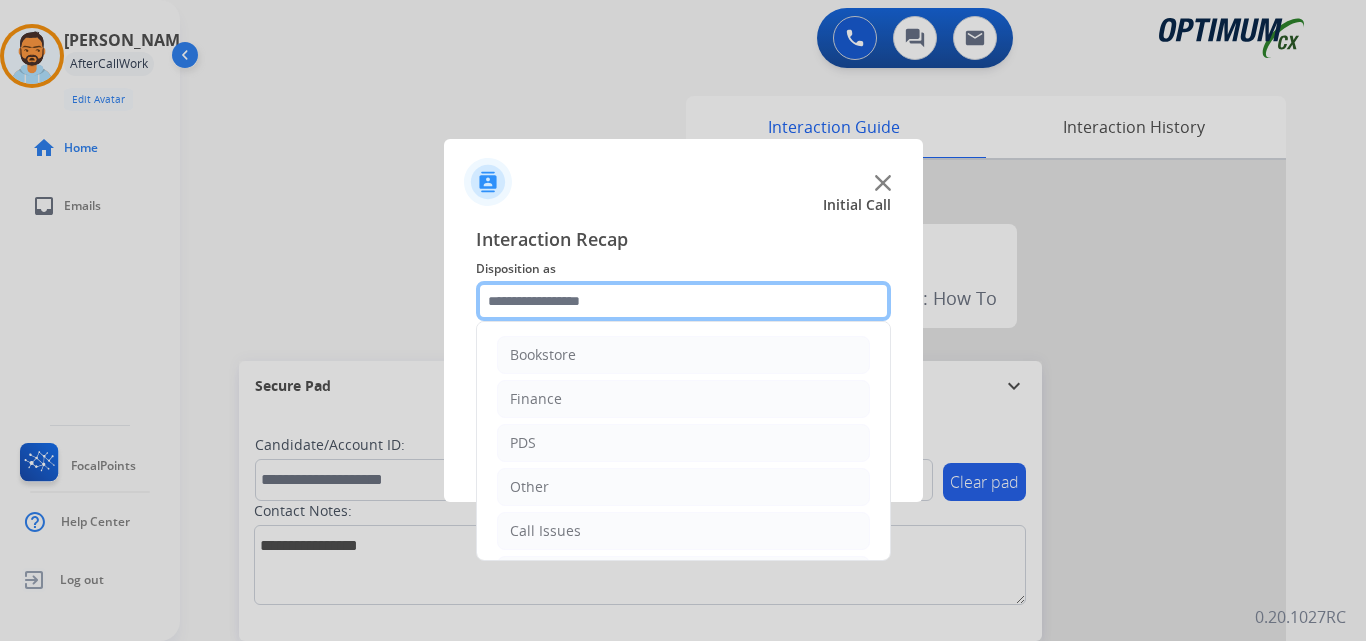 scroll, scrollTop: 136, scrollLeft: 0, axis: vertical 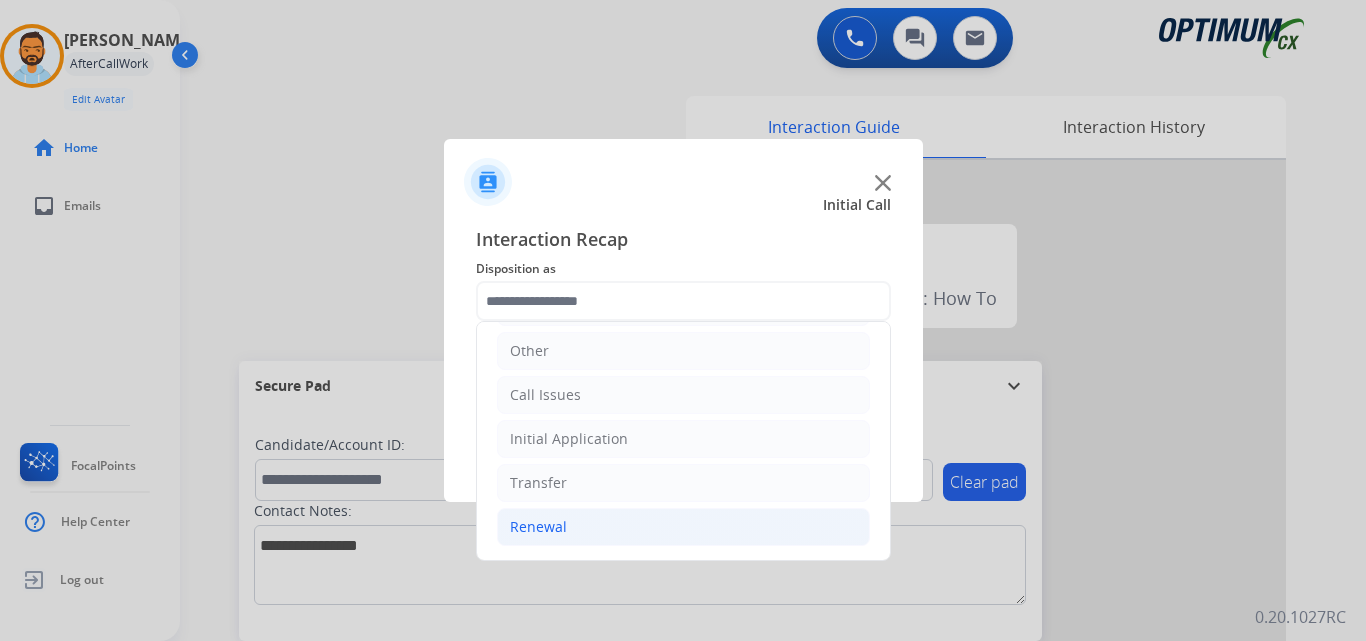 click on "Renewal" 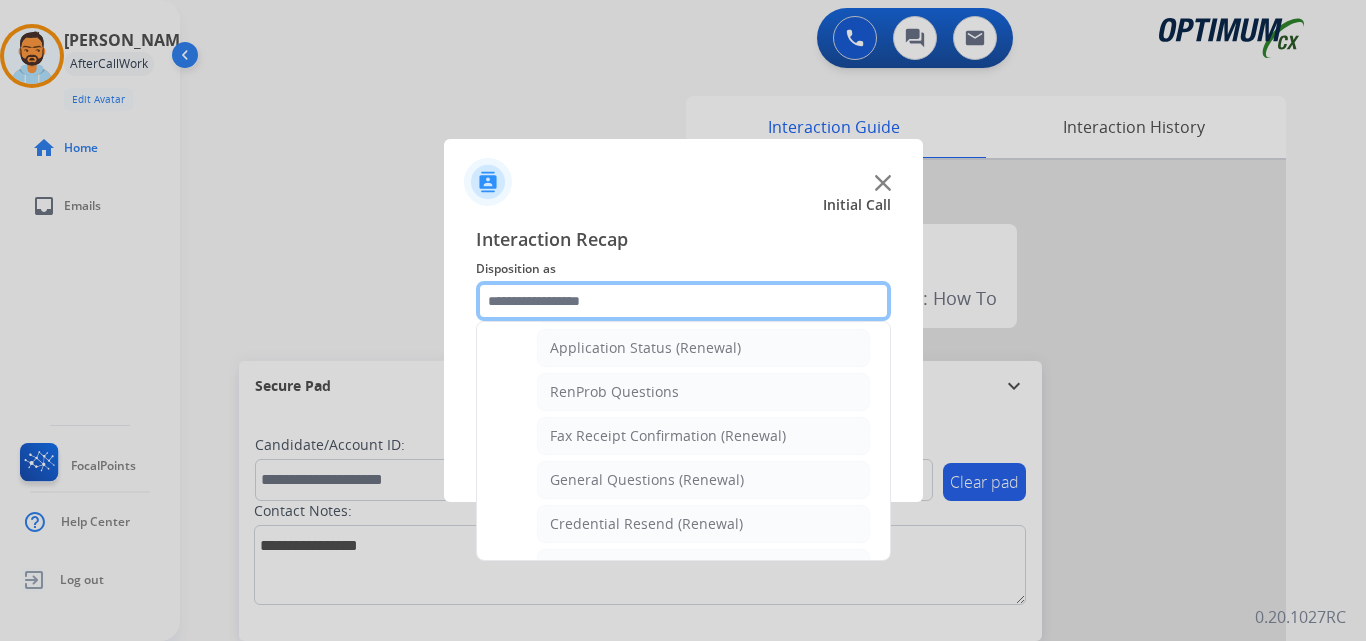 scroll, scrollTop: 465, scrollLeft: 0, axis: vertical 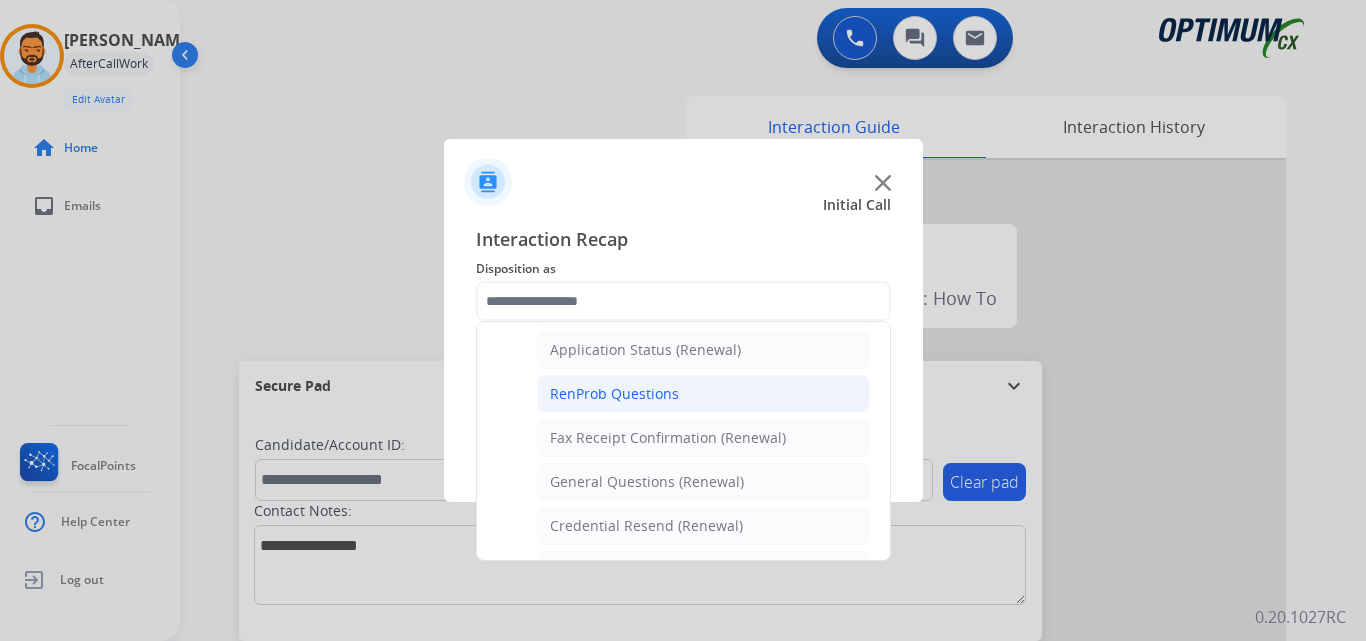 click on "RenProb Questions" 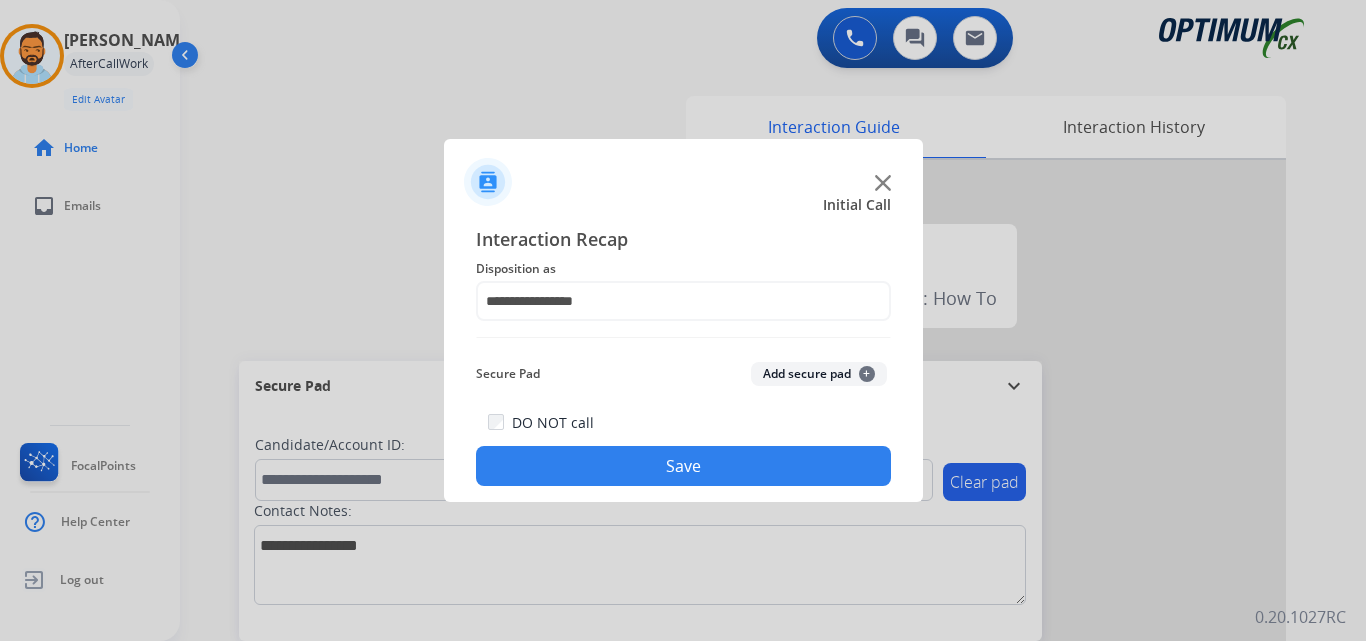 click on "Save" 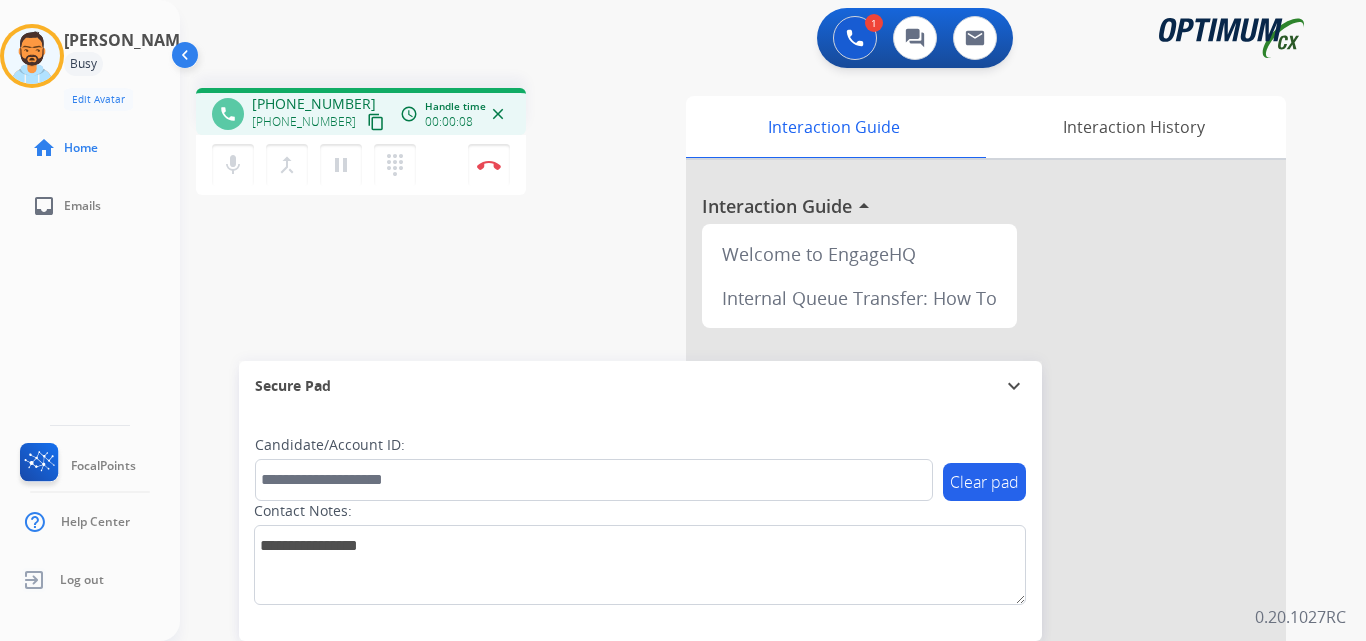 click on "content_copy" at bounding box center (376, 122) 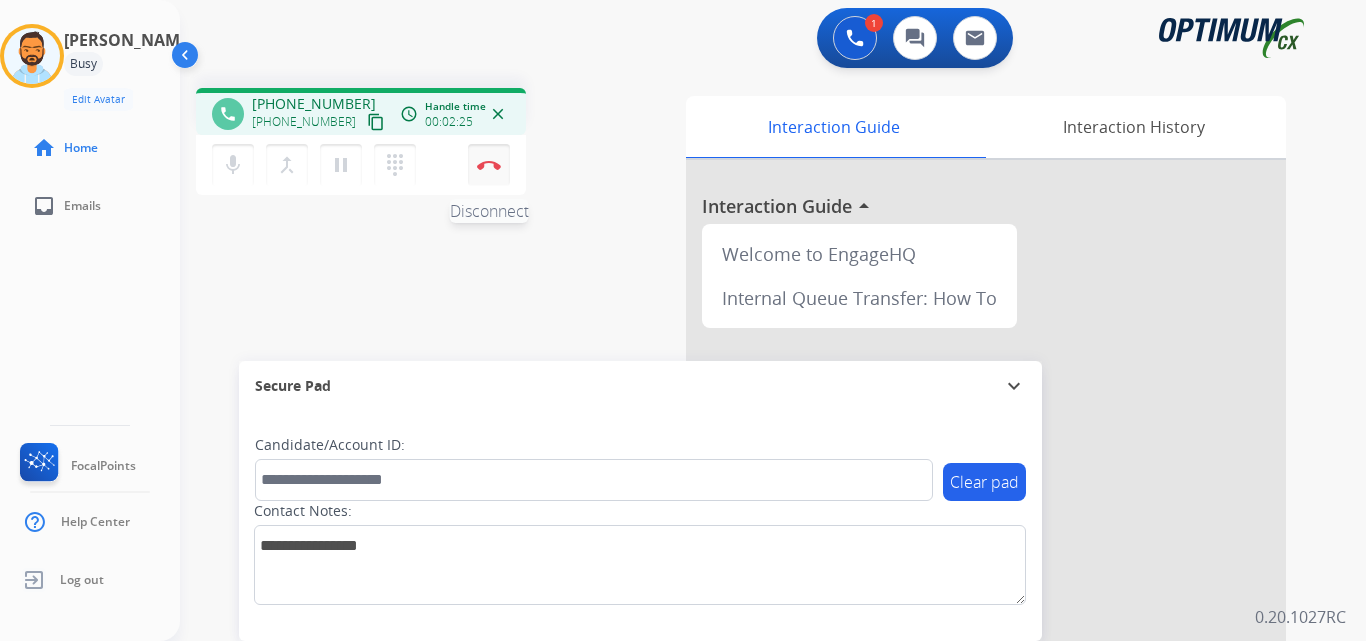 click at bounding box center (489, 165) 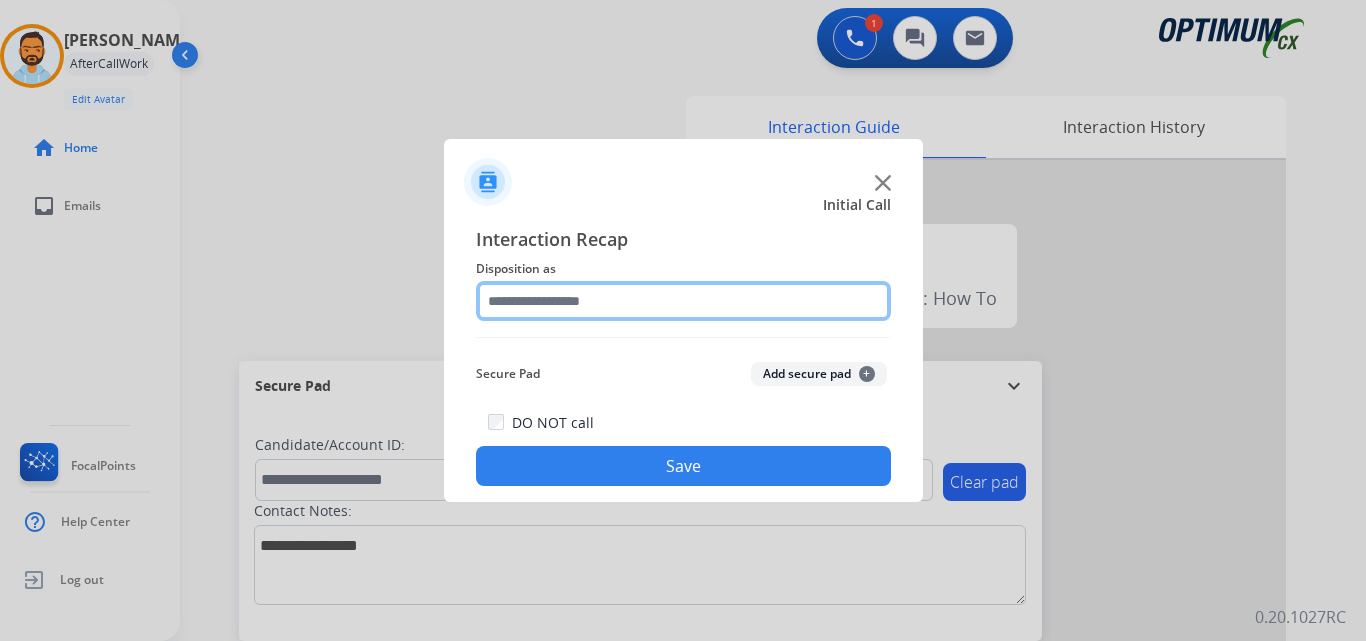 click 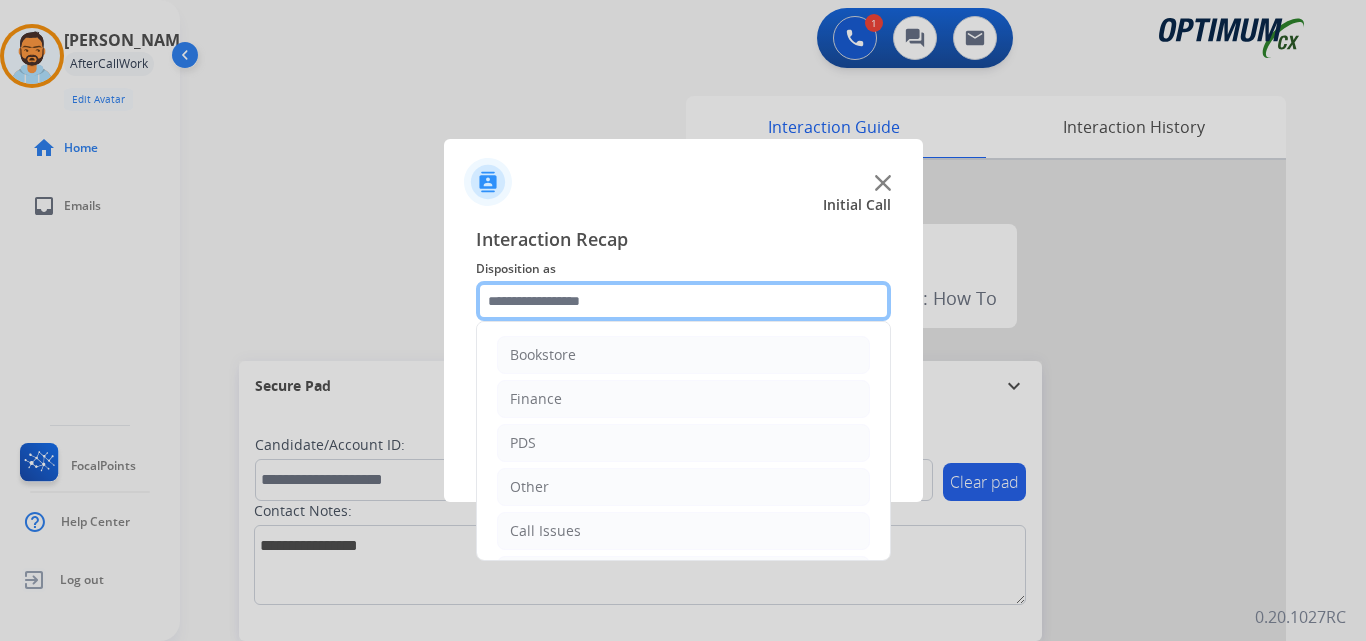 scroll, scrollTop: 136, scrollLeft: 0, axis: vertical 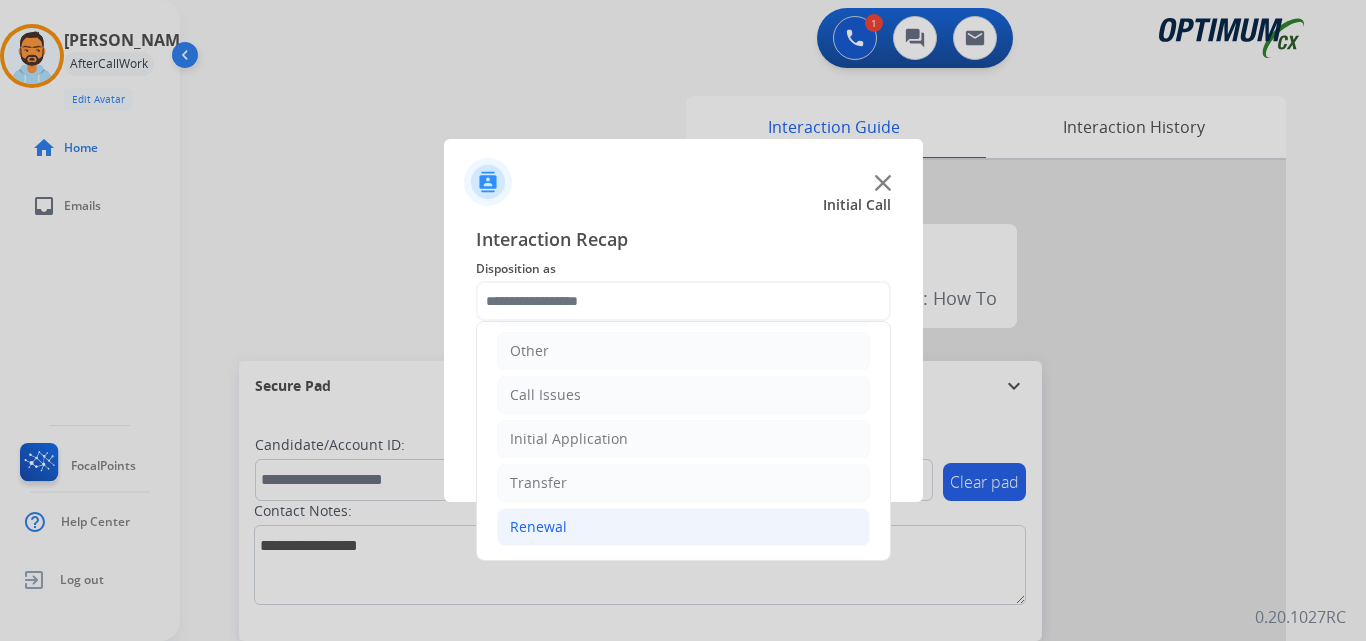 click on "Renewal" 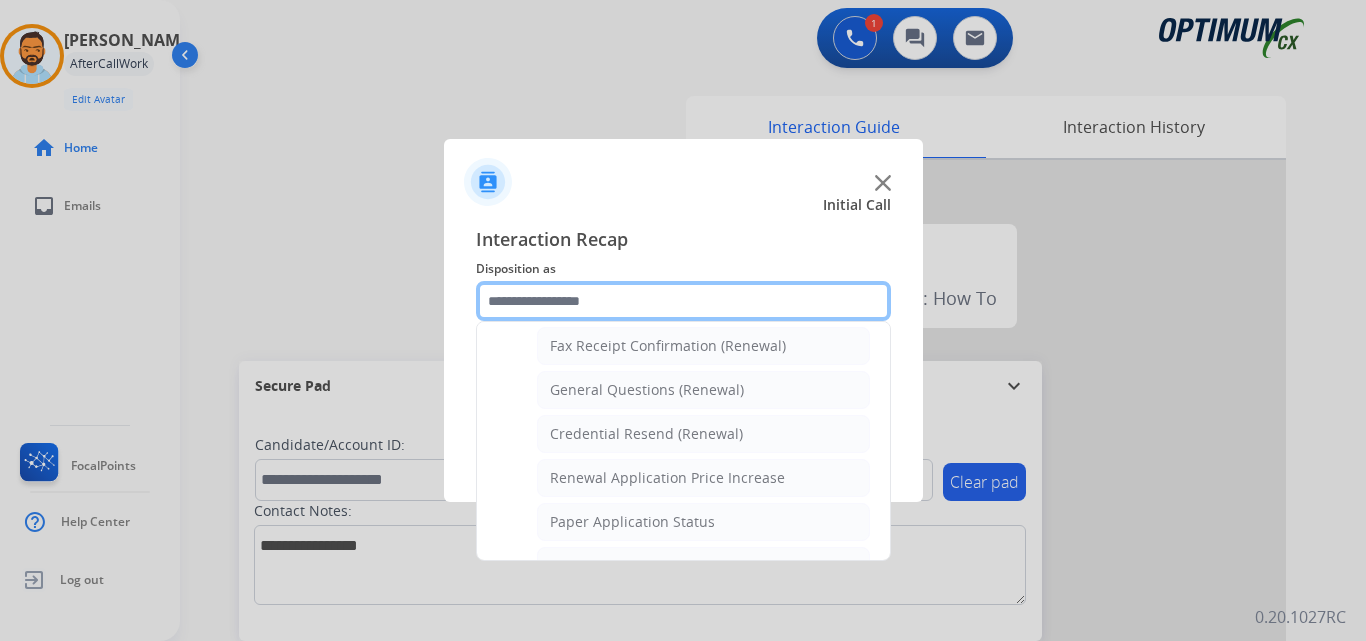 scroll, scrollTop: 553, scrollLeft: 0, axis: vertical 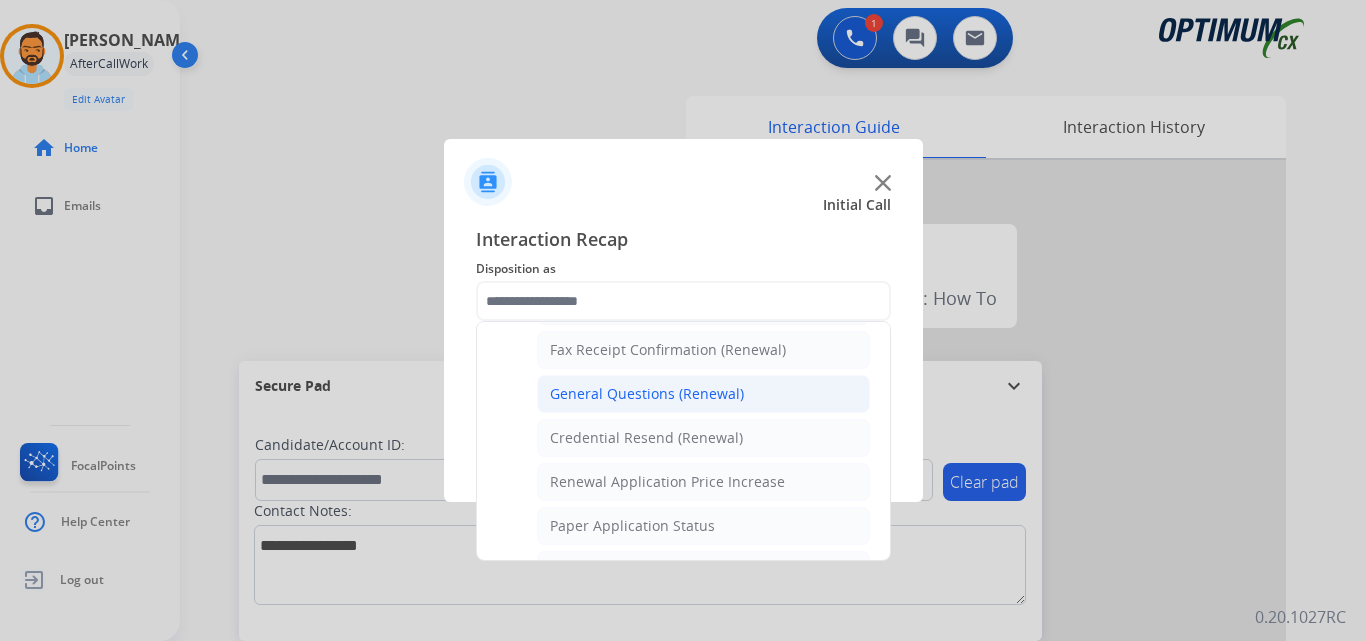 click on "General Questions (Renewal)" 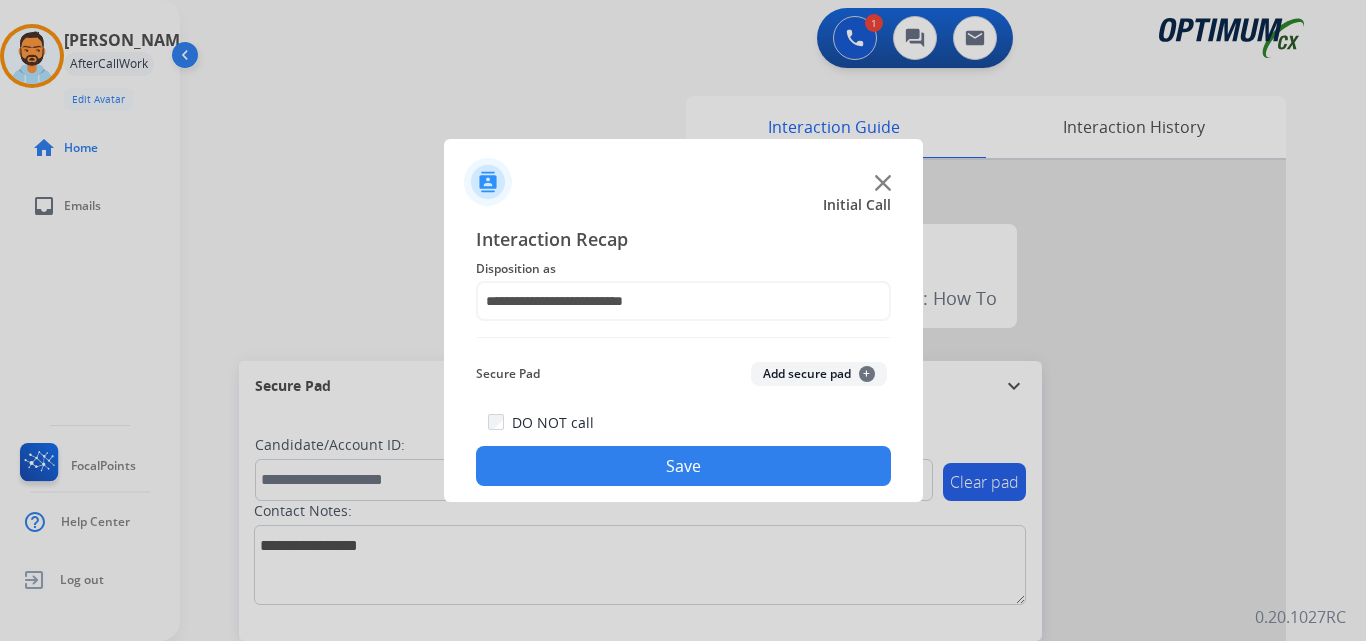 click on "Save" 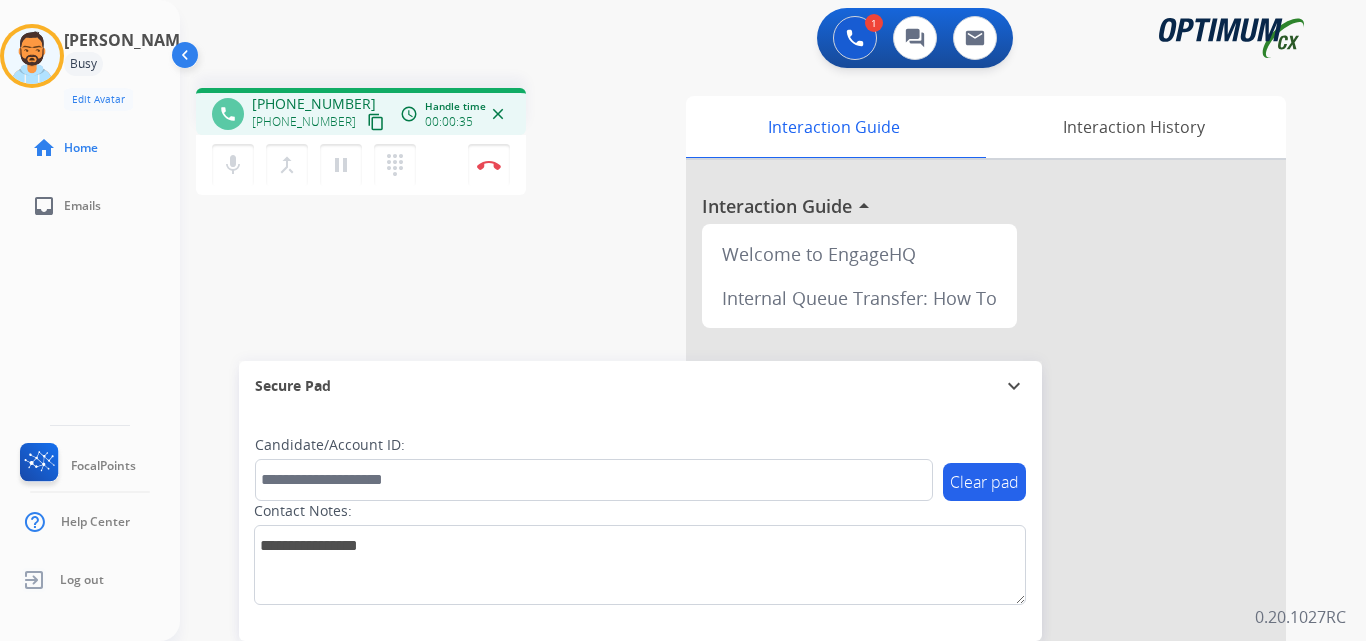 click on "content_copy" at bounding box center (376, 122) 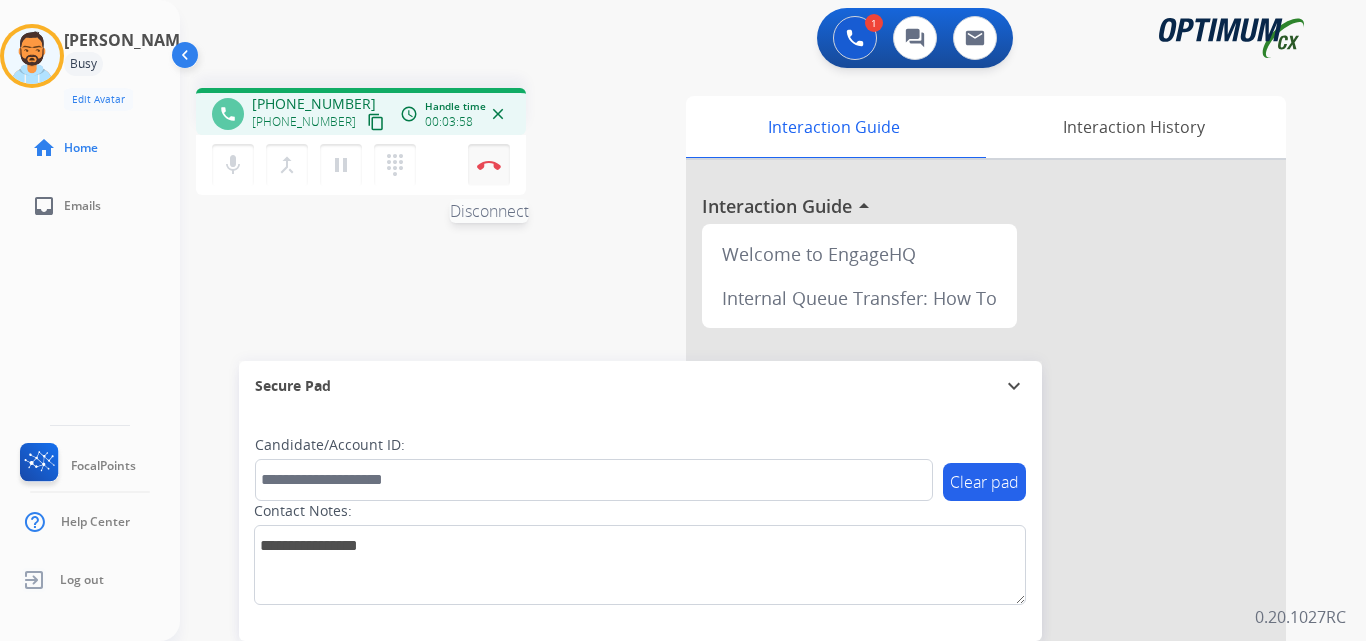 click on "Disconnect" at bounding box center (489, 165) 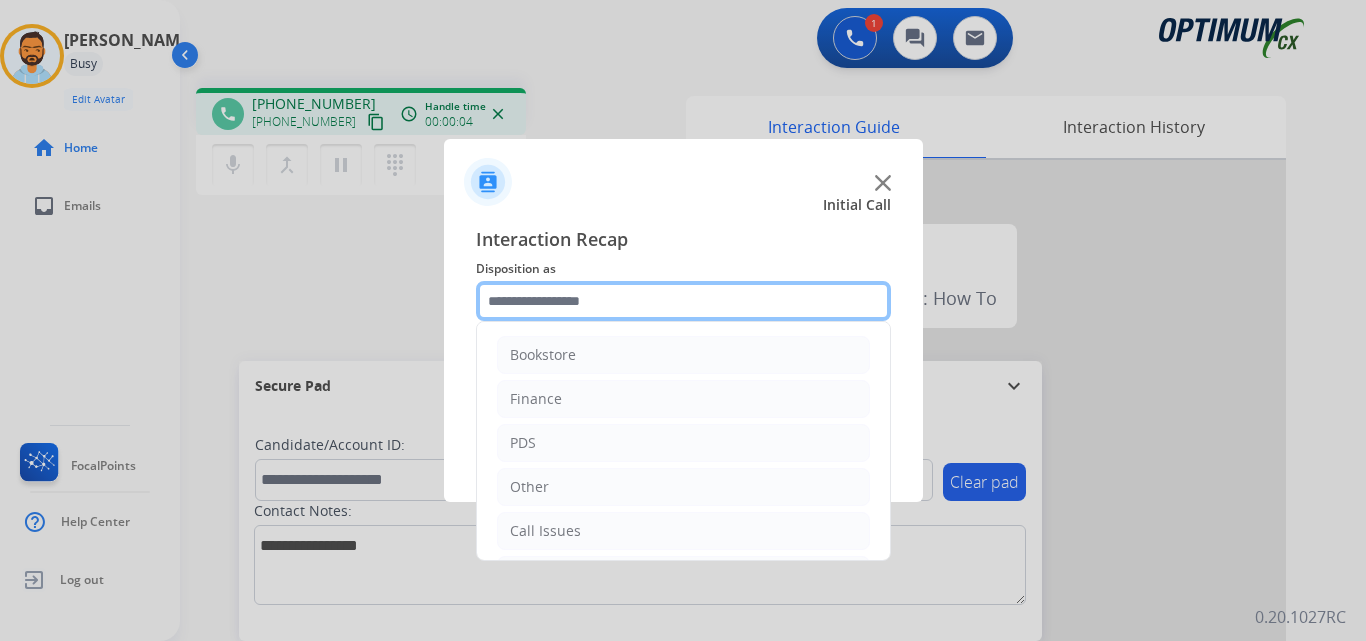 click 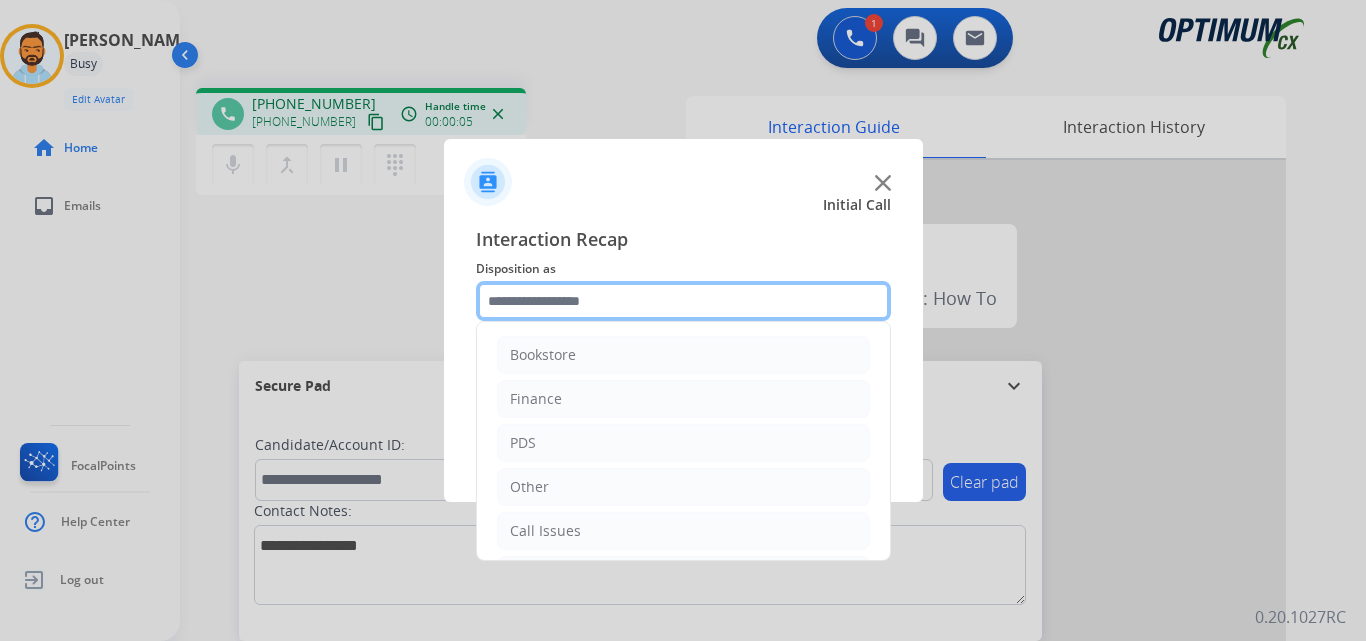 scroll, scrollTop: 136, scrollLeft: 0, axis: vertical 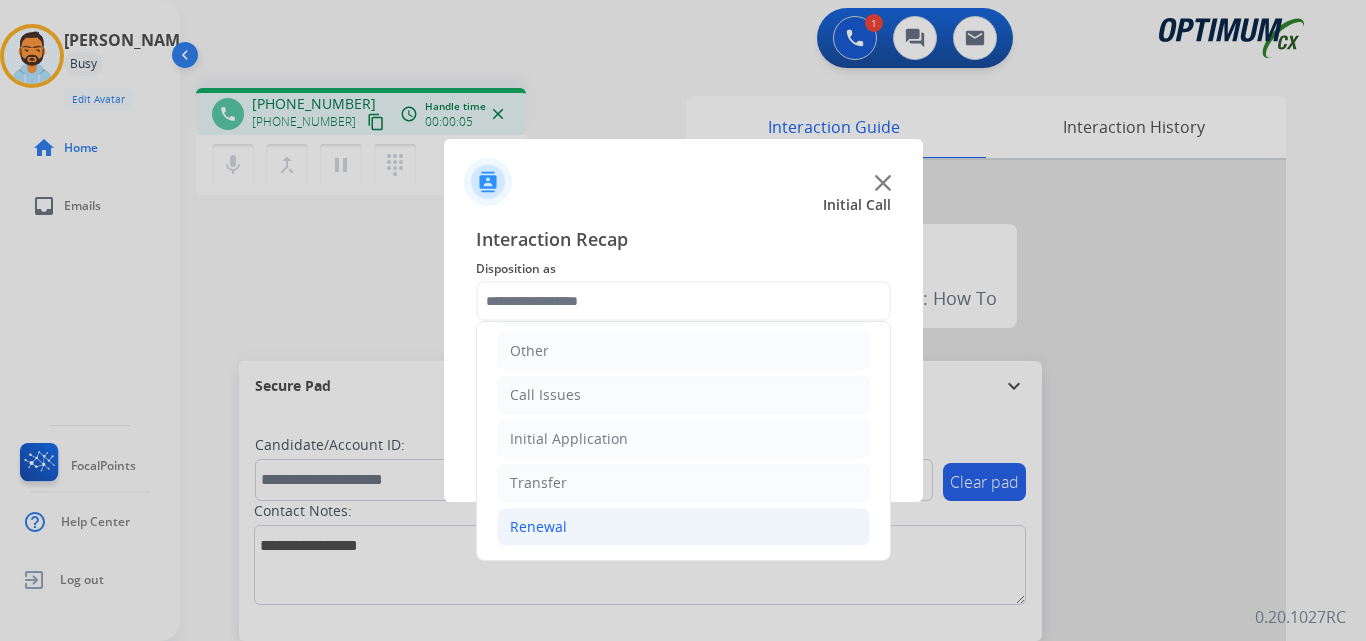click on "Renewal" 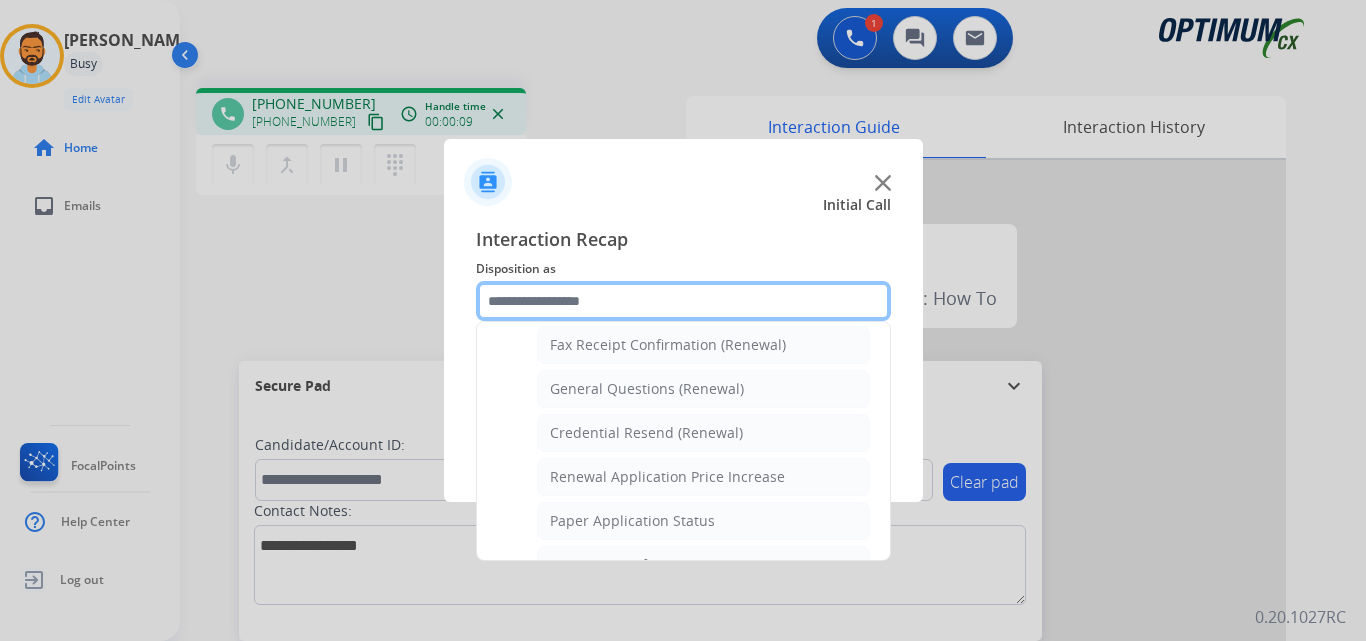 scroll, scrollTop: 547, scrollLeft: 0, axis: vertical 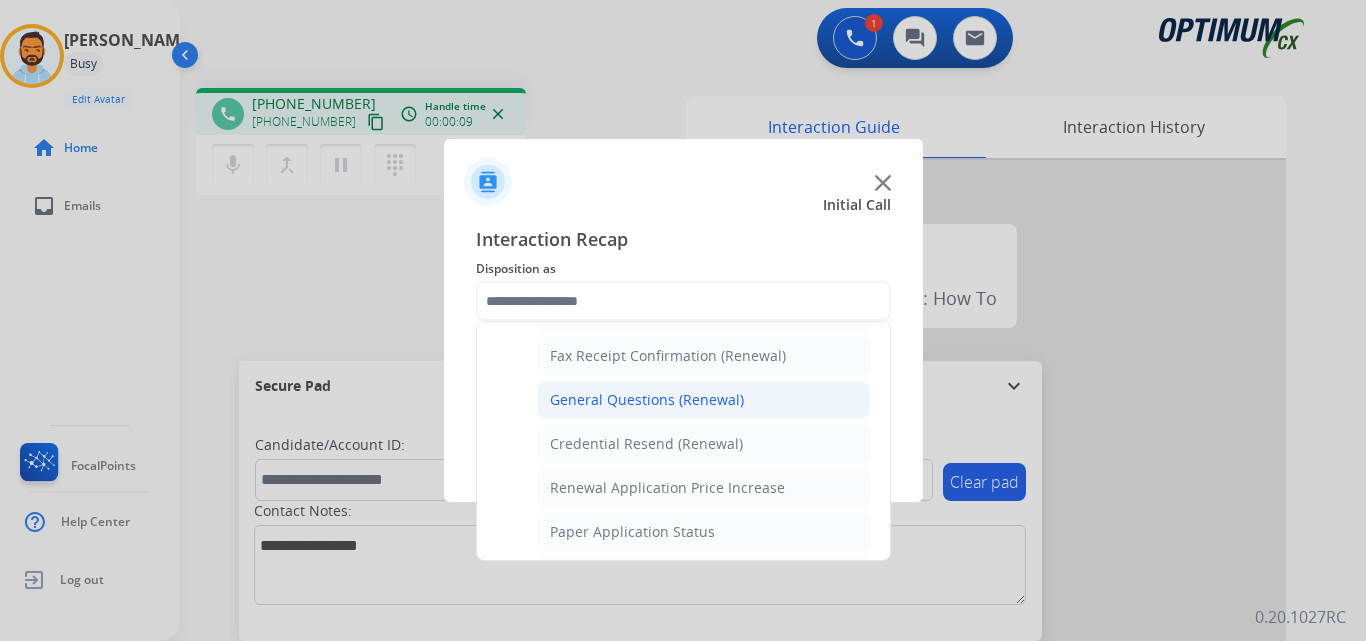 click on "General Questions (Renewal)" 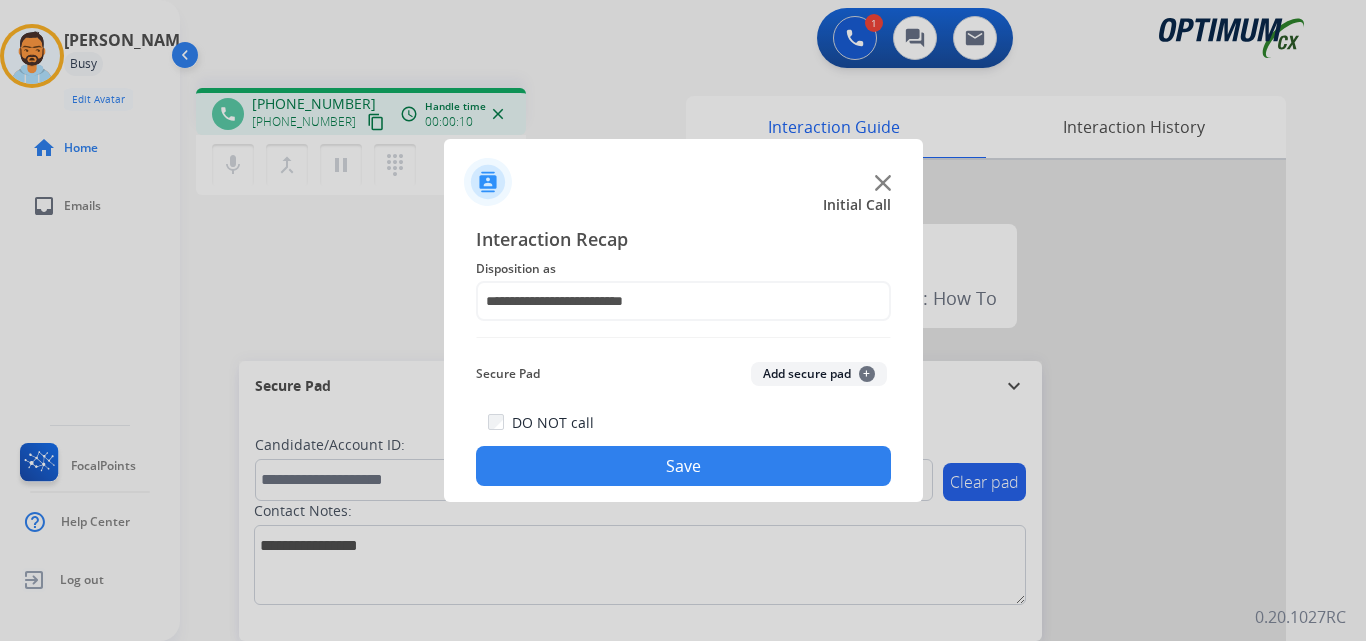 click on "Save" 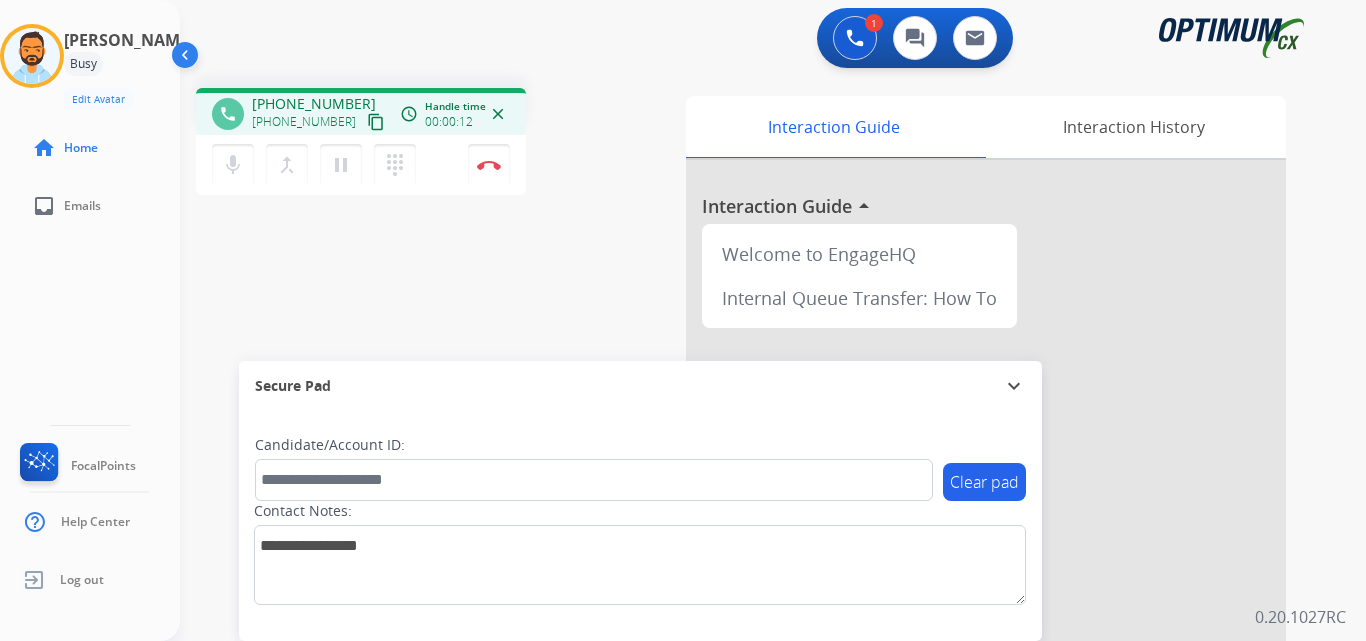 click on "content_copy" at bounding box center (376, 122) 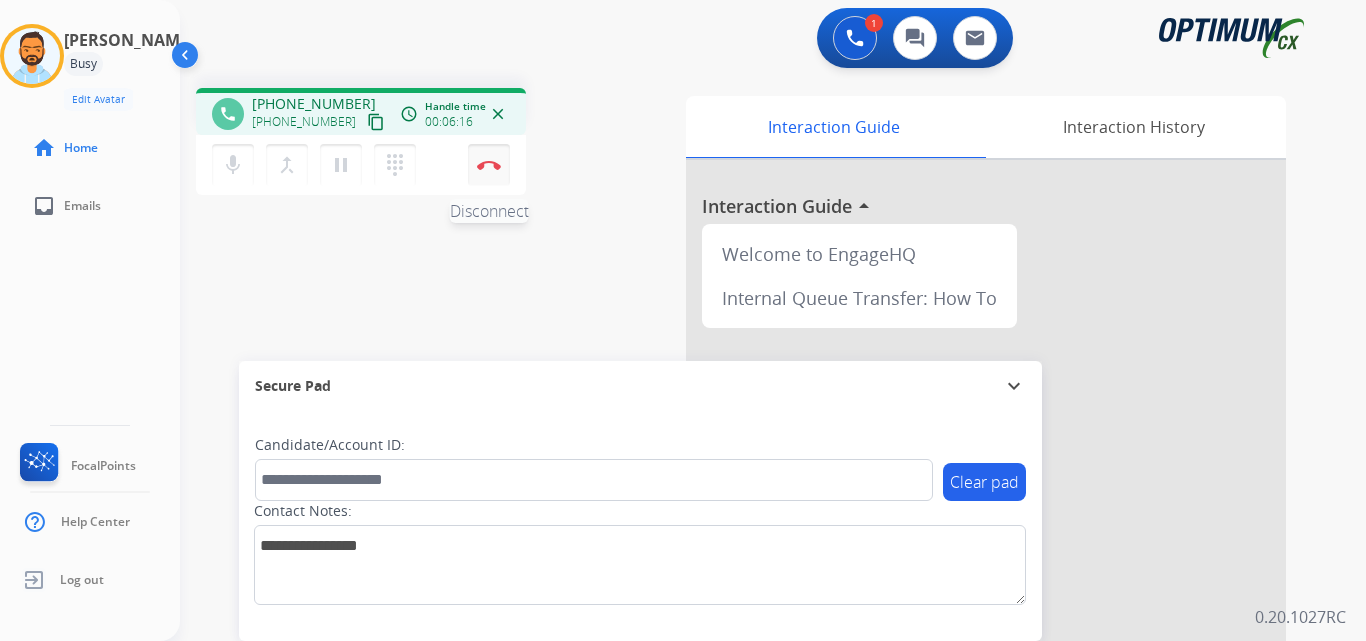 click at bounding box center (489, 165) 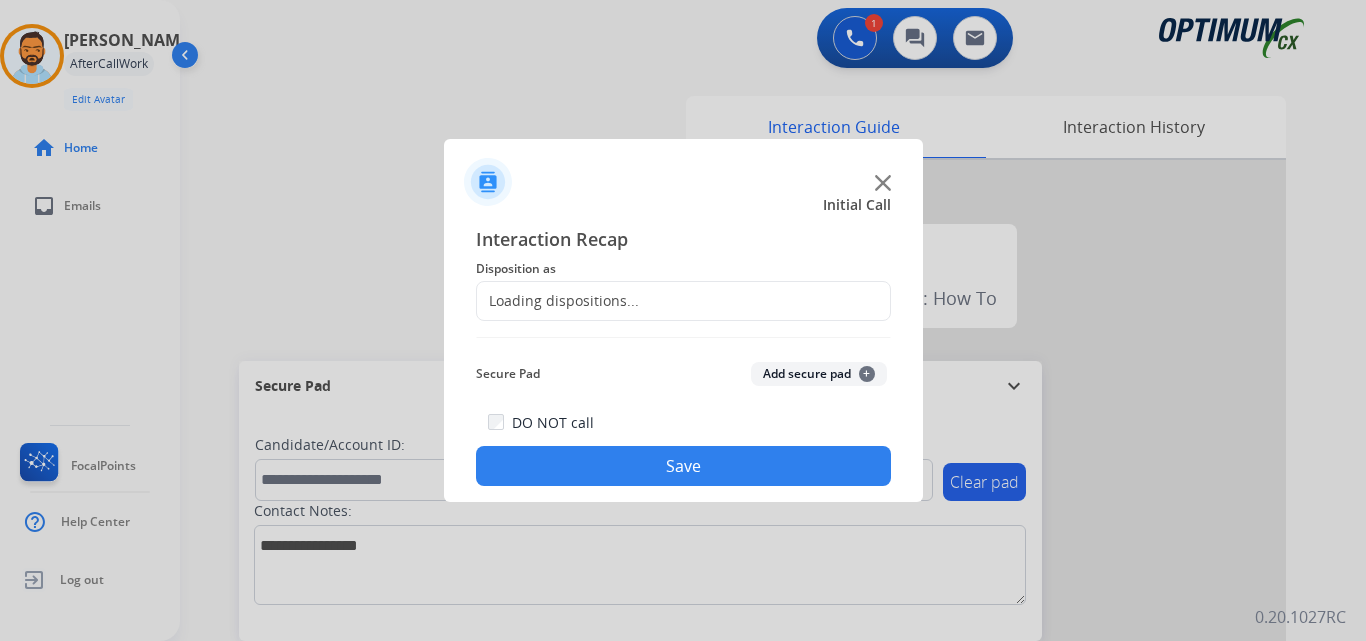 click on "Loading dispositions..." 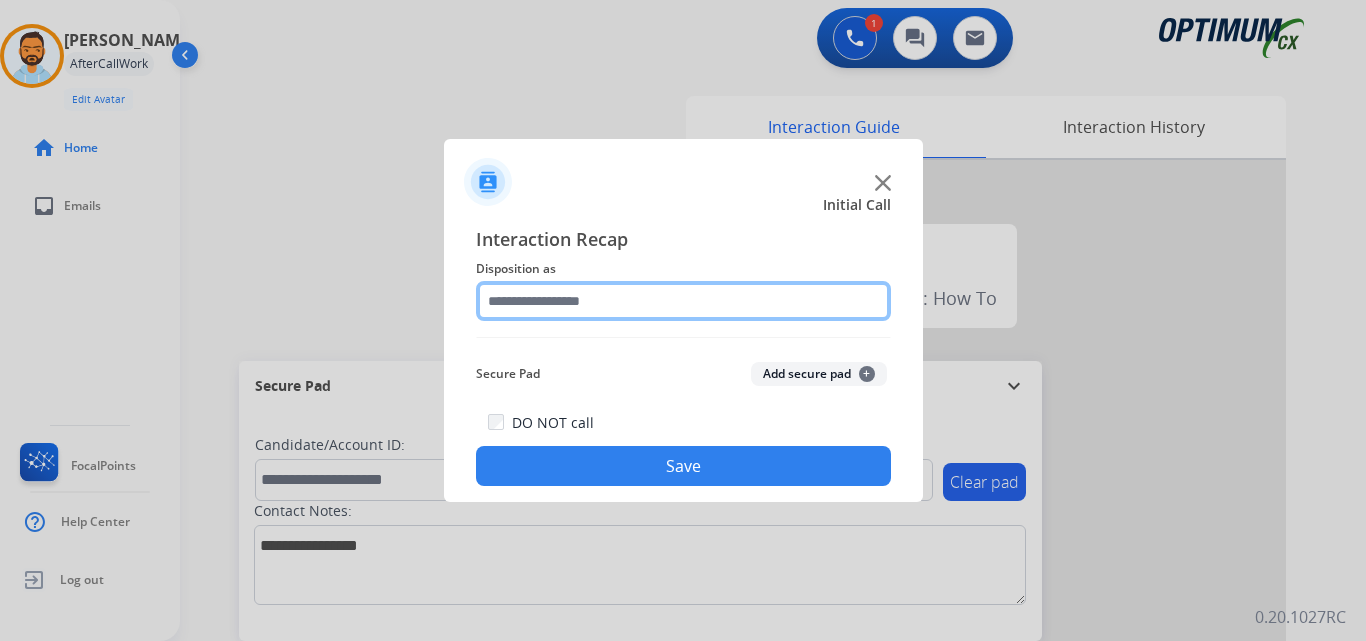 click 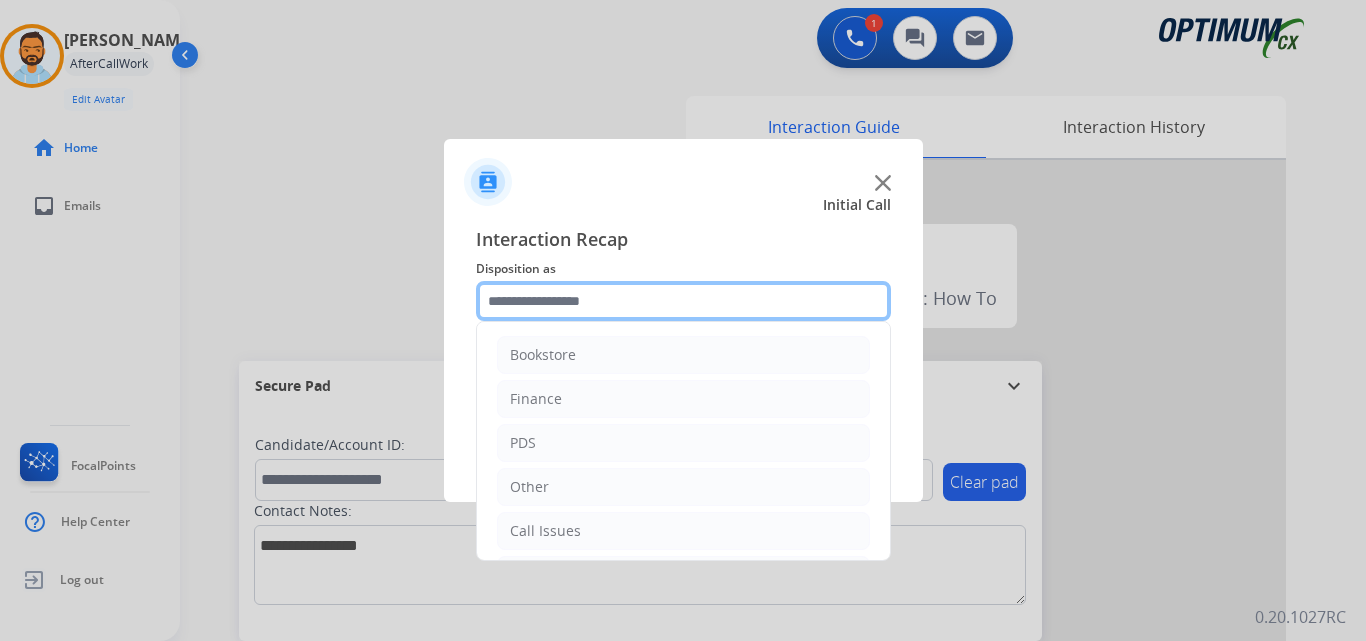 scroll, scrollTop: 136, scrollLeft: 0, axis: vertical 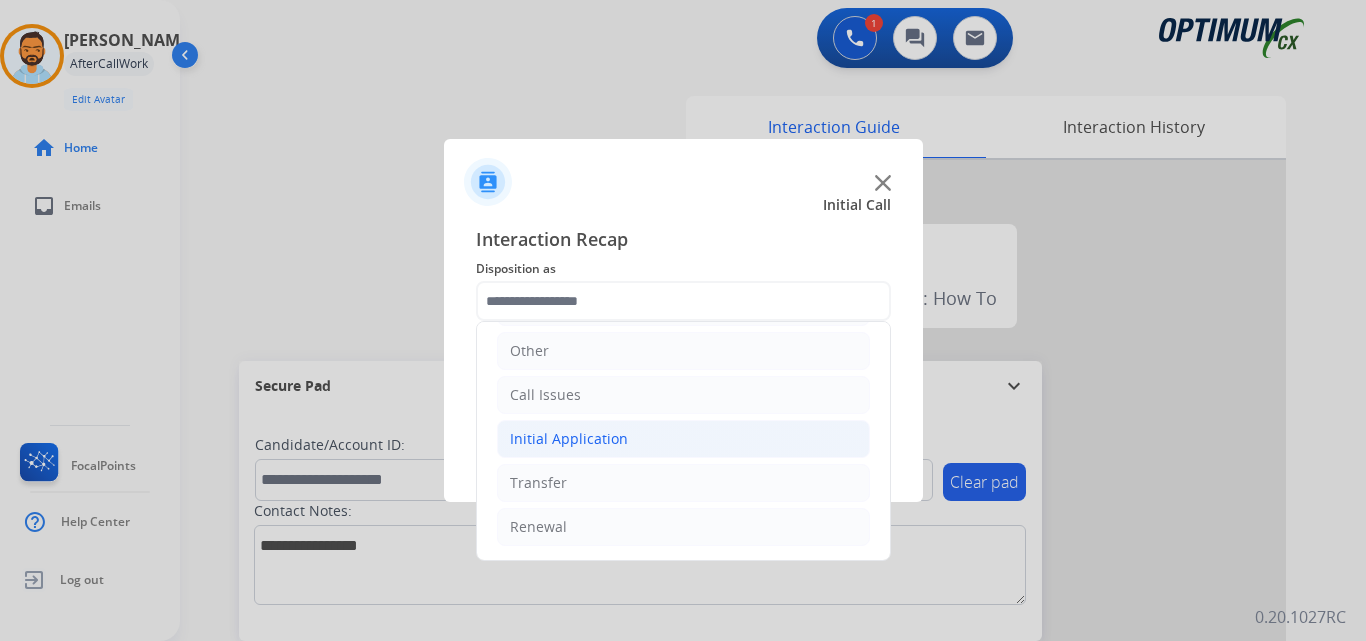click on "Initial Application" 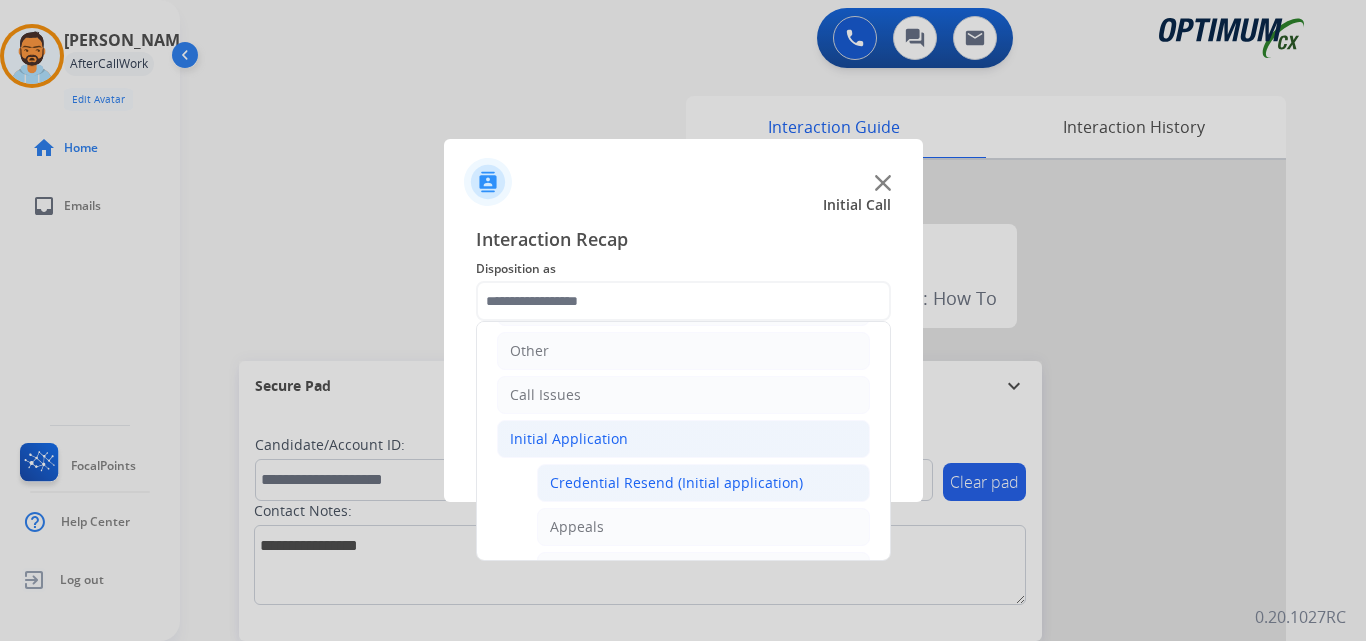 click on "Credential Resend (Initial application)" 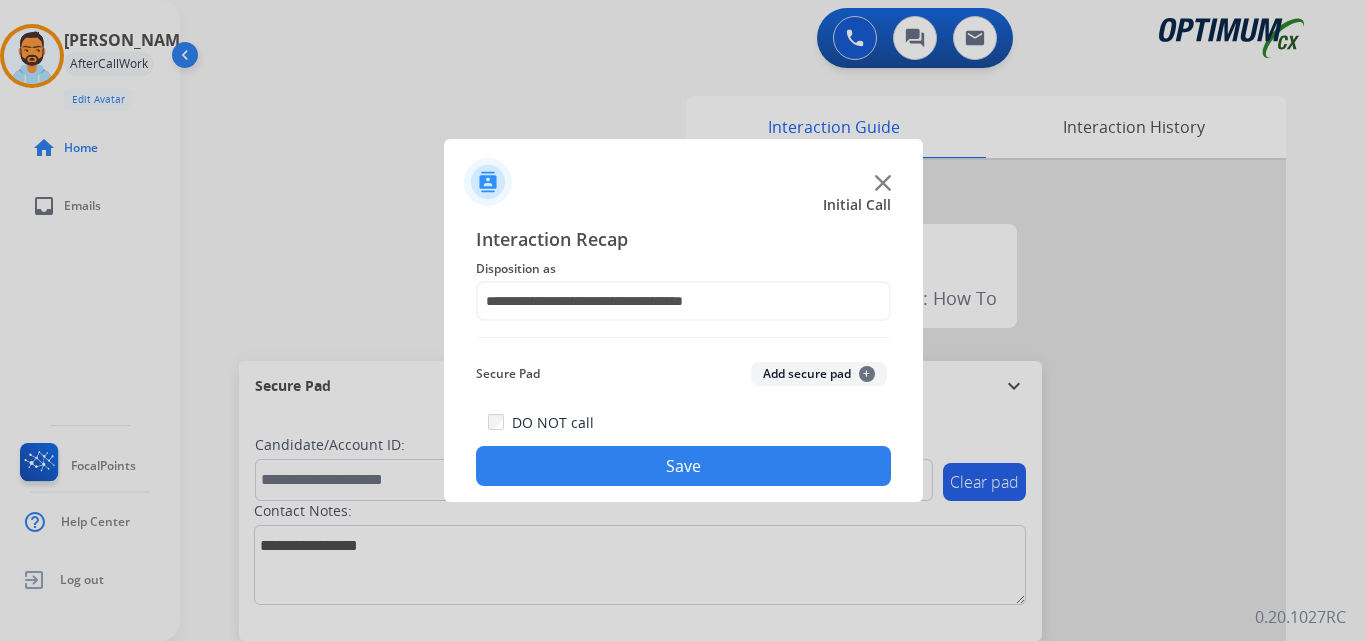 click on "Save" 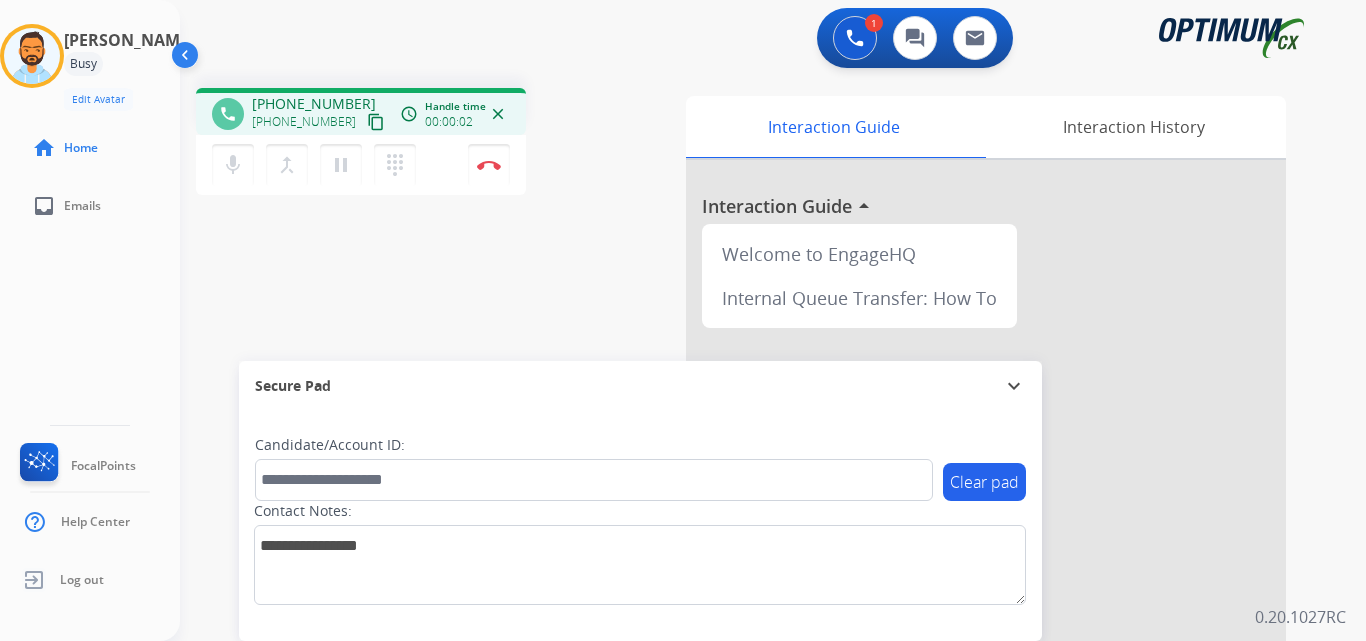 click on "content_copy" at bounding box center (376, 122) 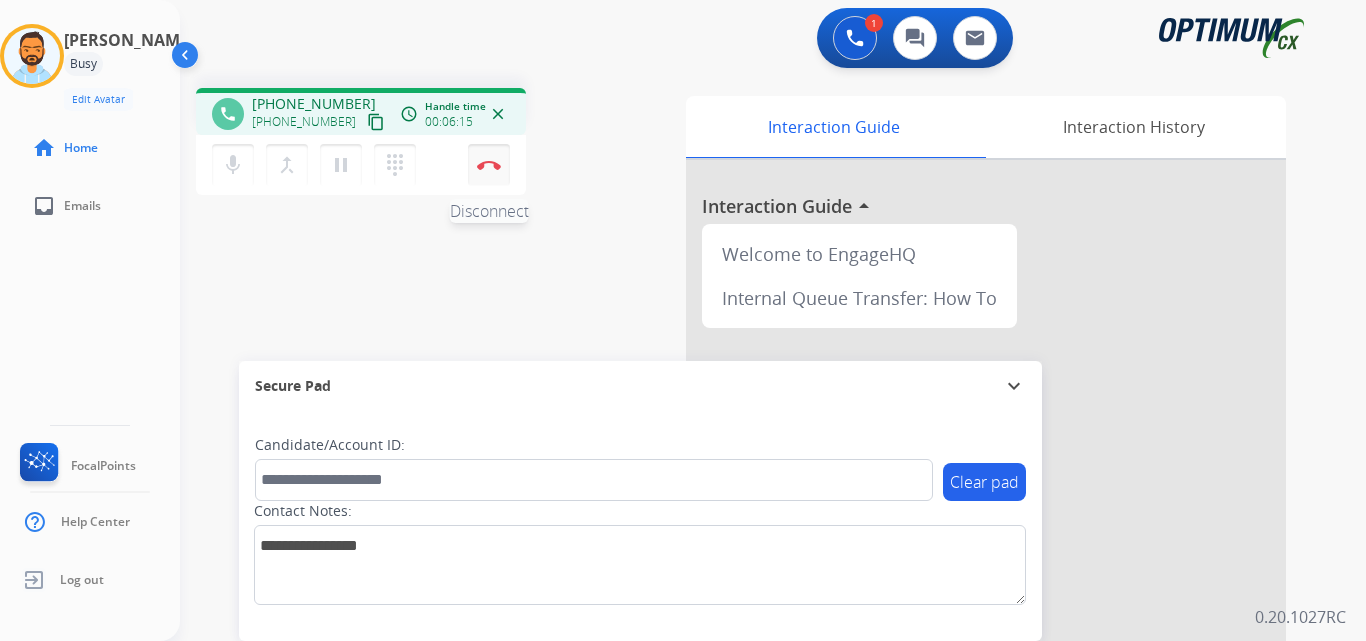 click on "Disconnect" at bounding box center [489, 165] 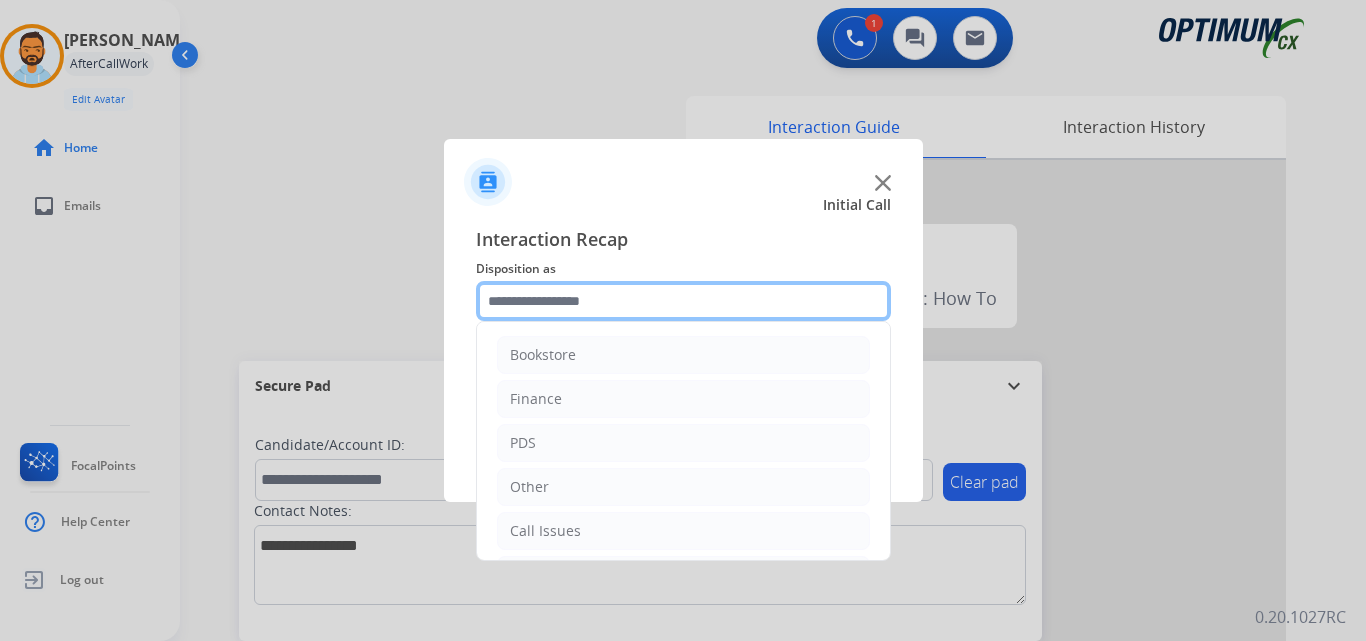 click 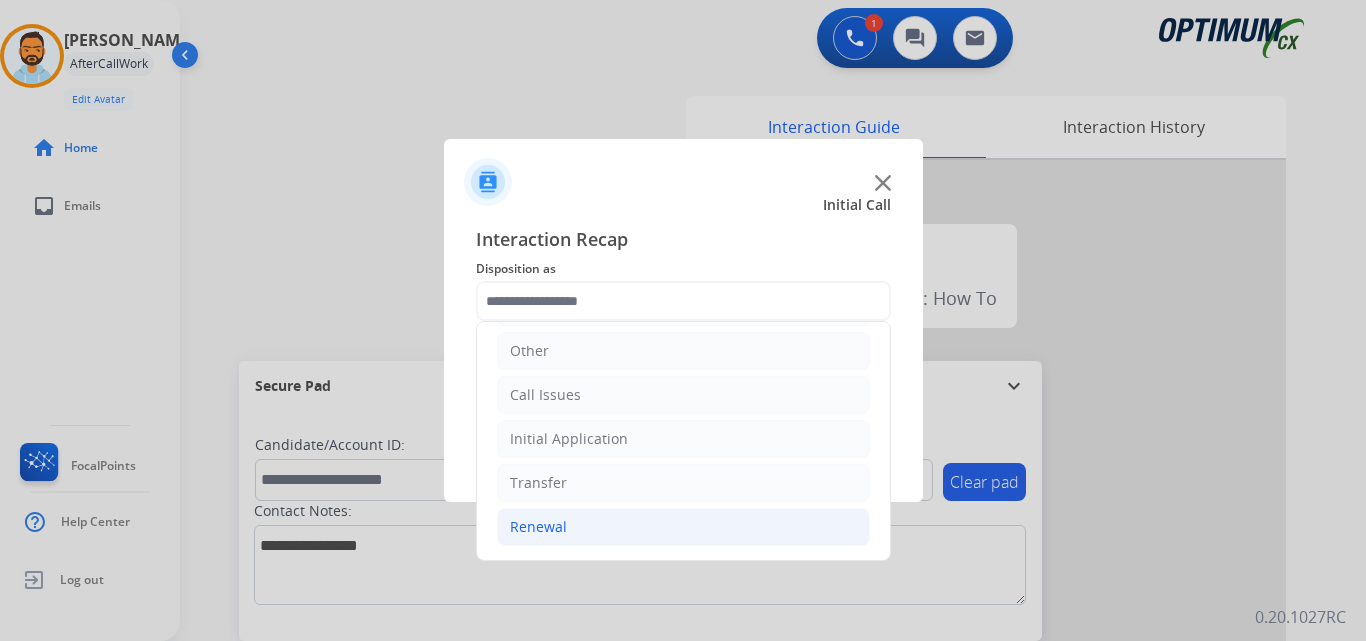 click on "Renewal" 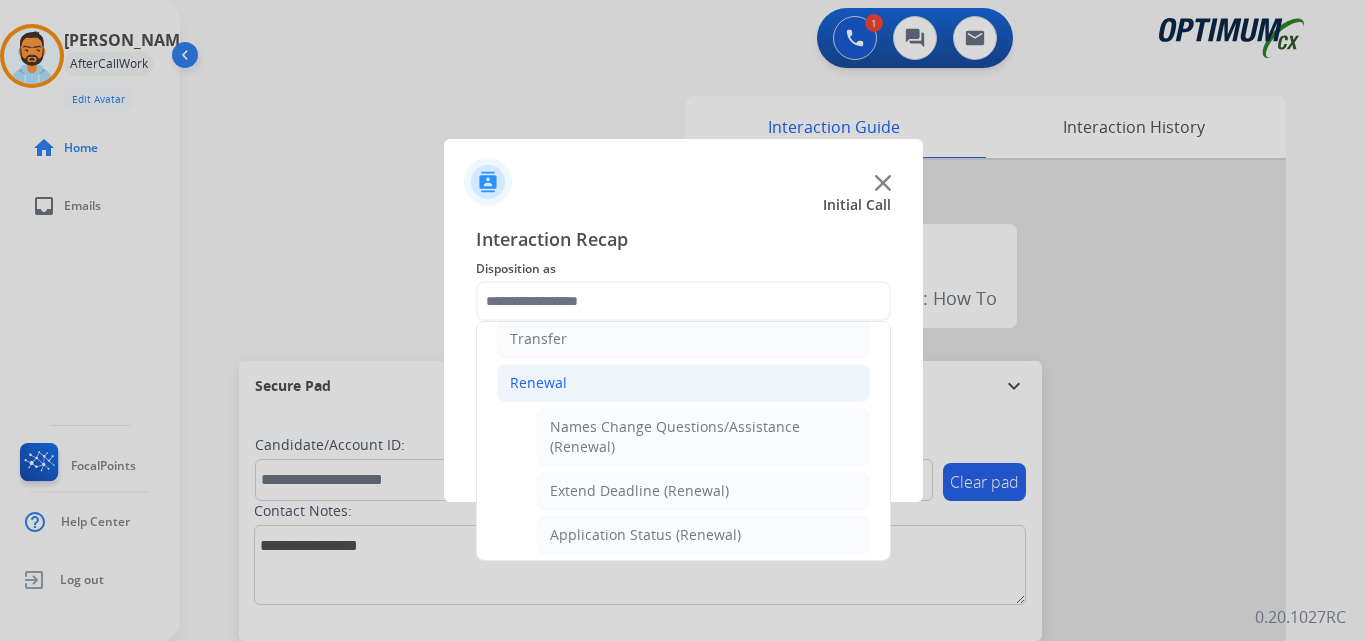 click on "Renewal" 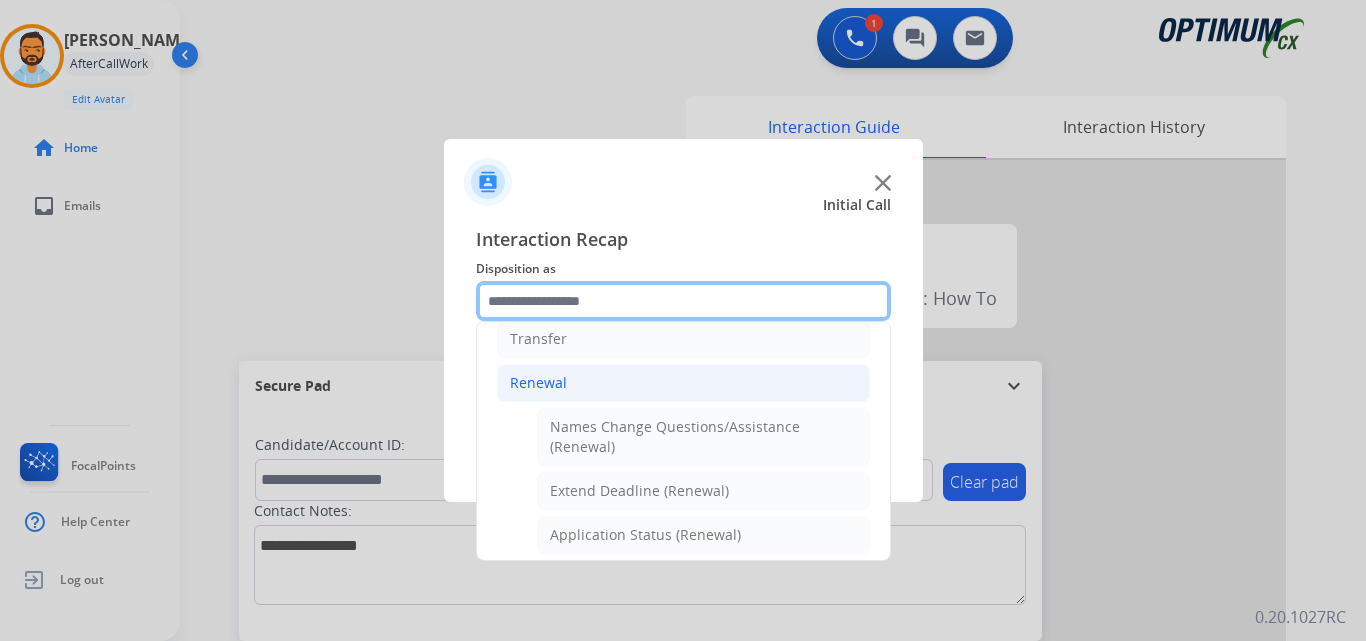 scroll, scrollTop: 136, scrollLeft: 0, axis: vertical 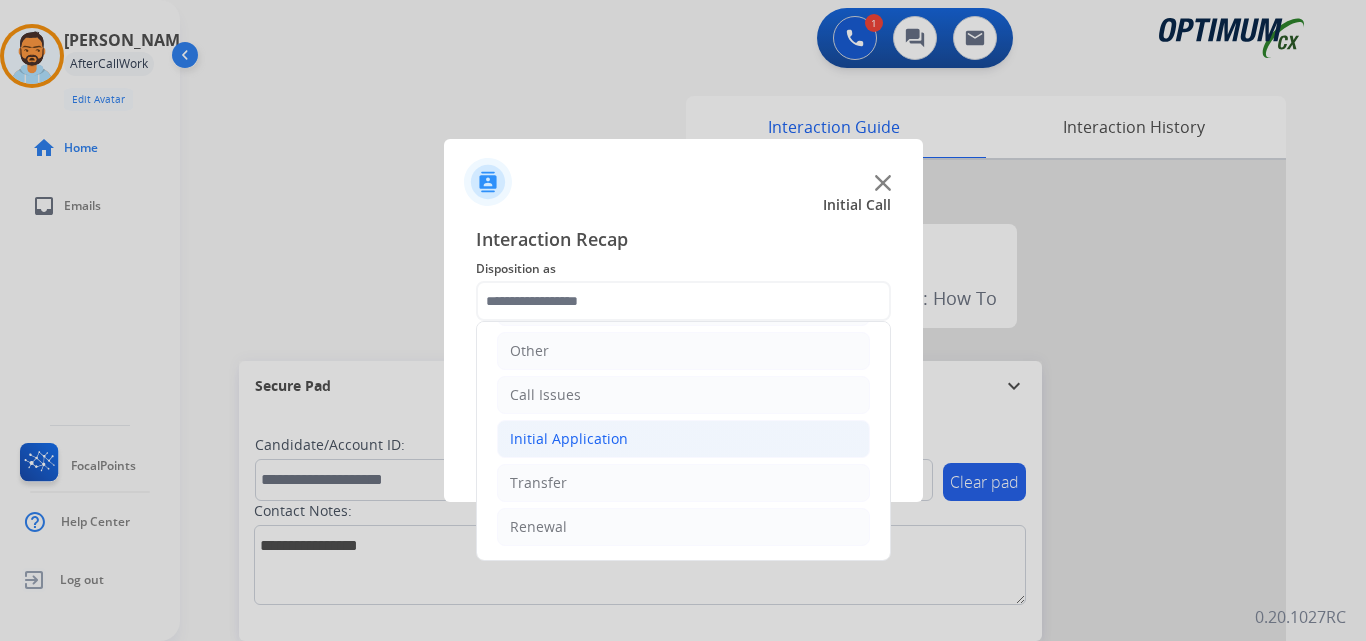 click on "Initial Application" 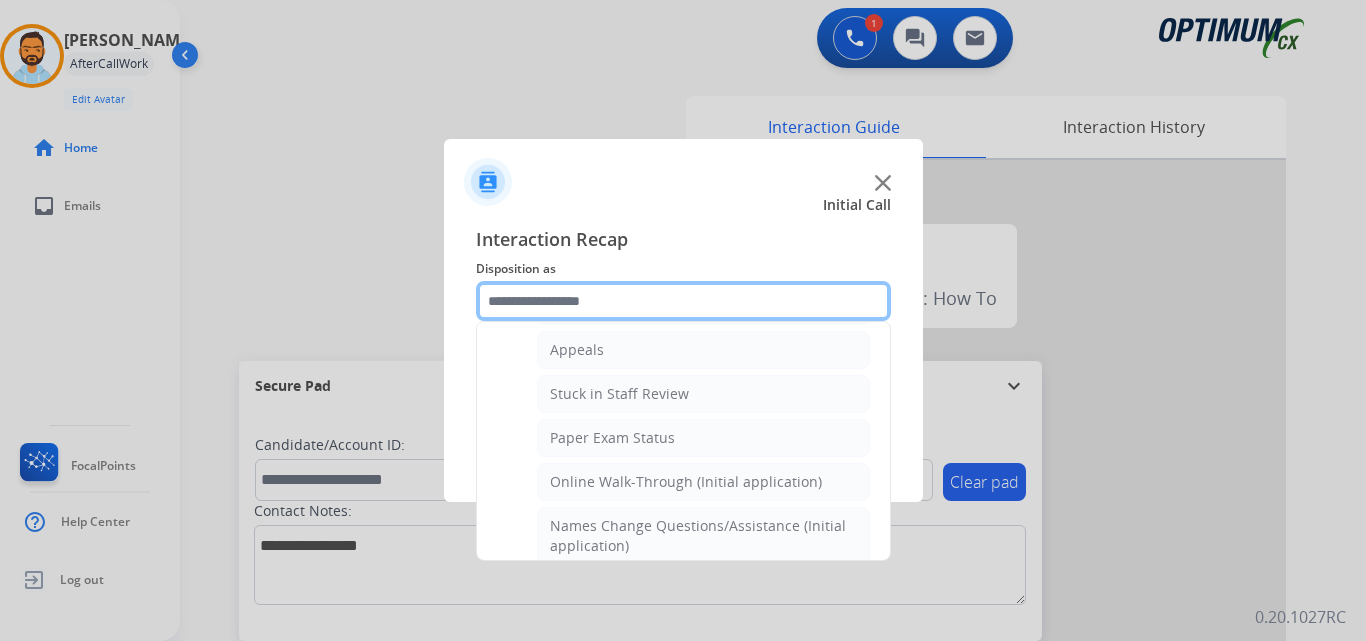 scroll, scrollTop: 315, scrollLeft: 0, axis: vertical 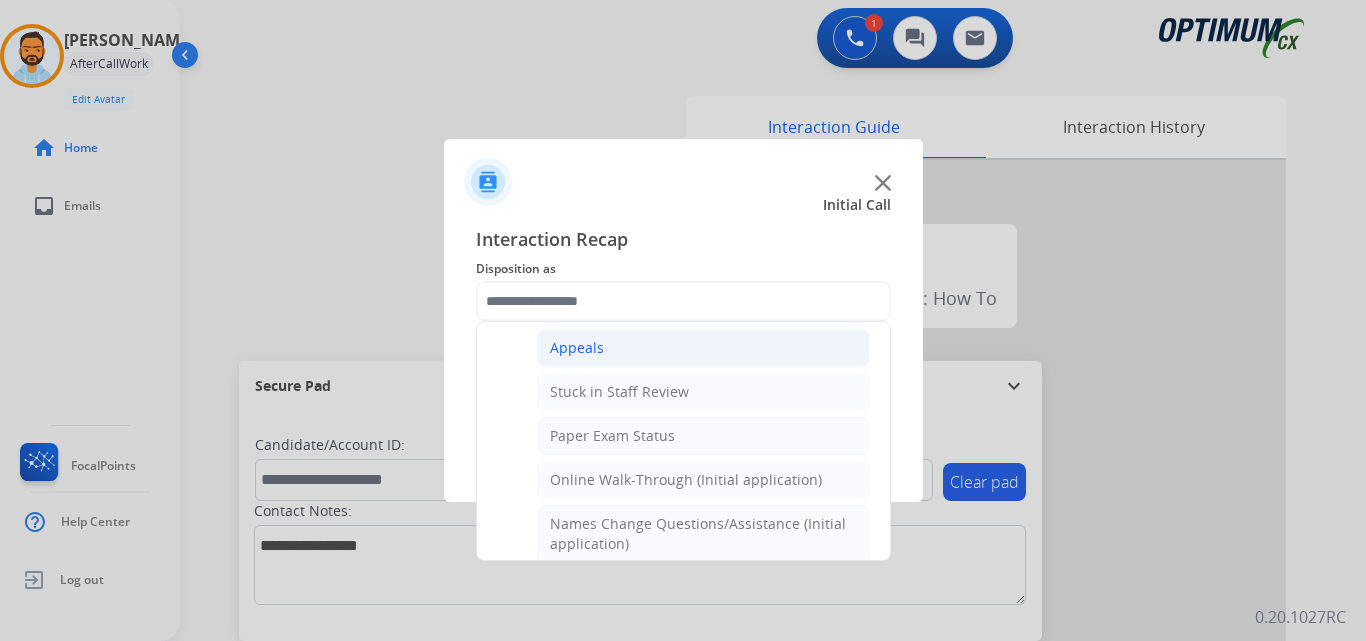click on "Appeals" 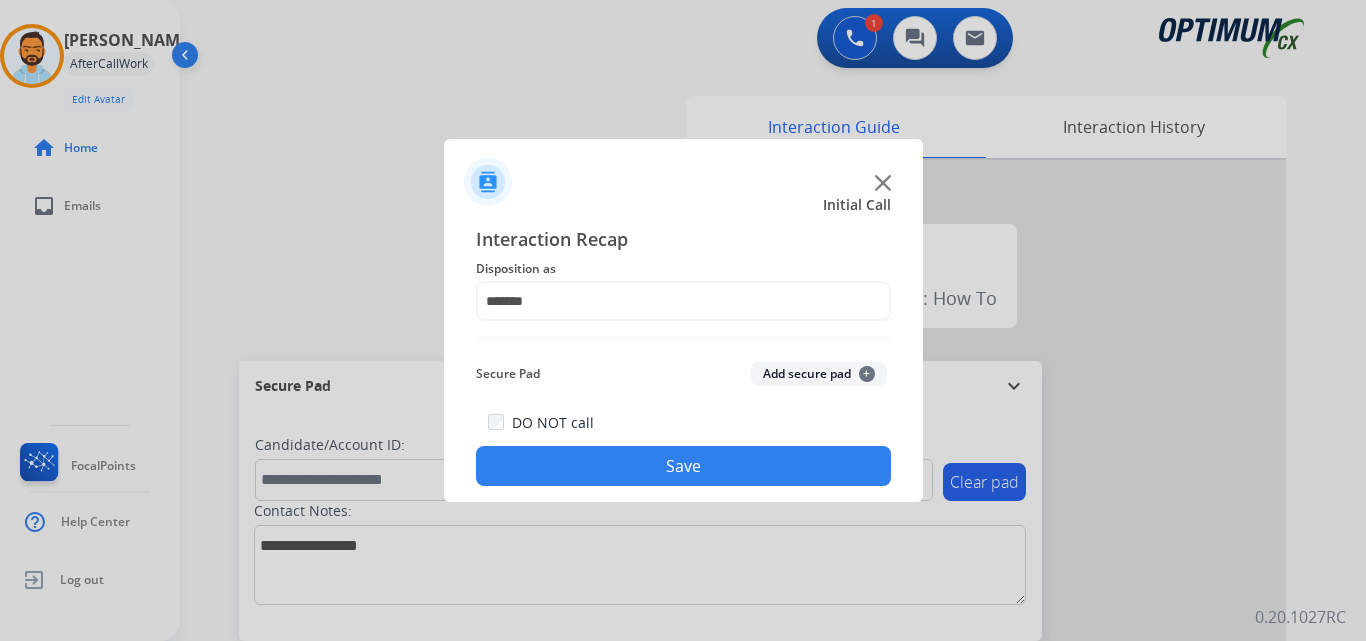 click on "Save" 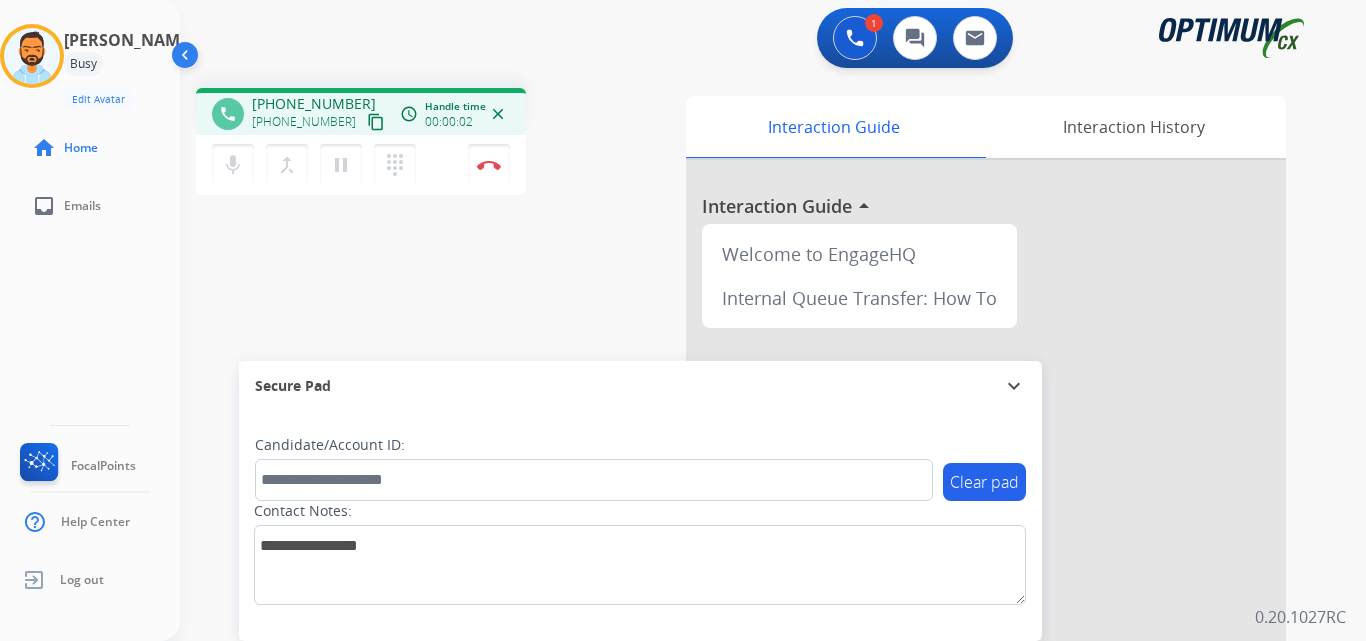click on "content_copy" at bounding box center (376, 122) 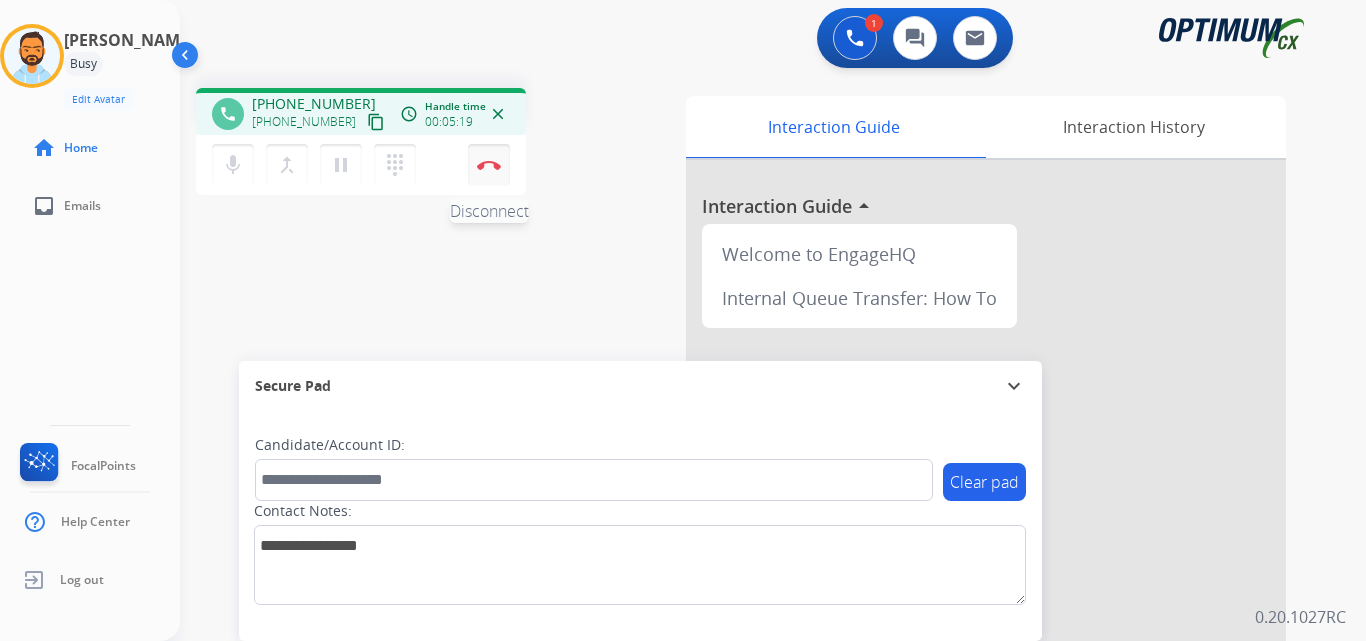 click at bounding box center (489, 165) 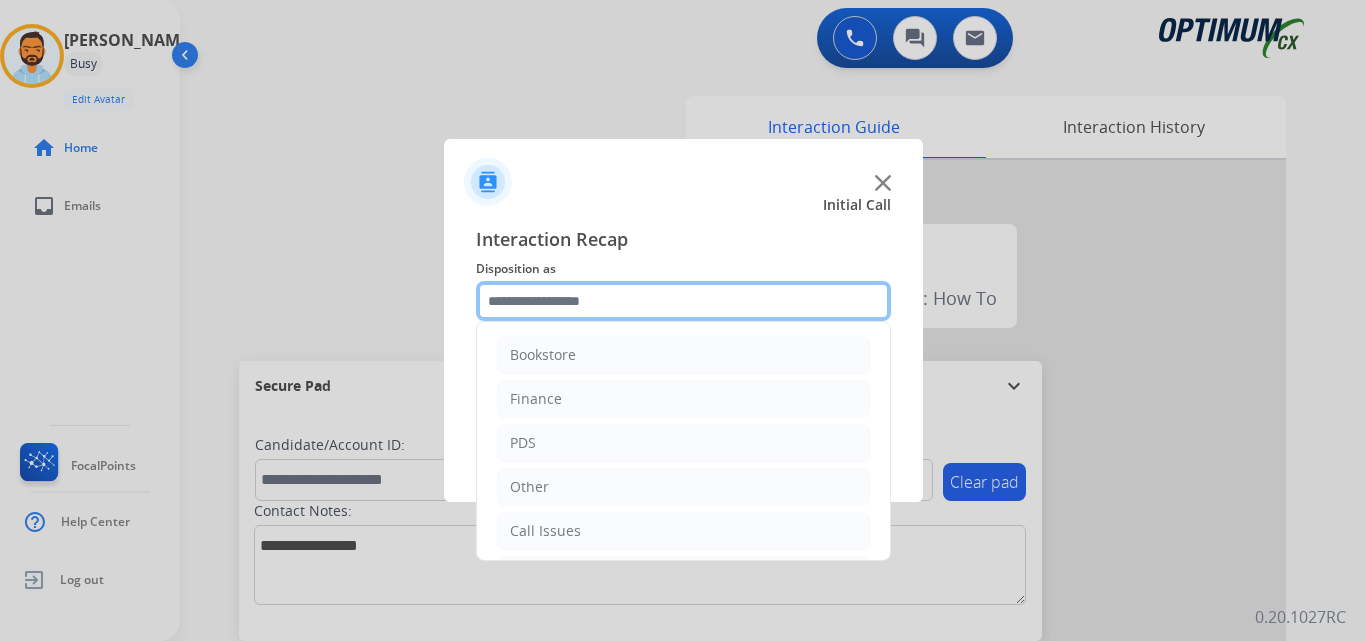 click 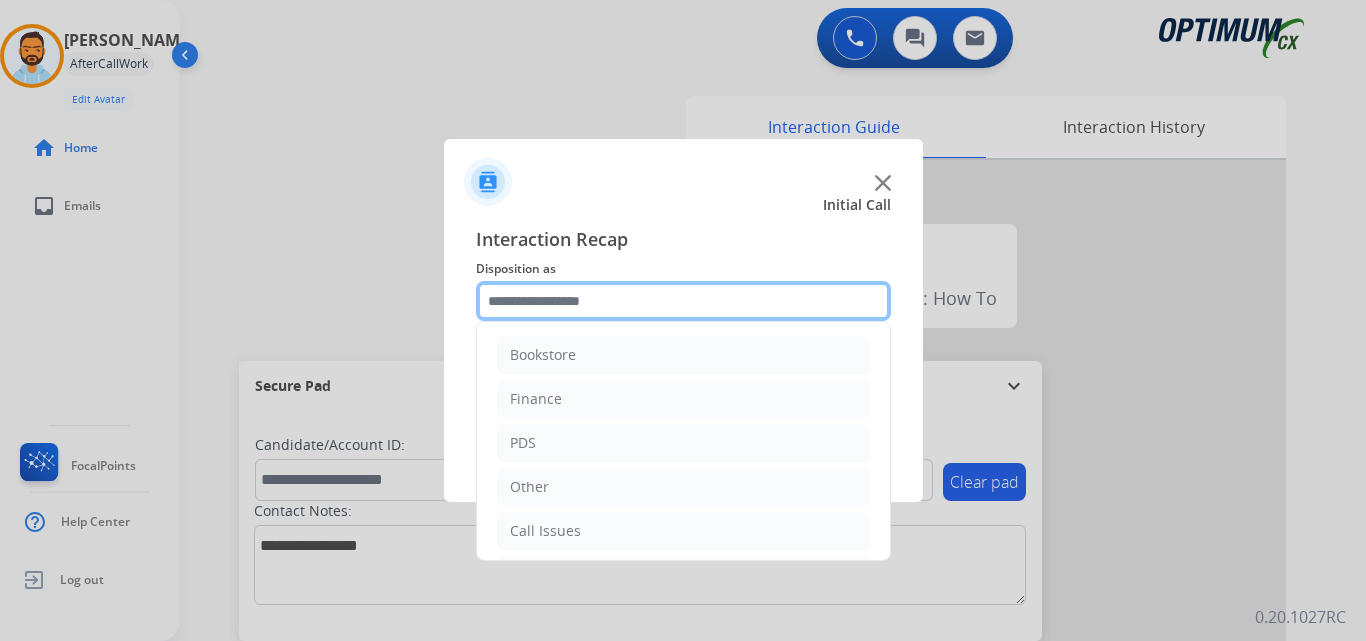 scroll, scrollTop: 136, scrollLeft: 0, axis: vertical 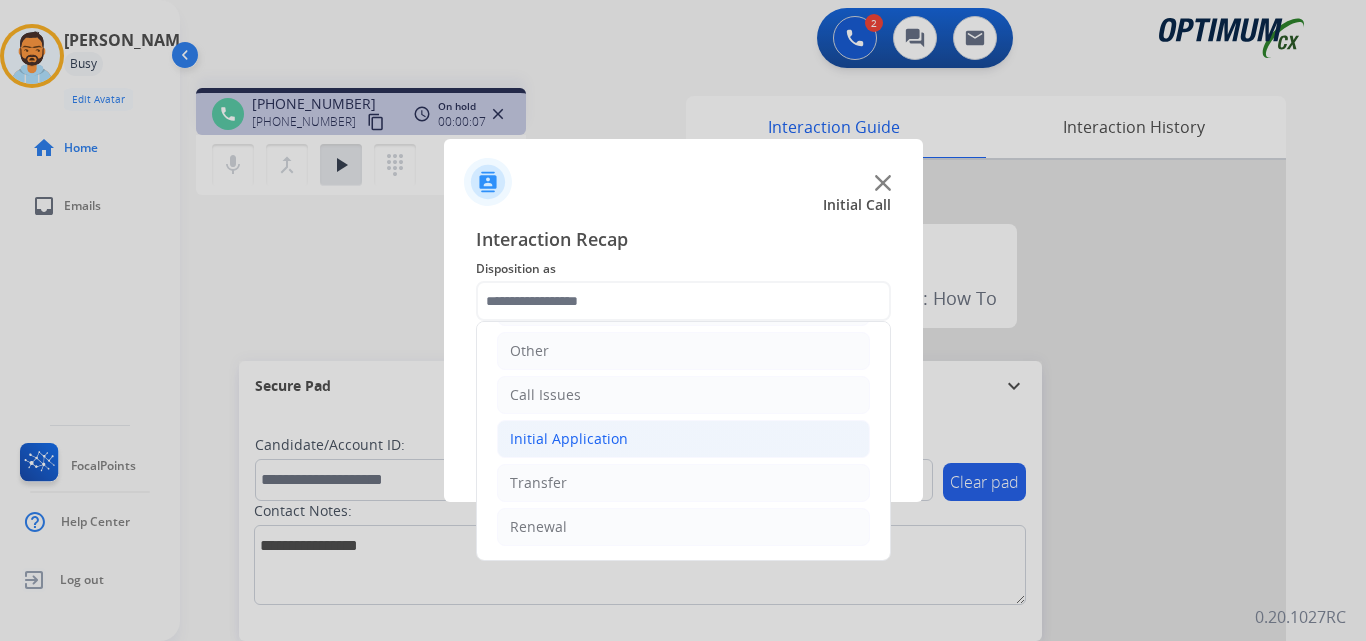 click on "Initial Application" 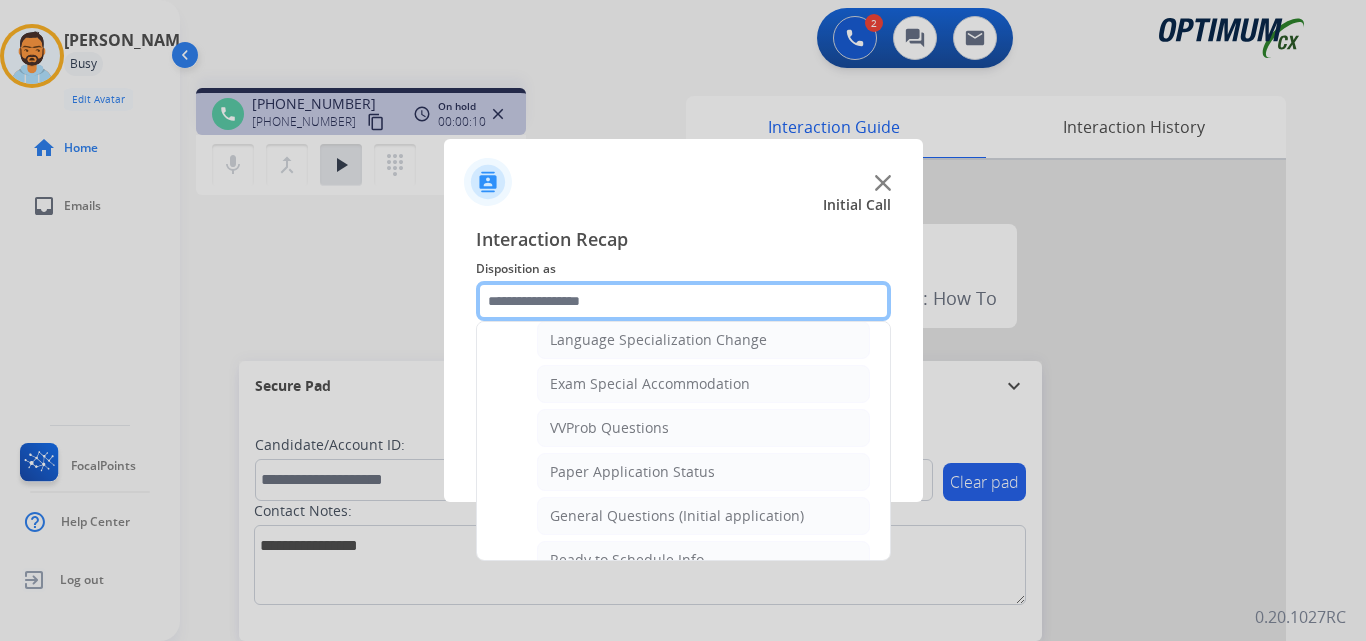 scroll, scrollTop: 1019, scrollLeft: 0, axis: vertical 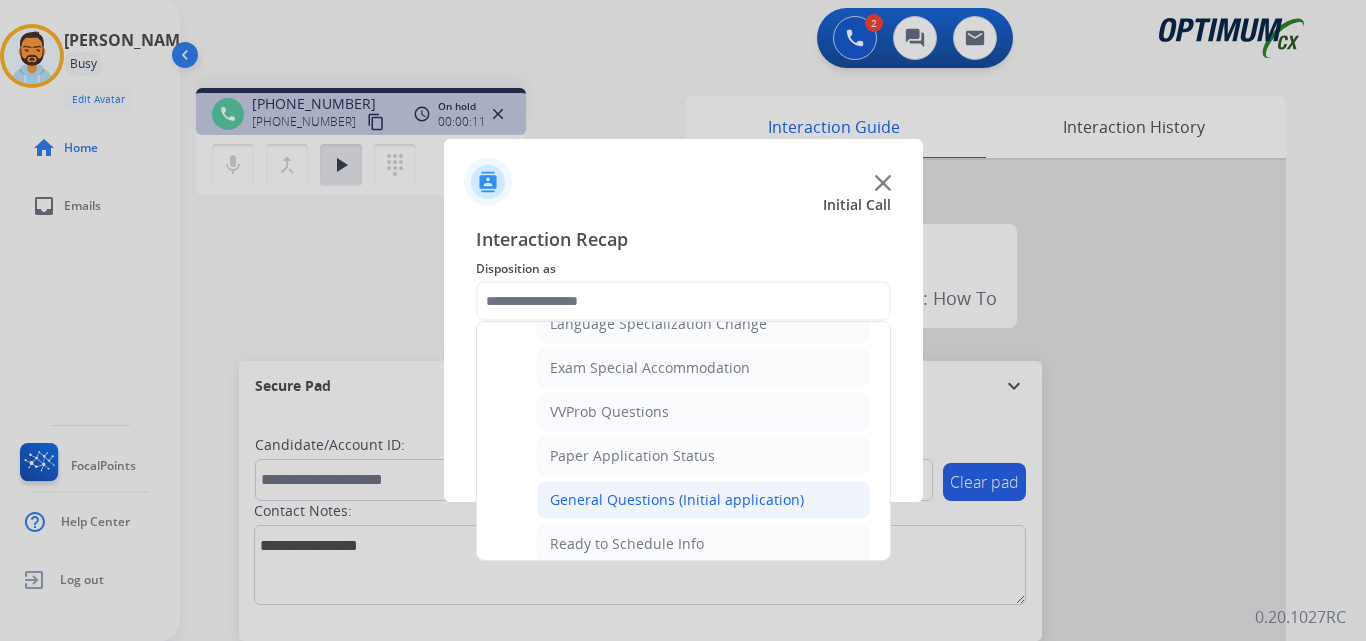 click on "General Questions (Initial application)" 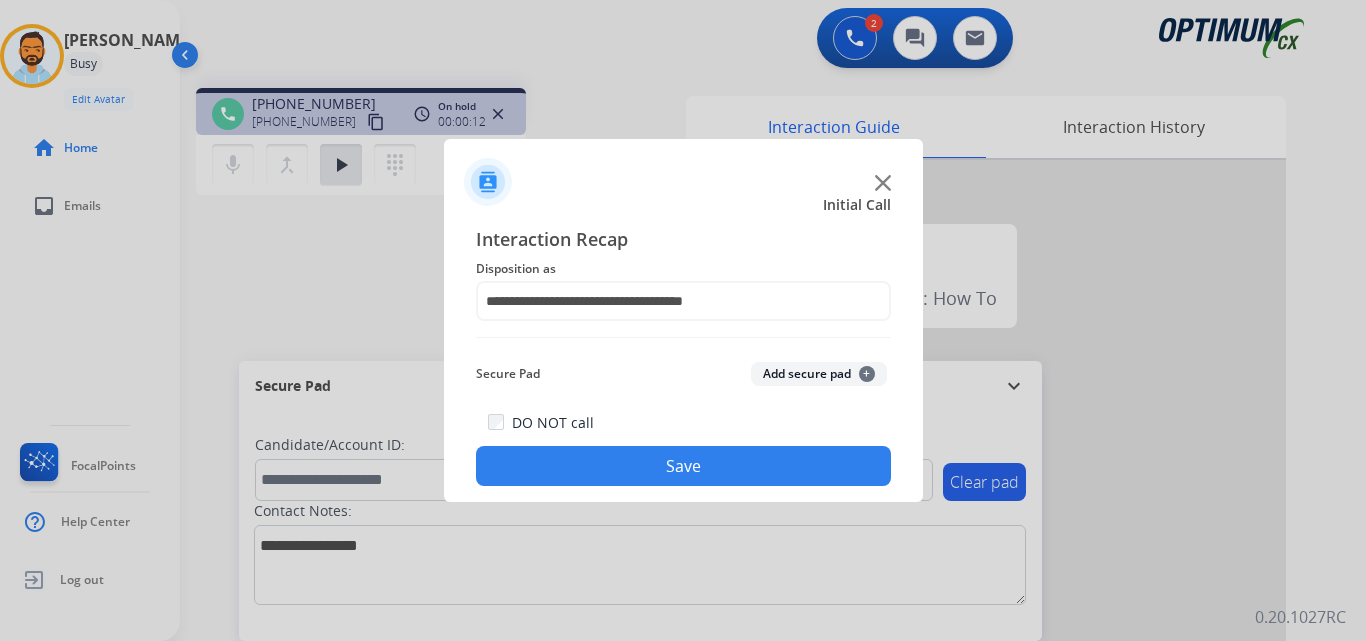 click on "Save" 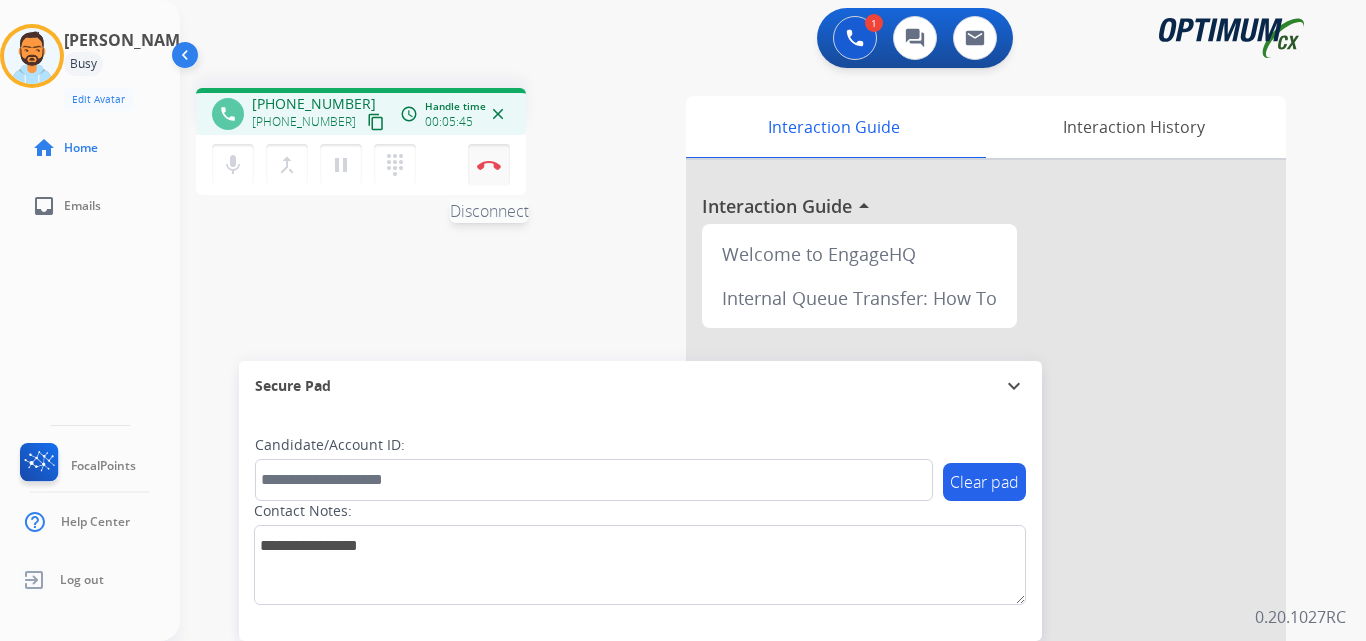 click at bounding box center [489, 165] 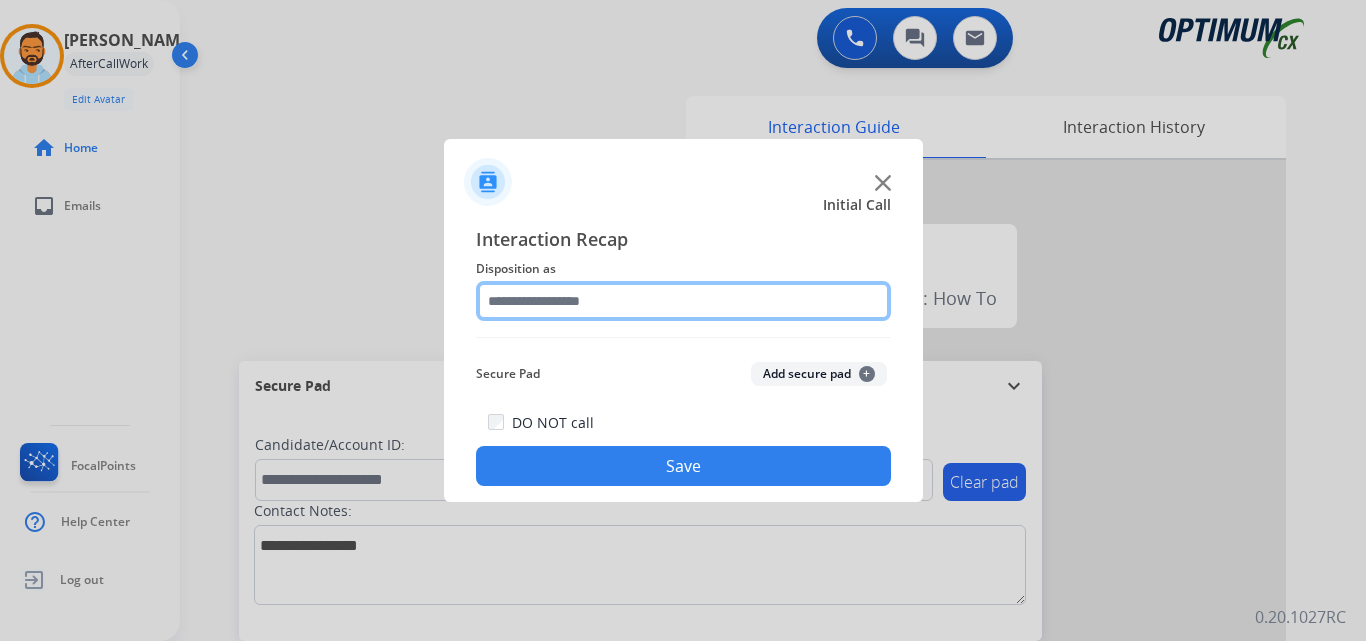 click 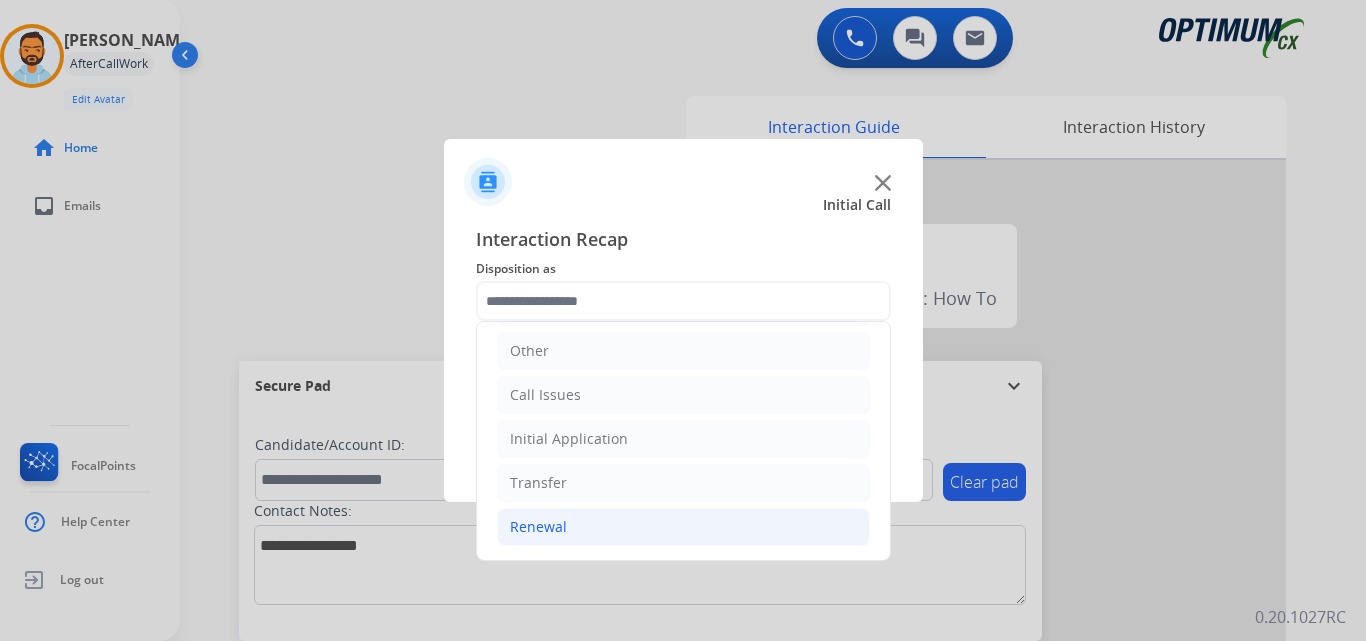 click on "Renewal" 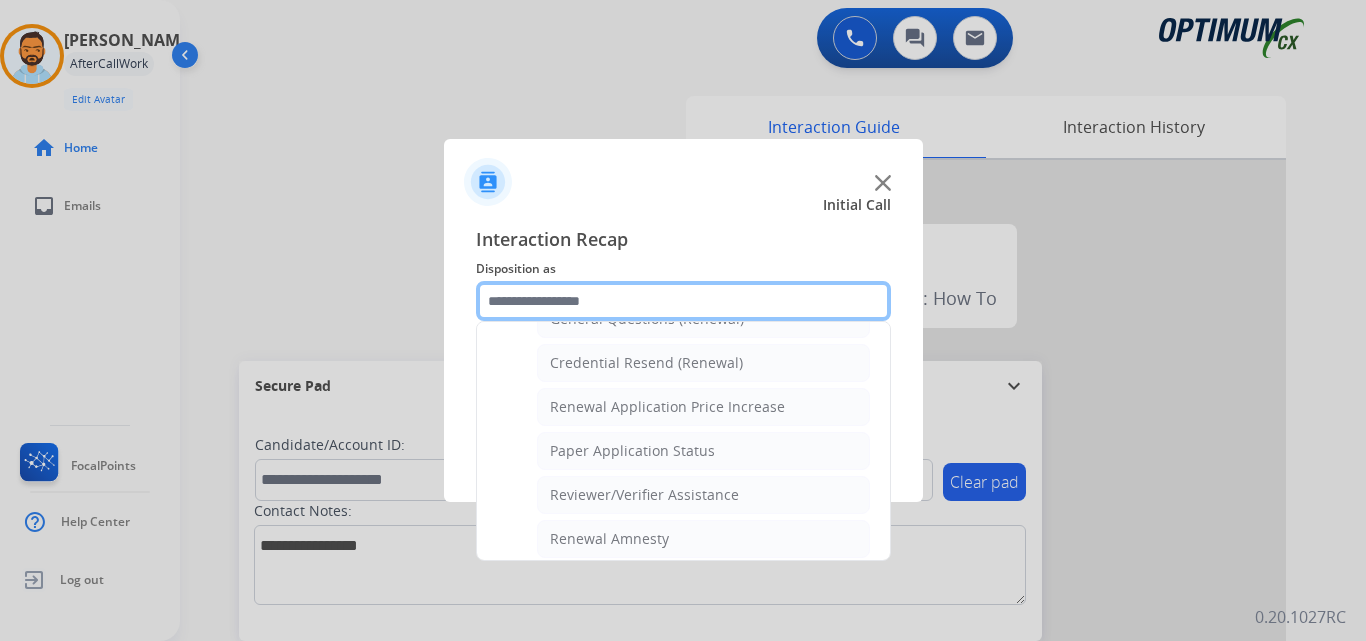 scroll, scrollTop: 612, scrollLeft: 0, axis: vertical 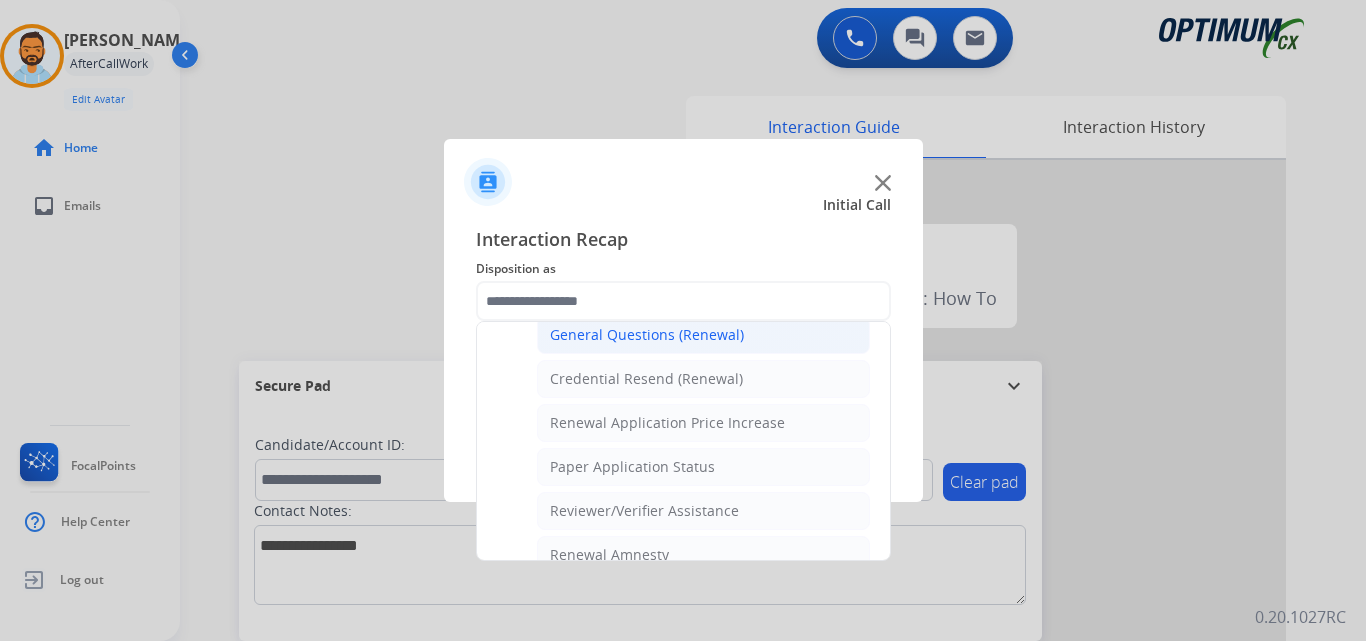 click on "General Questions (Renewal)" 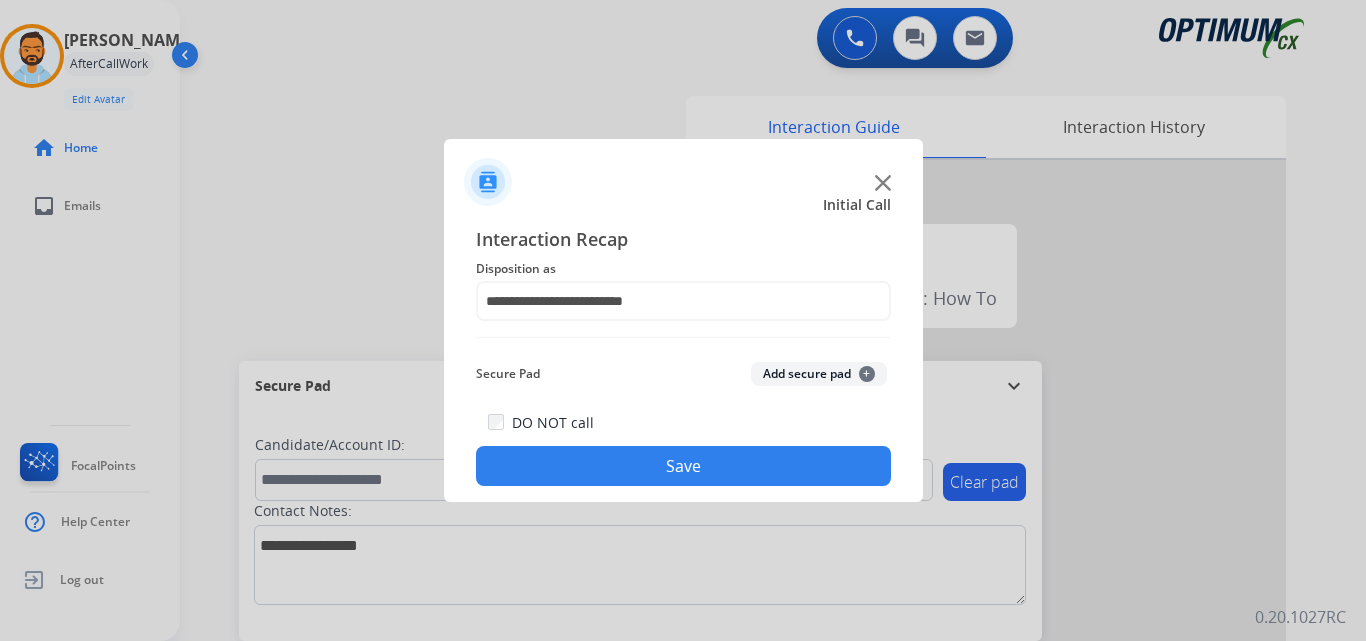 click on "Save" 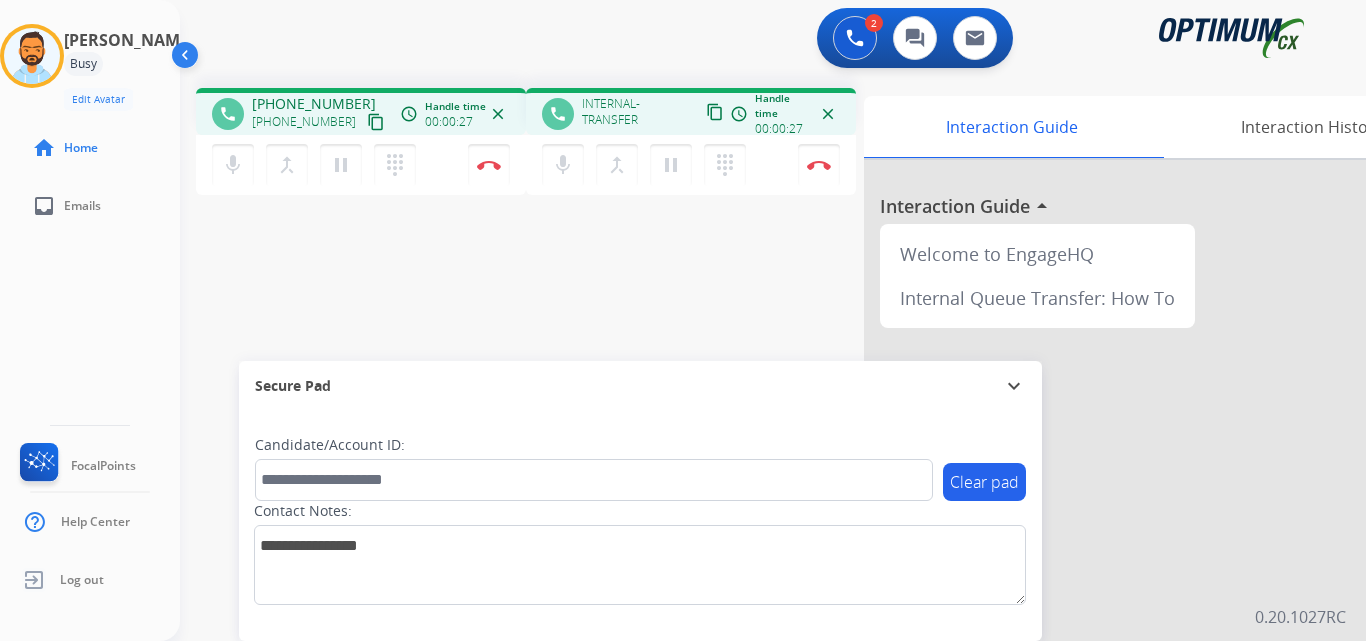 click on "content_copy" at bounding box center [376, 122] 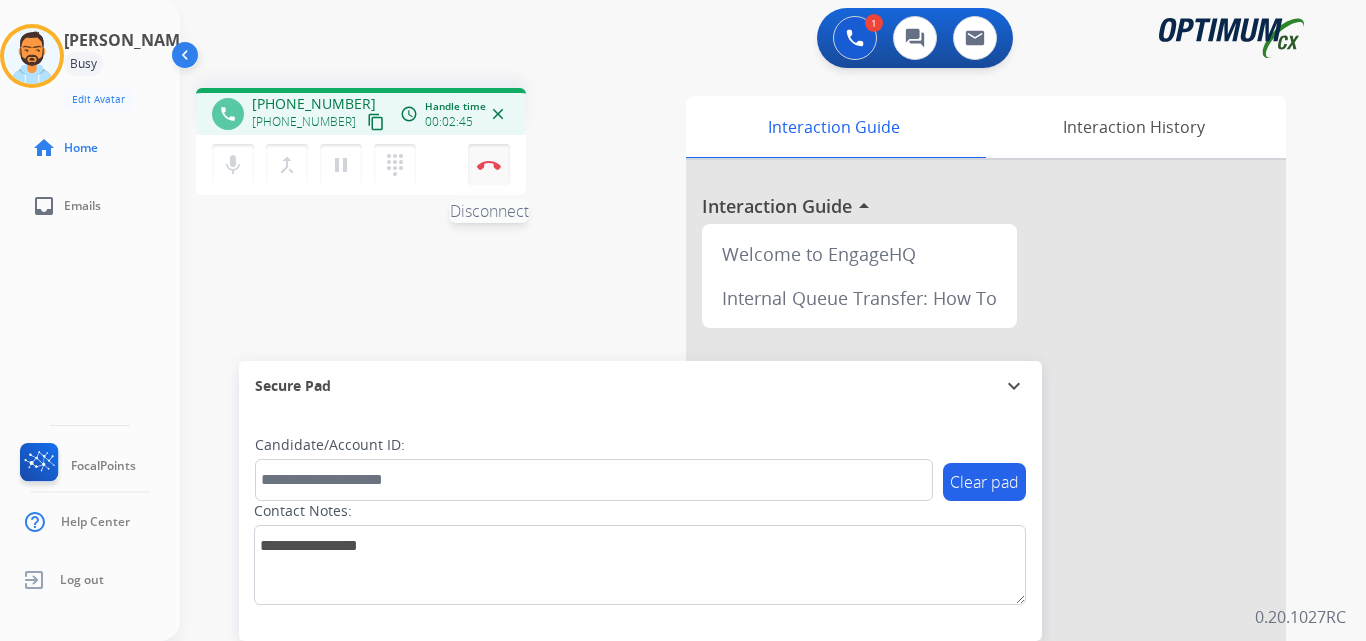 click at bounding box center (489, 165) 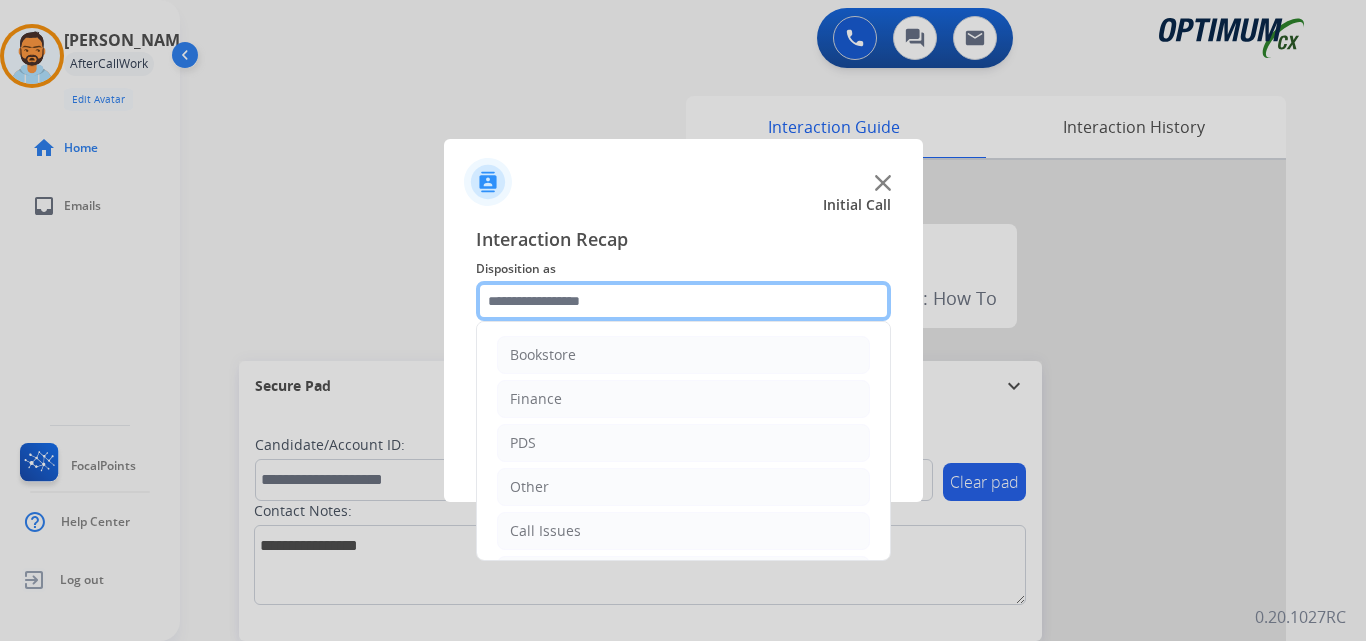click 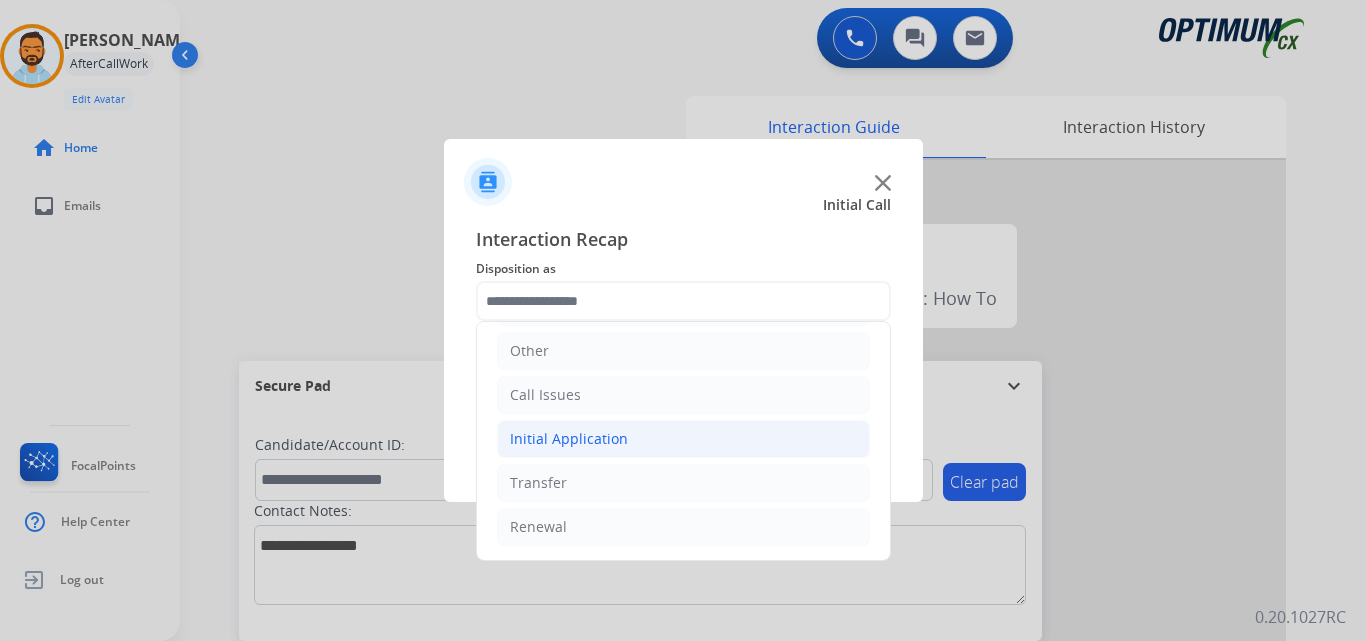 click on "Initial Application" 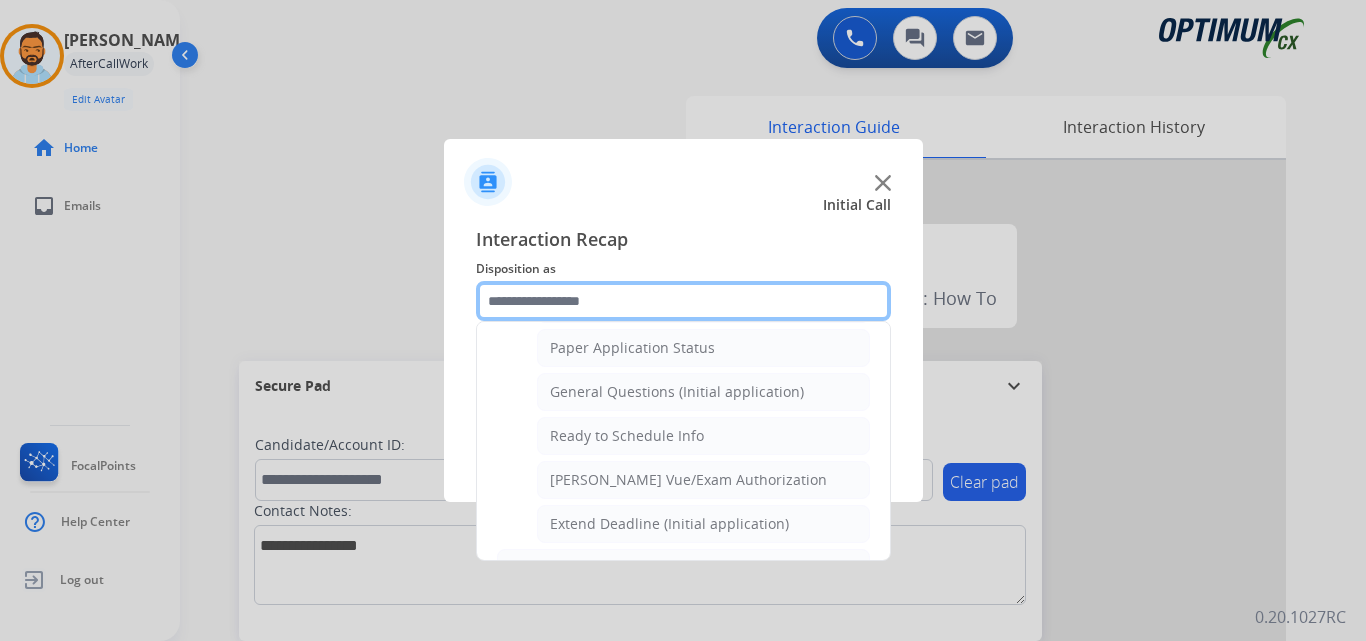 scroll, scrollTop: 1144, scrollLeft: 0, axis: vertical 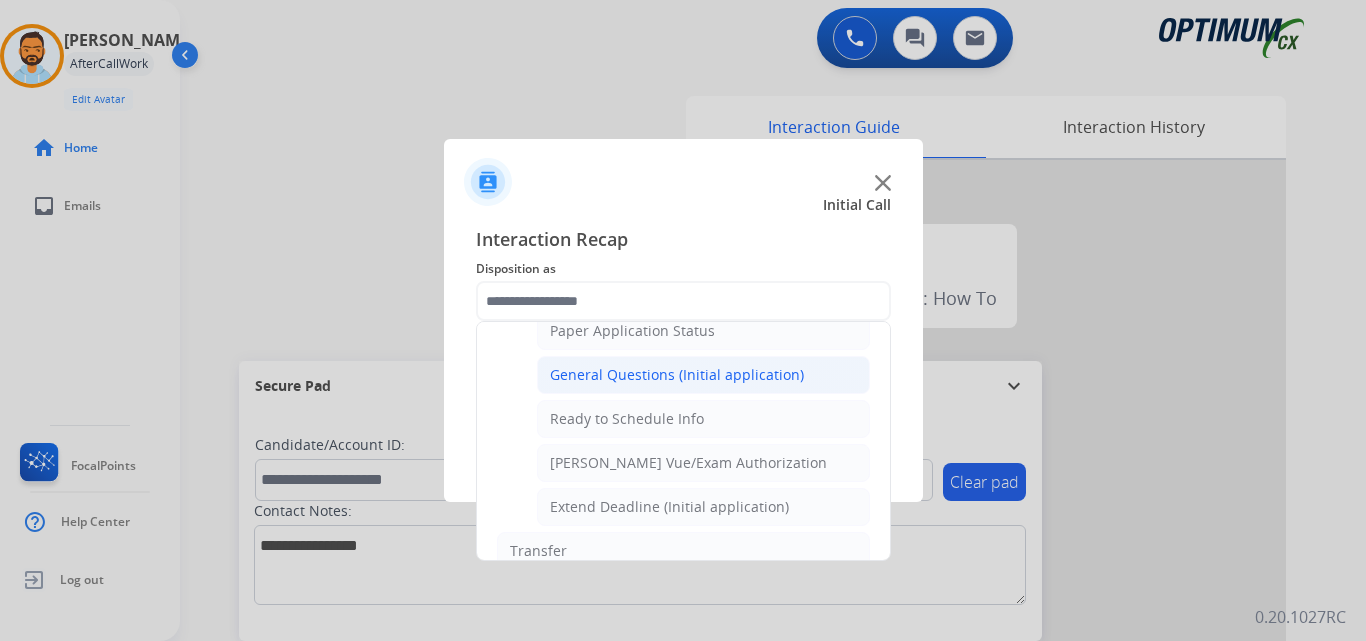 click on "General Questions (Initial application)" 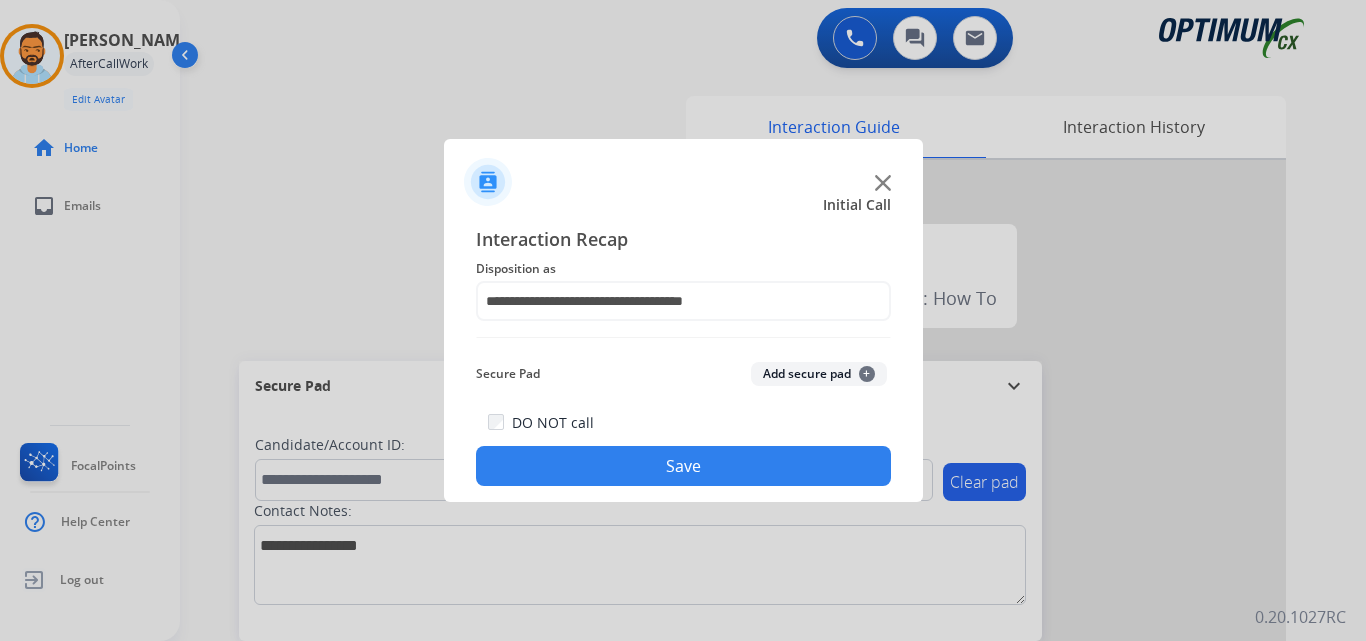 click on "Save" 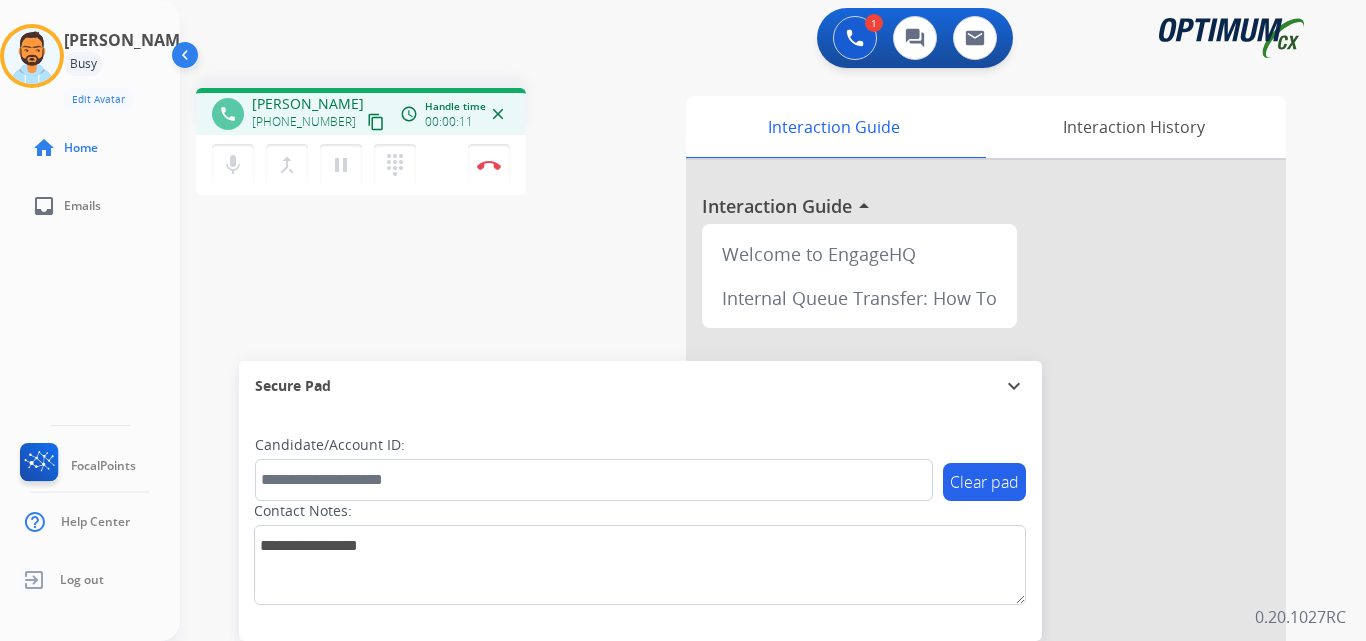 click on "content_copy" at bounding box center [376, 122] 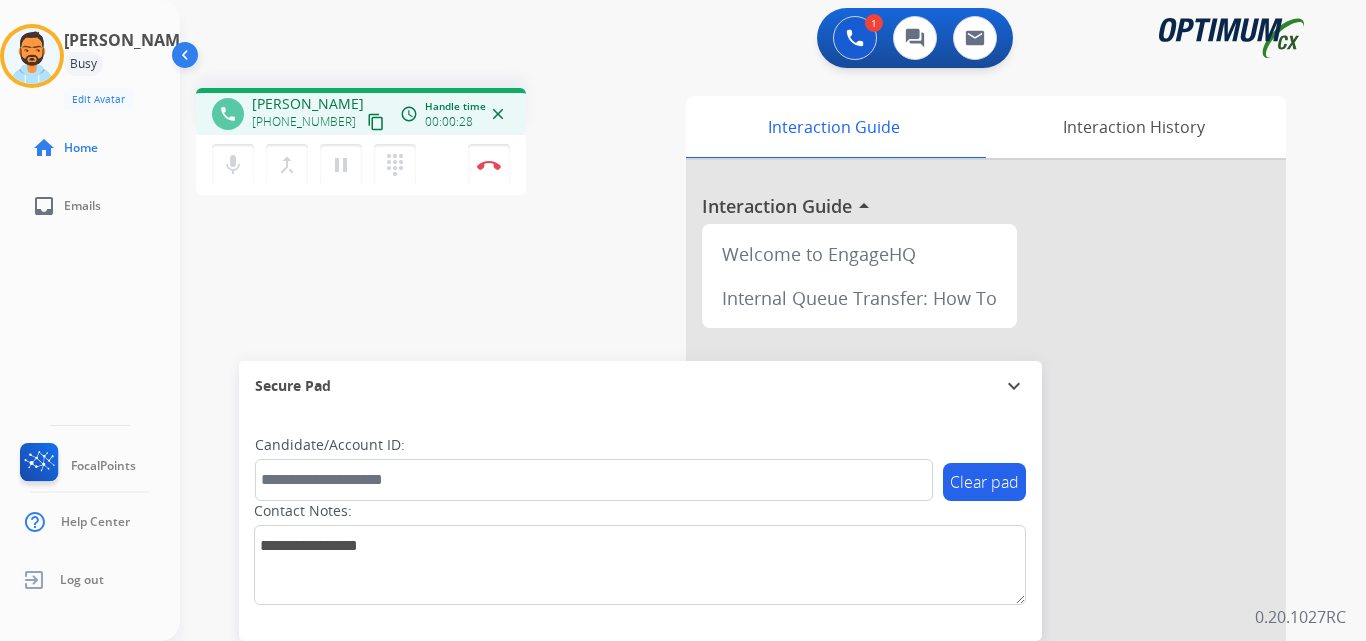 click on "content_copy" at bounding box center [376, 122] 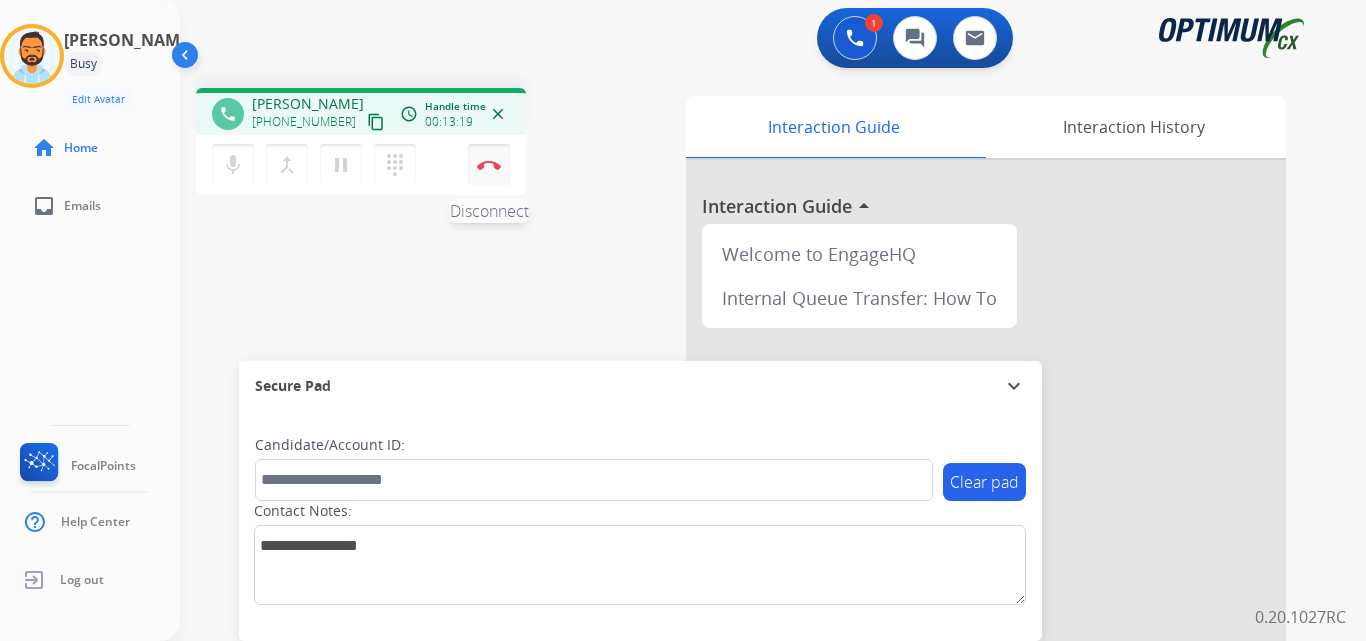 click at bounding box center [489, 165] 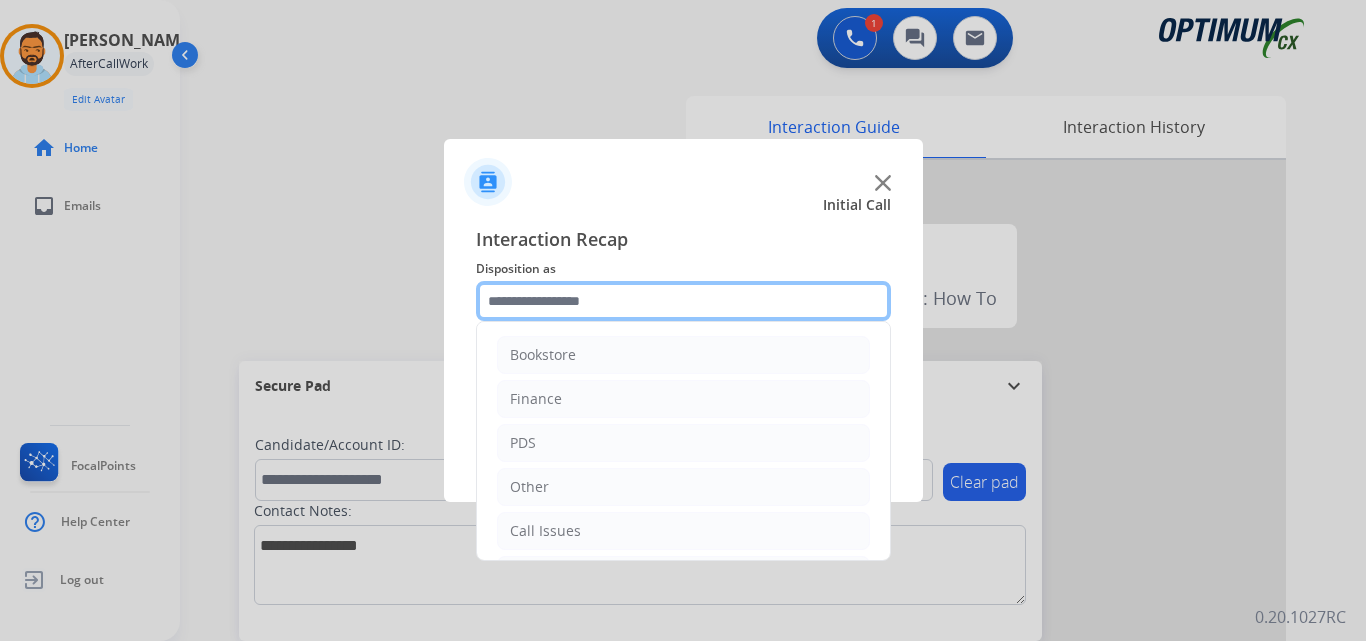 click 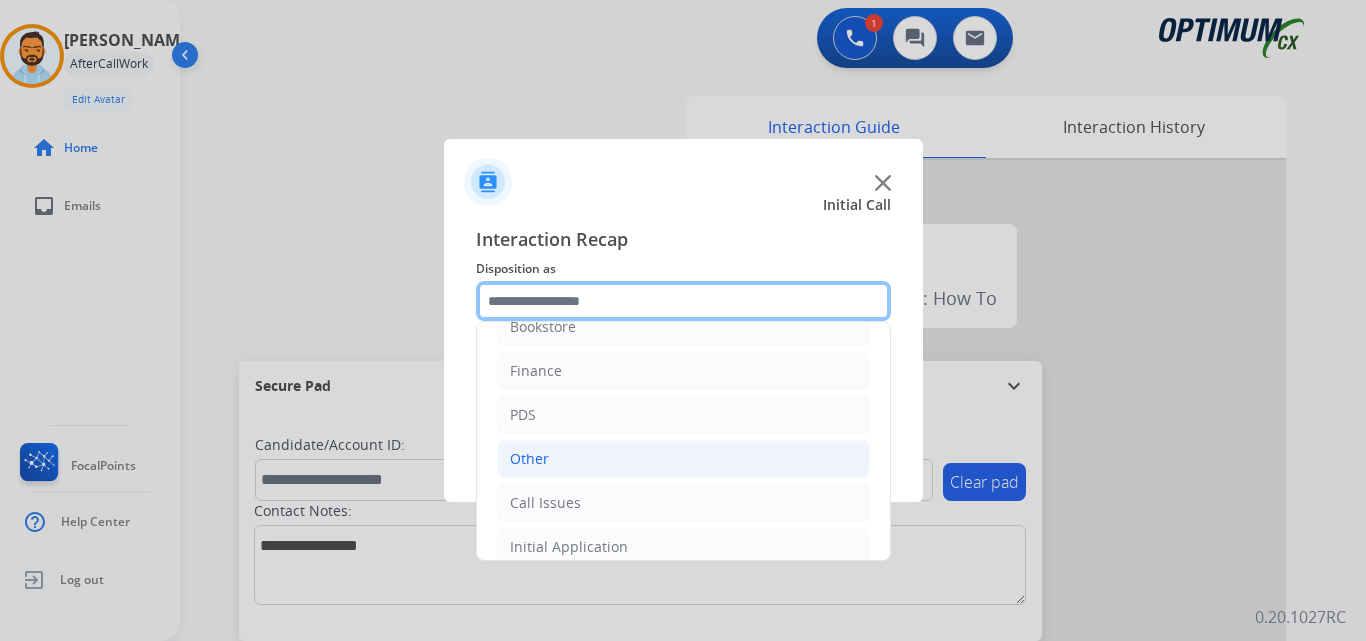 scroll, scrollTop: 0, scrollLeft: 0, axis: both 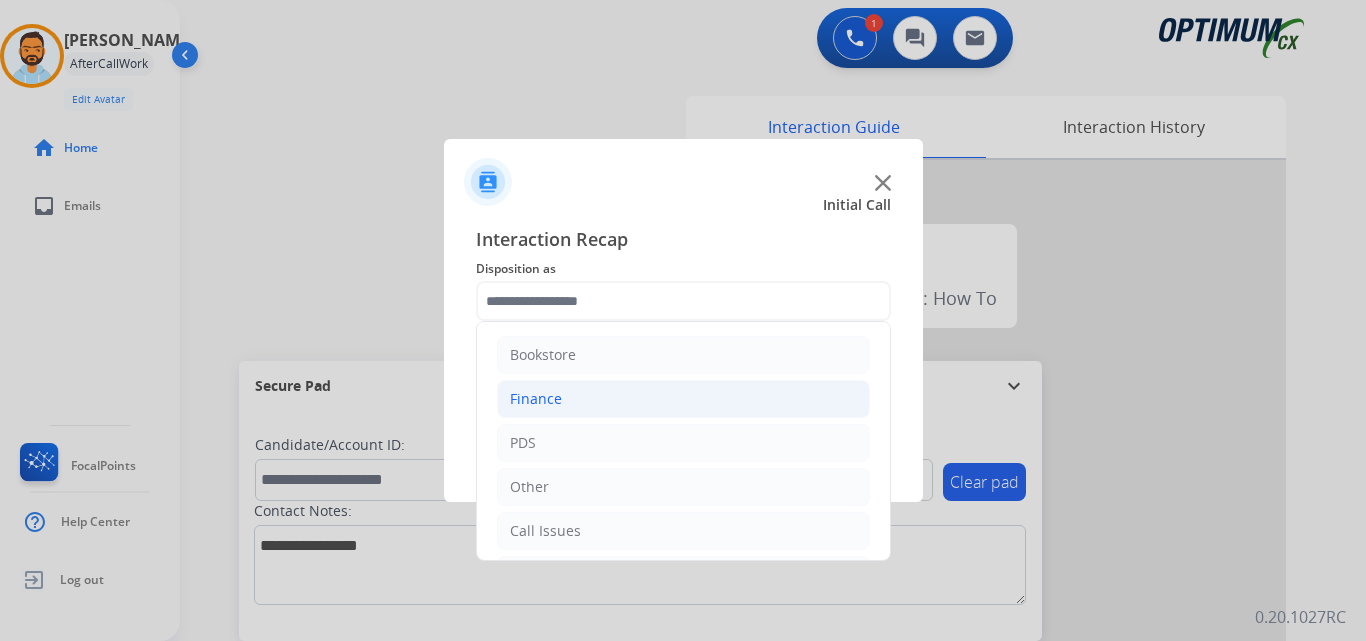 click on "Finance" 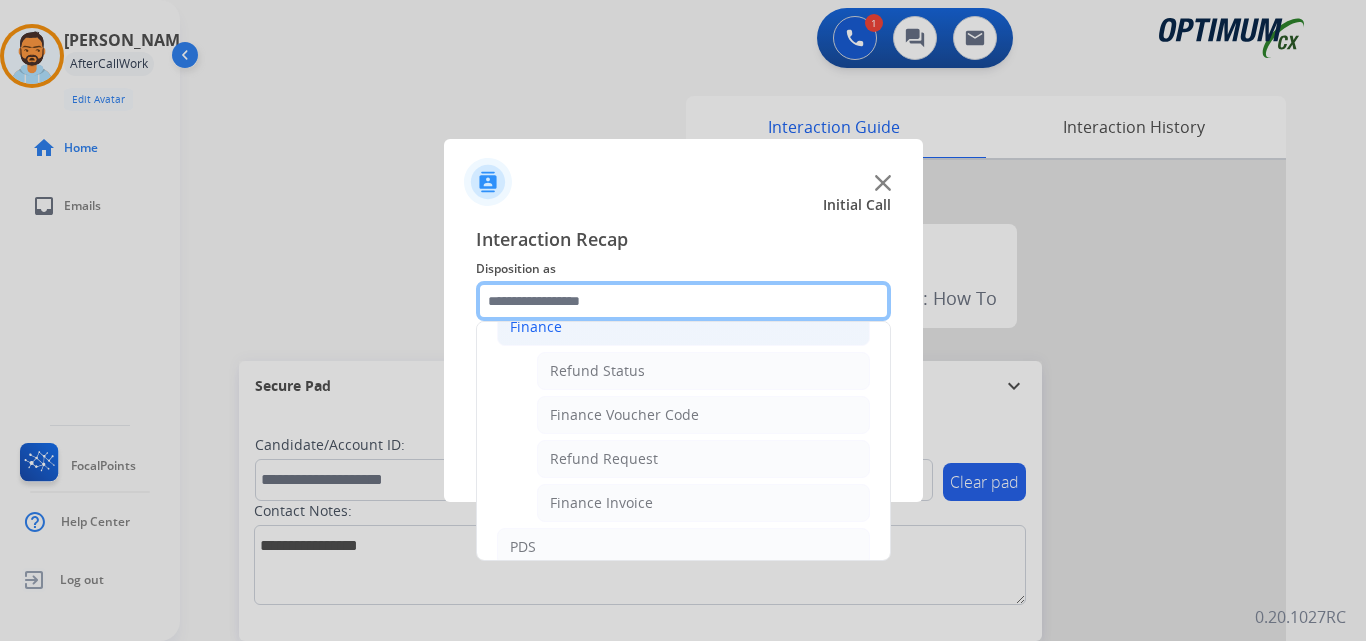 scroll, scrollTop: 73, scrollLeft: 0, axis: vertical 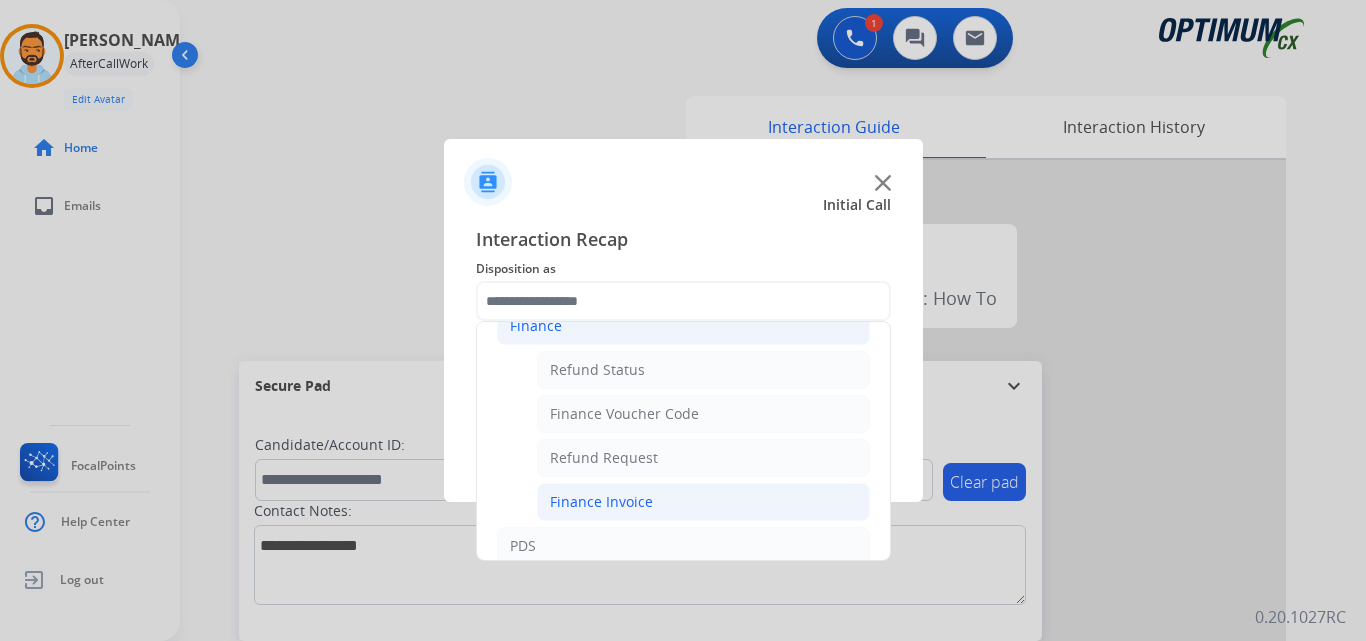 click on "Finance Invoice" 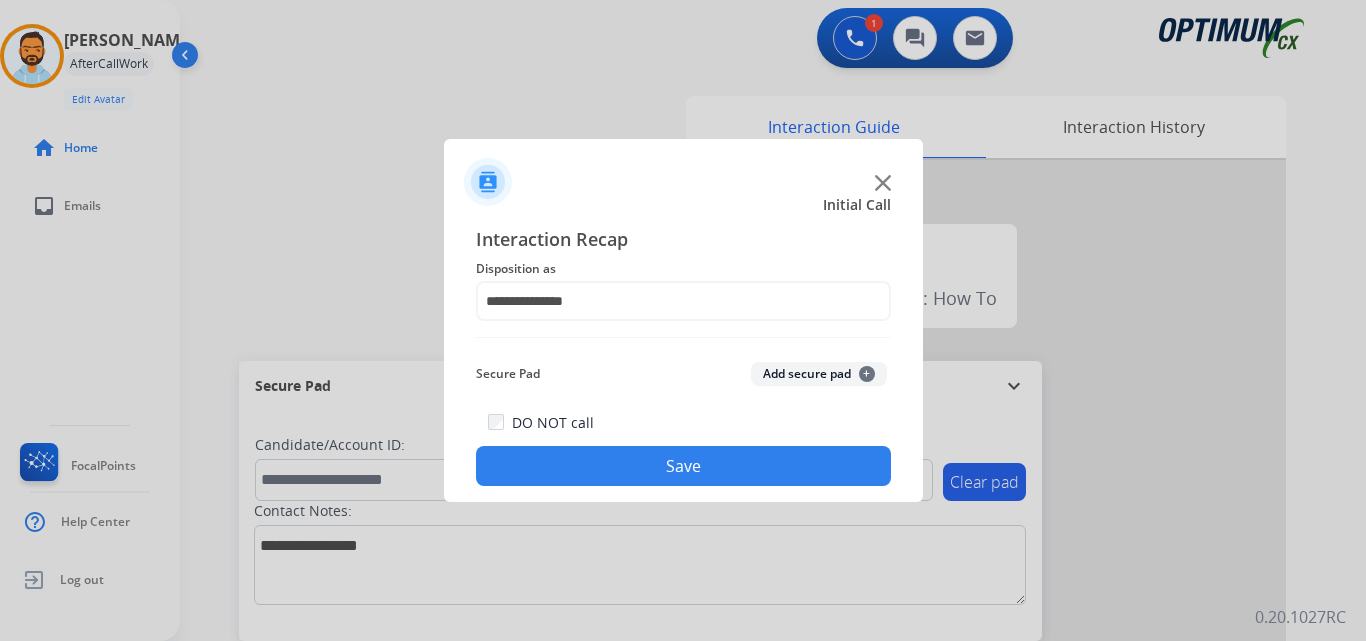 click on "Save" 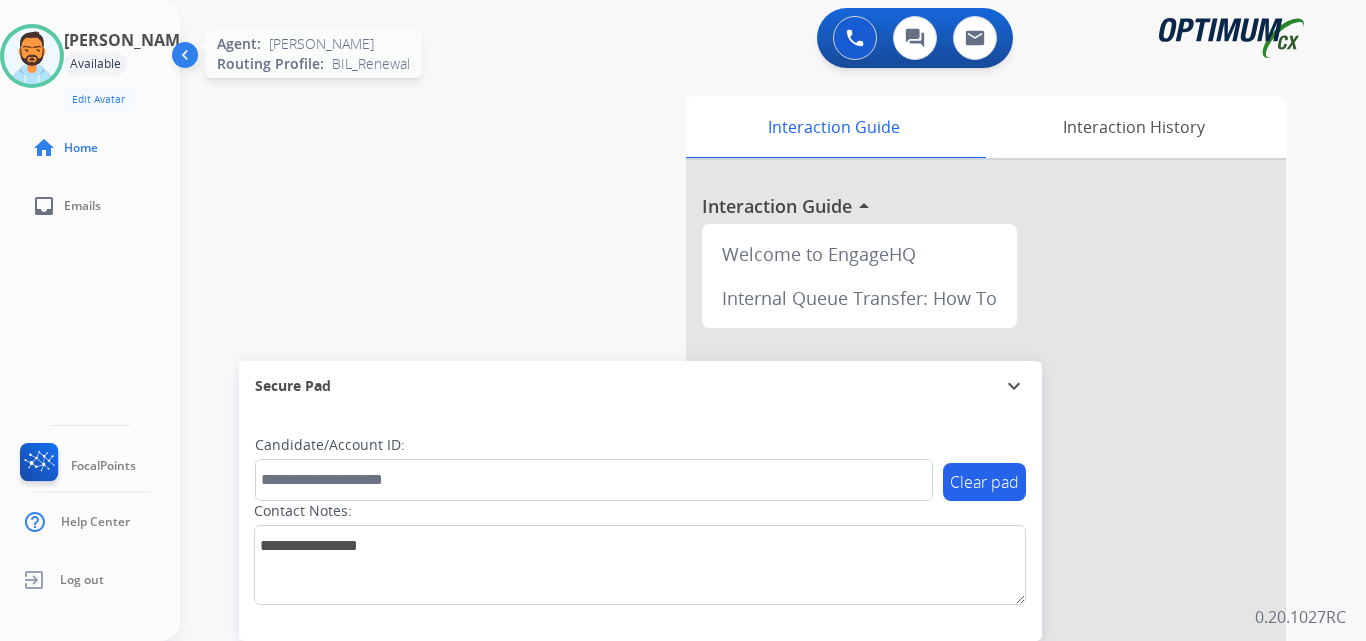 click at bounding box center (32, 56) 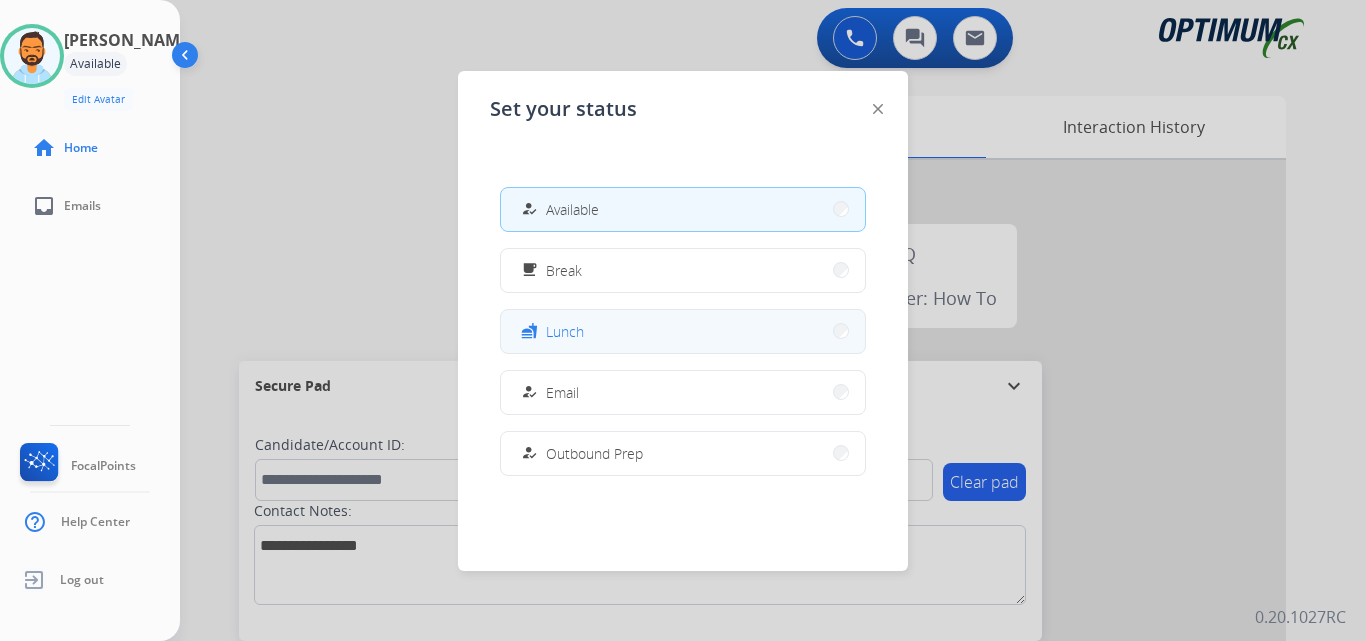click on "fastfood Lunch" at bounding box center (683, 331) 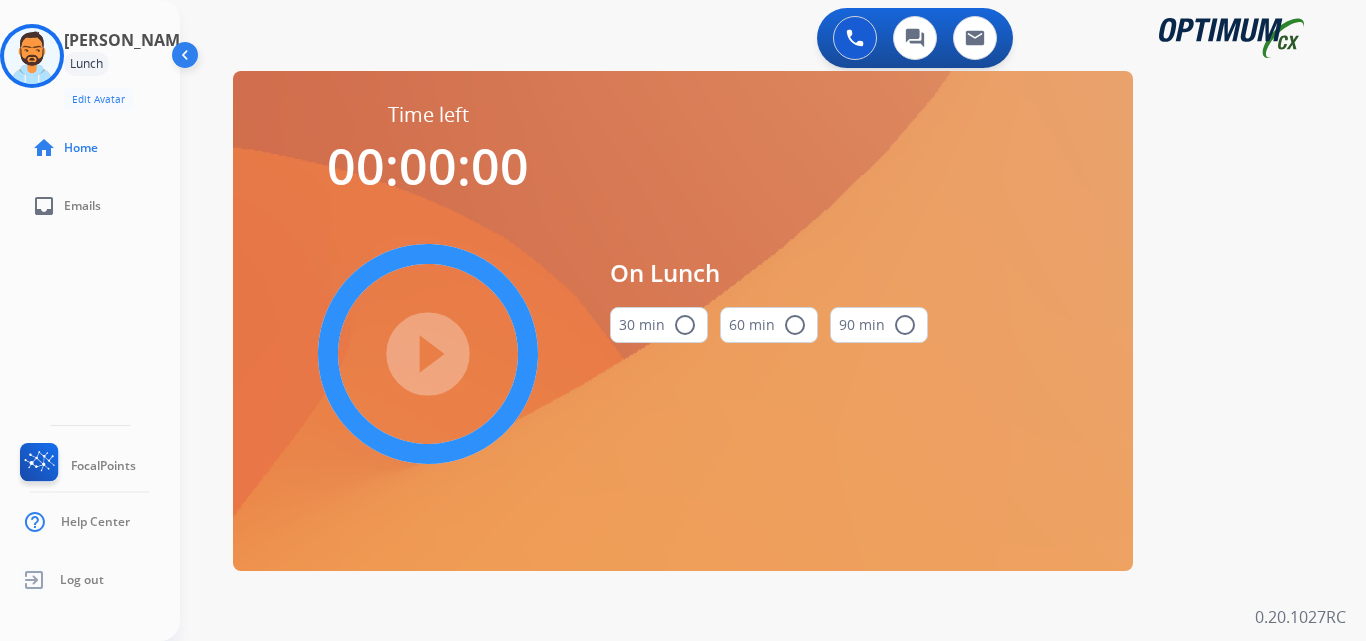 click on "radio_button_unchecked" at bounding box center (685, 325) 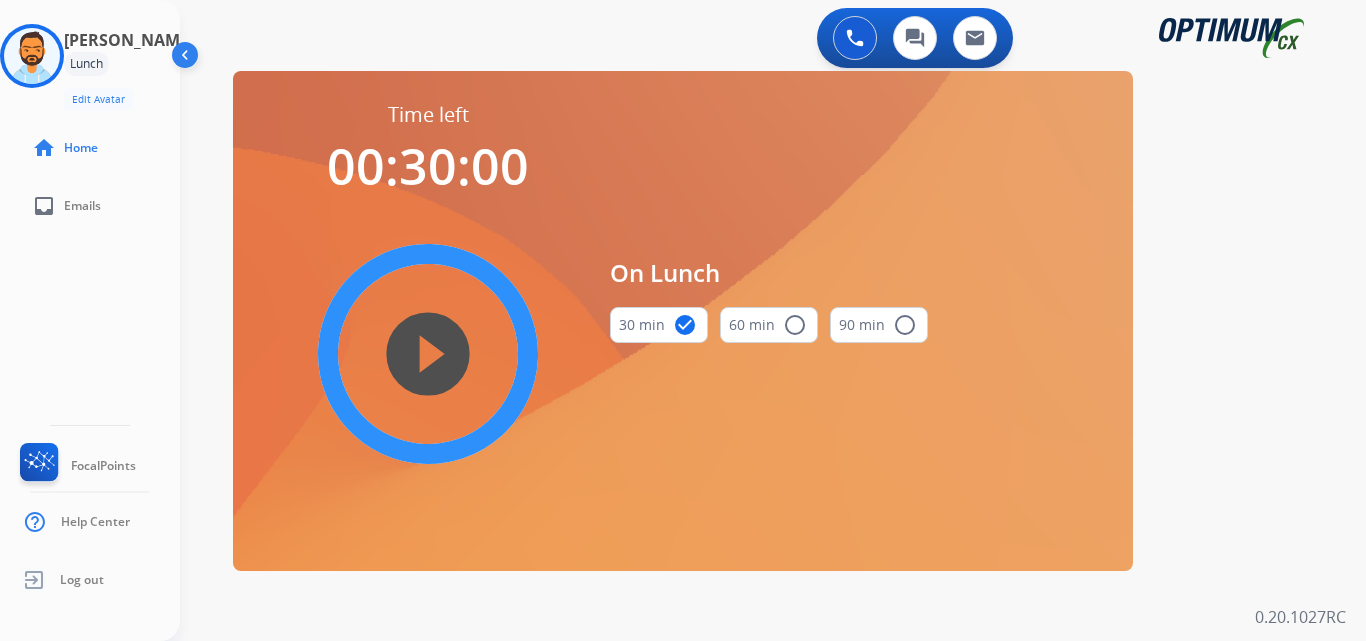 click on "play_circle_filled" at bounding box center [428, 354] 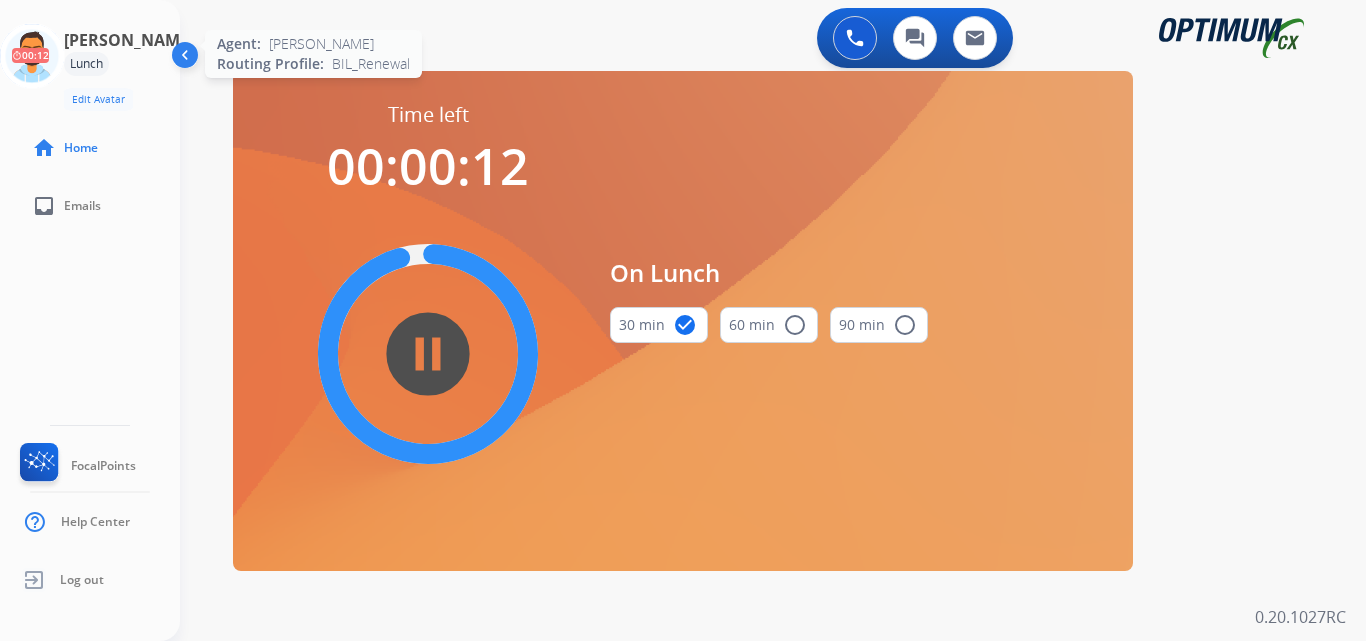 click 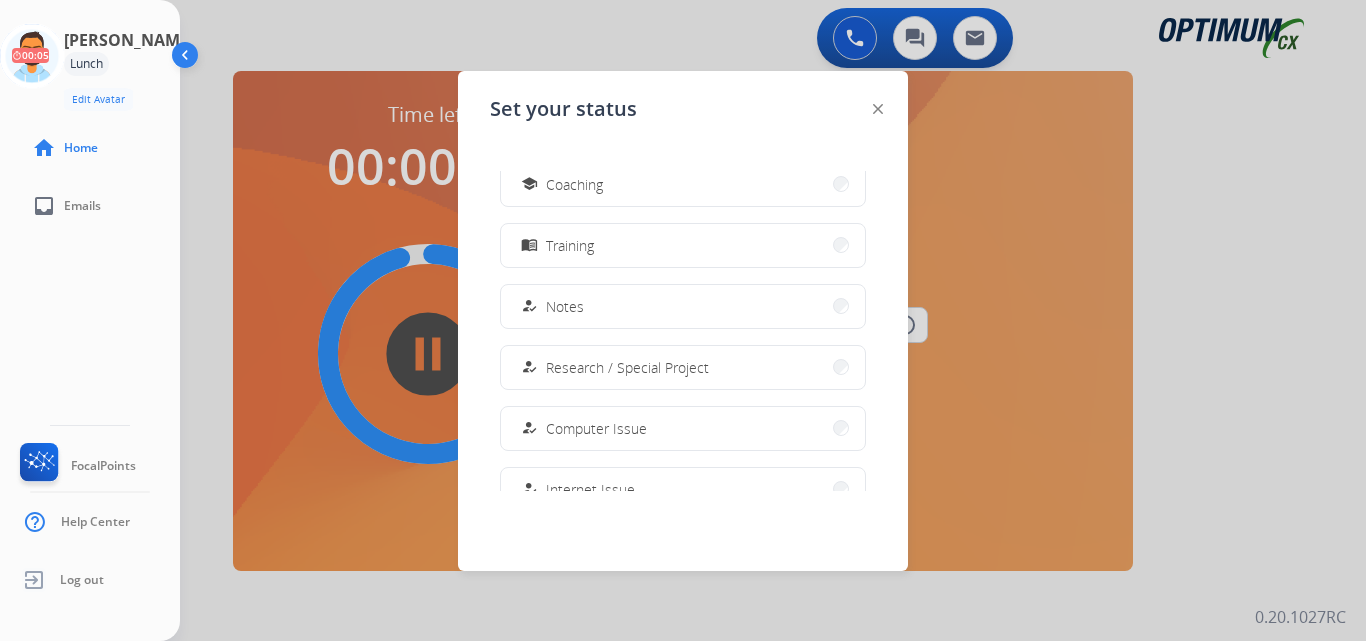 scroll, scrollTop: 320, scrollLeft: 0, axis: vertical 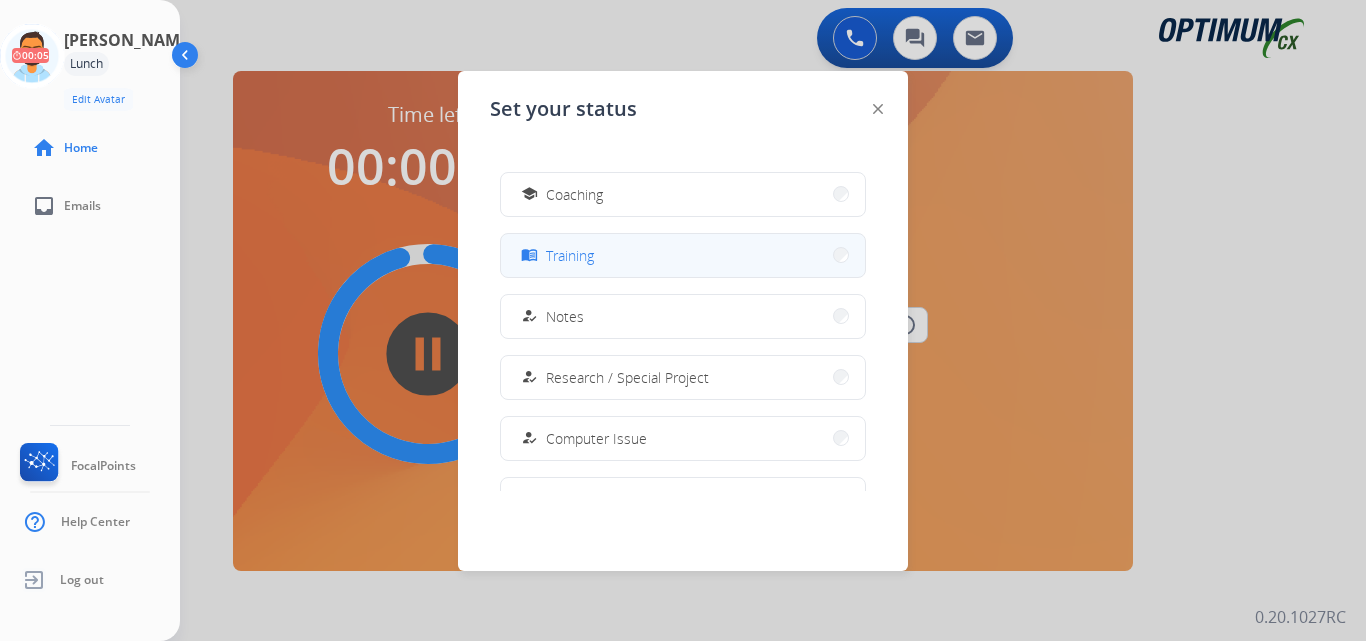 click on "menu_book Training" at bounding box center [683, 255] 